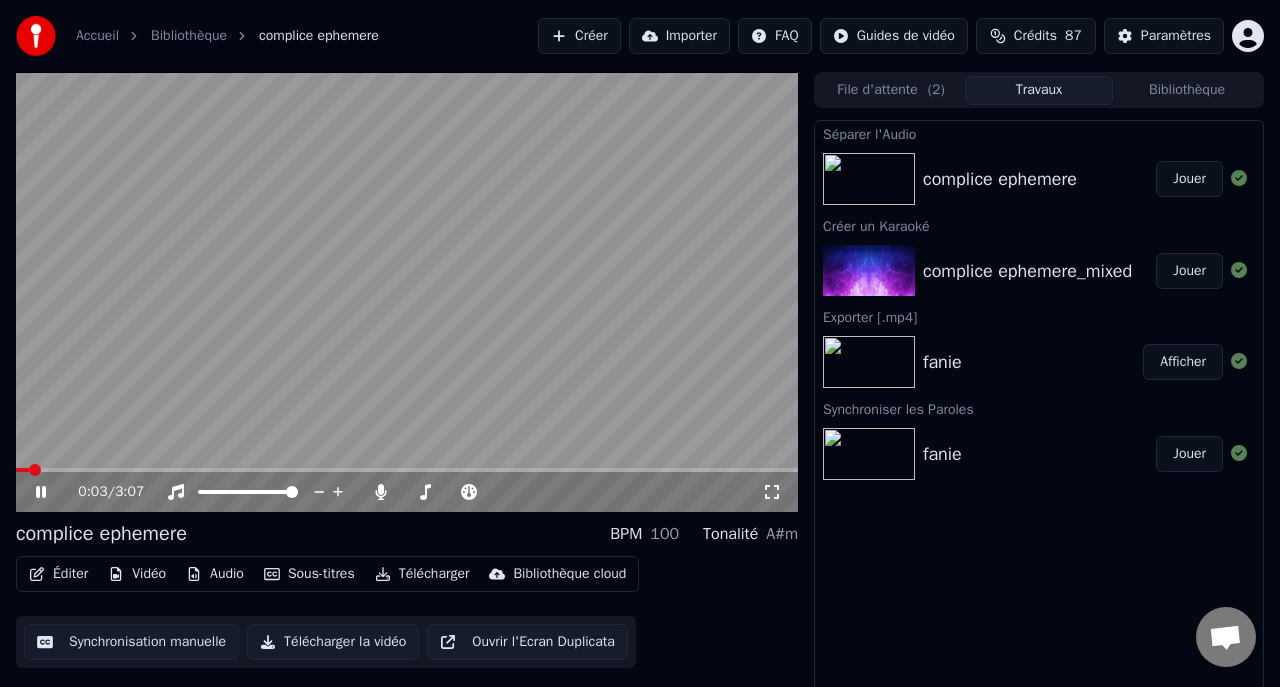 scroll, scrollTop: 17, scrollLeft: 0, axis: vertical 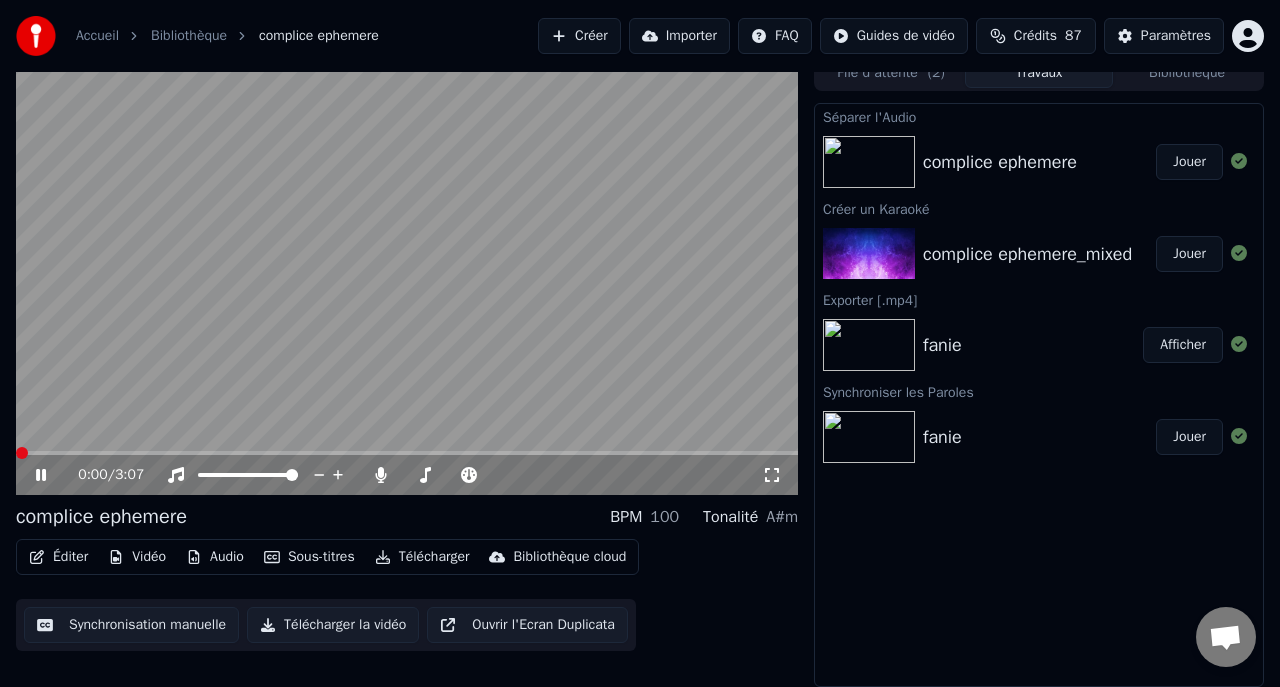 click on "0:00  /  3:07 complice ephemere BPM 100 Tonalité A#m Éditer Vidéo Audio Sous-titres Télécharger Bibliothèque cloud Synchronisation manuelle Télécharger la vidéo Ouvrir l'Ecran Duplicata File d'attente ( 2 ) Travaux Bibliothèque Séparer l'Audio complice ephemere Jouer Créer un Karaoké complice ephemere_mixed Jouer Exporter [.mp4] [NAME] Afficher Synchroniser les Paroles [NAME] Jouer" at bounding box center (640, 371) 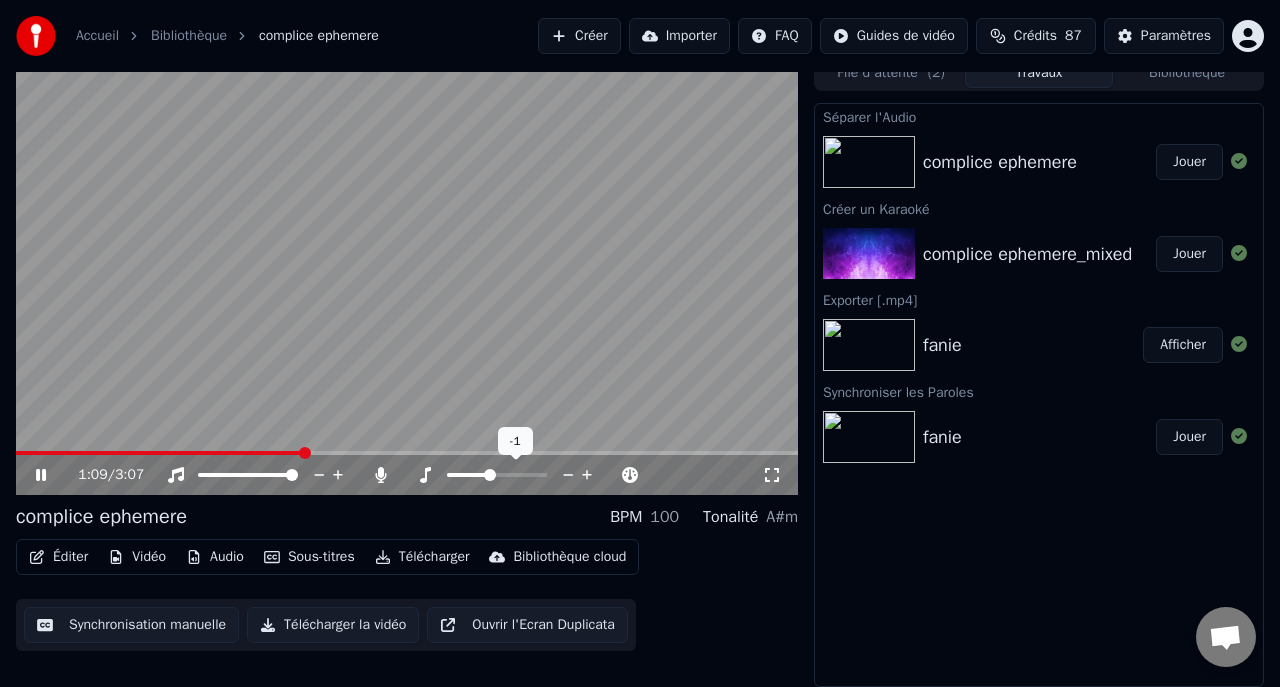 click 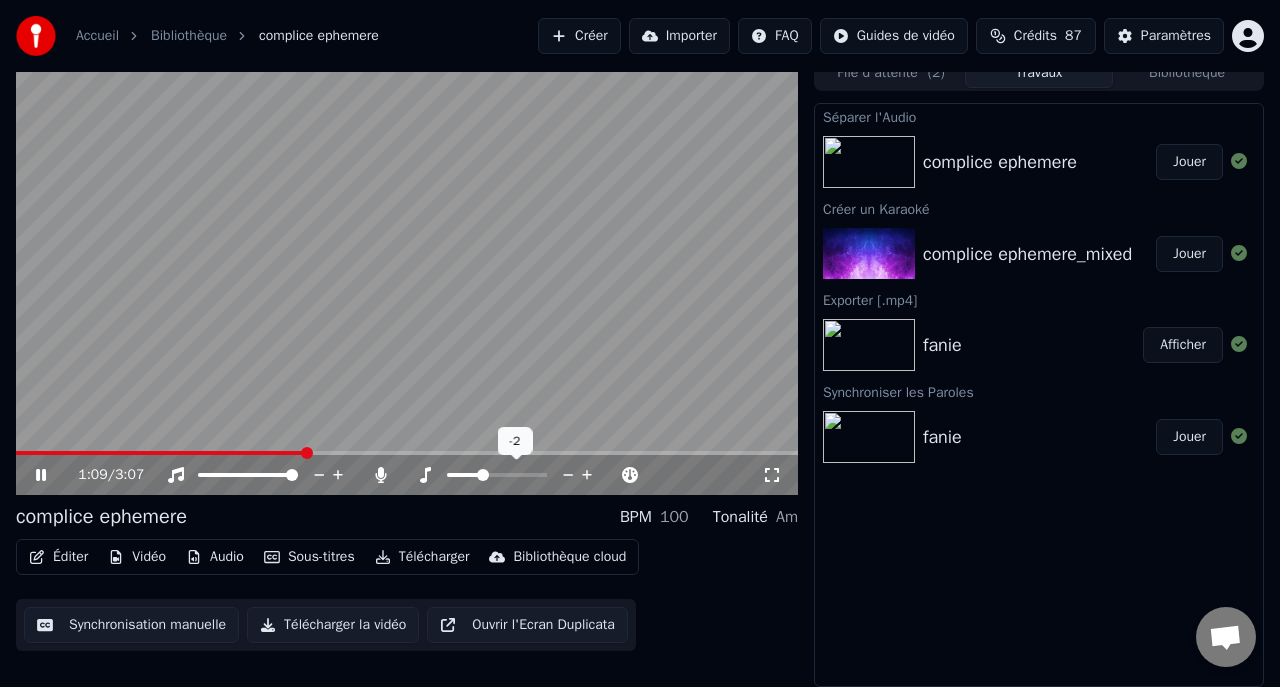 click 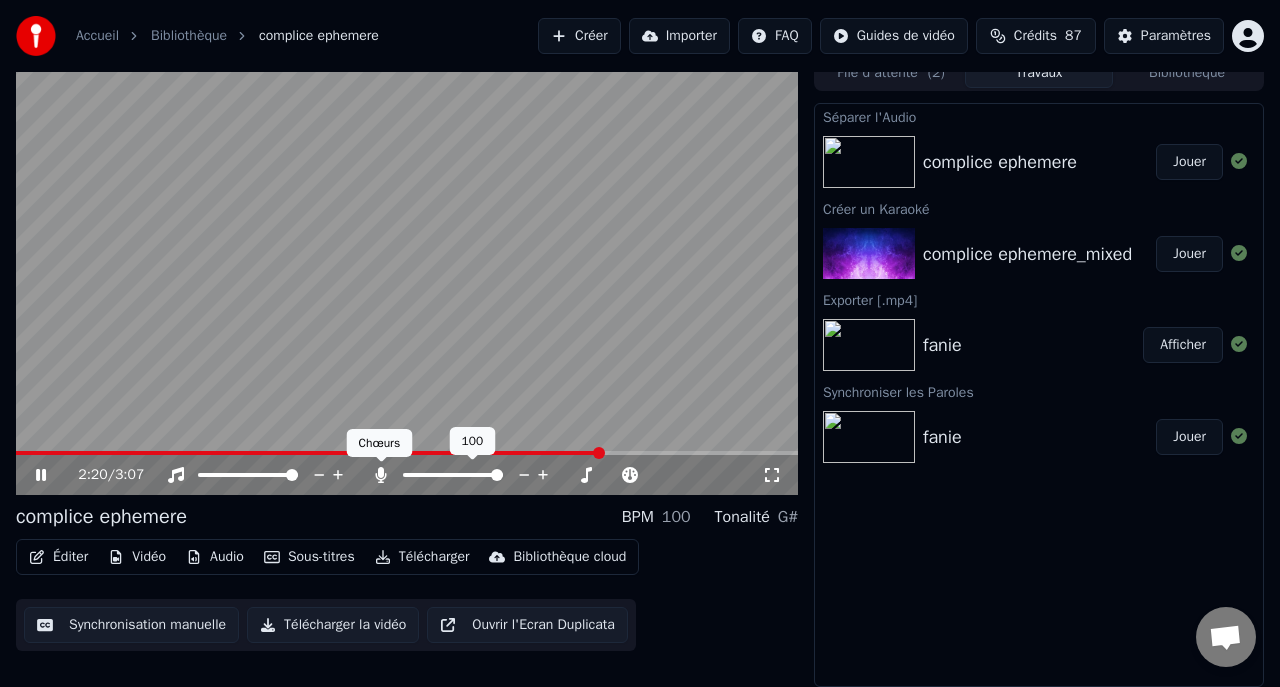 click 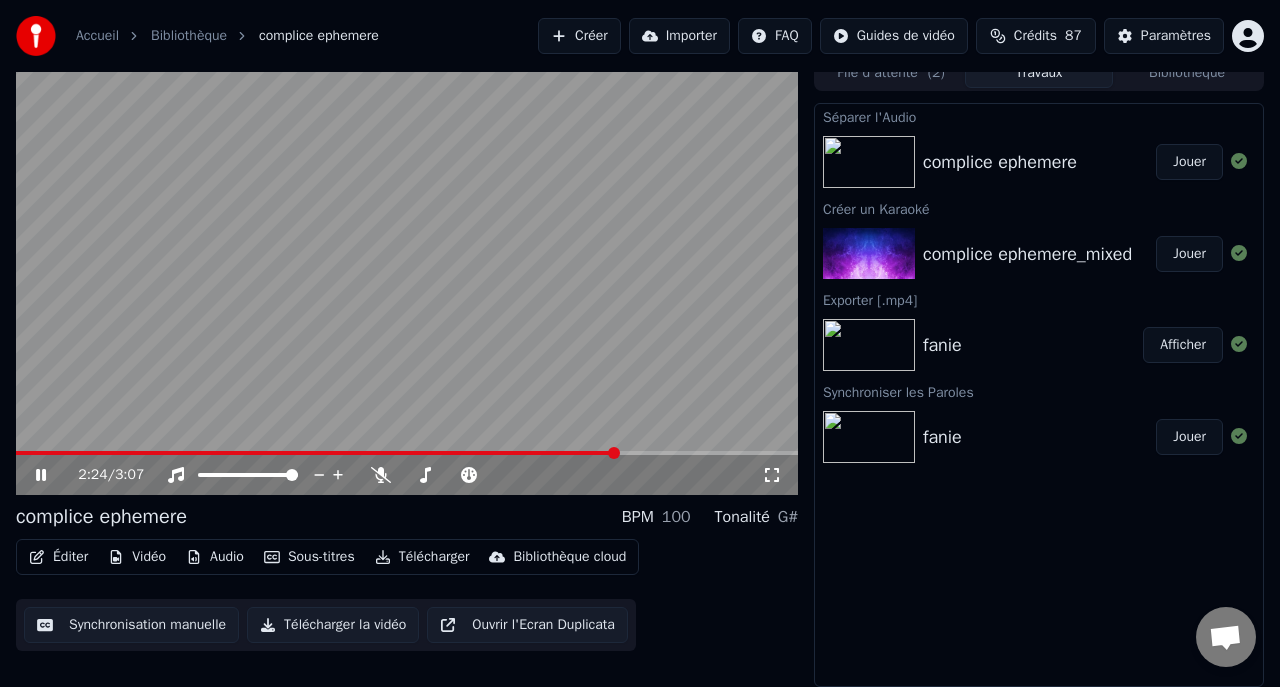 click on "Jouer" at bounding box center (1189, 162) 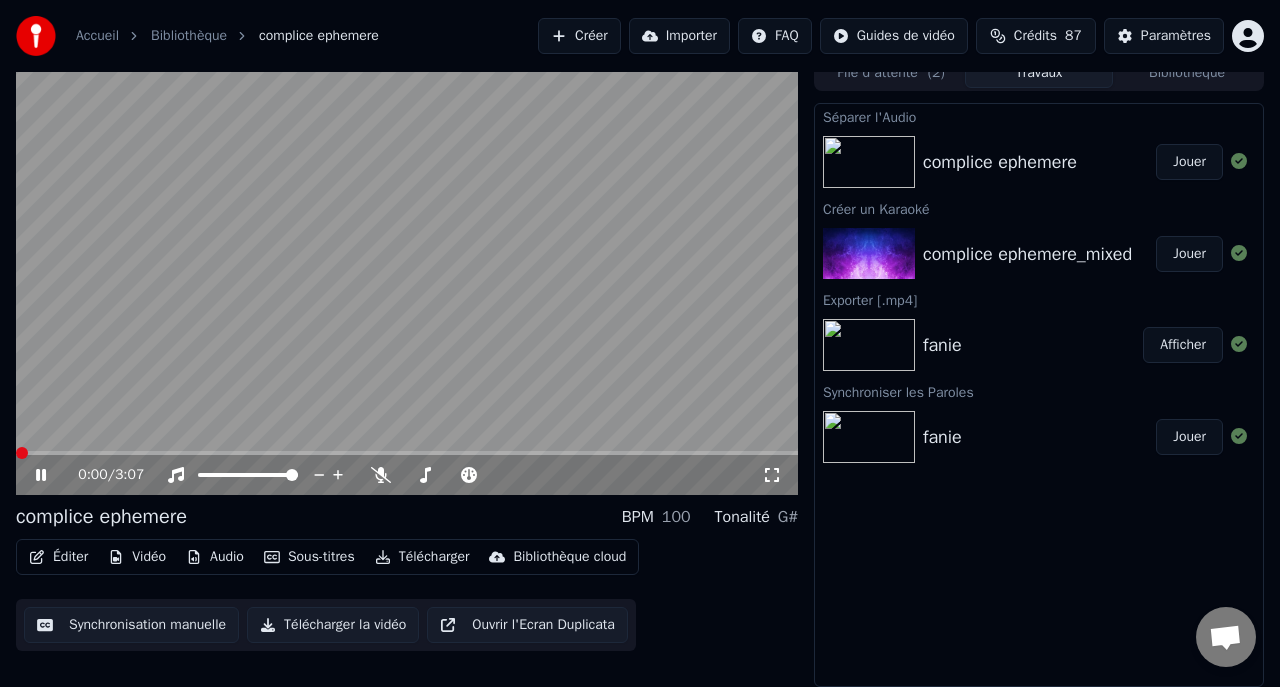 click at bounding box center [22, 453] 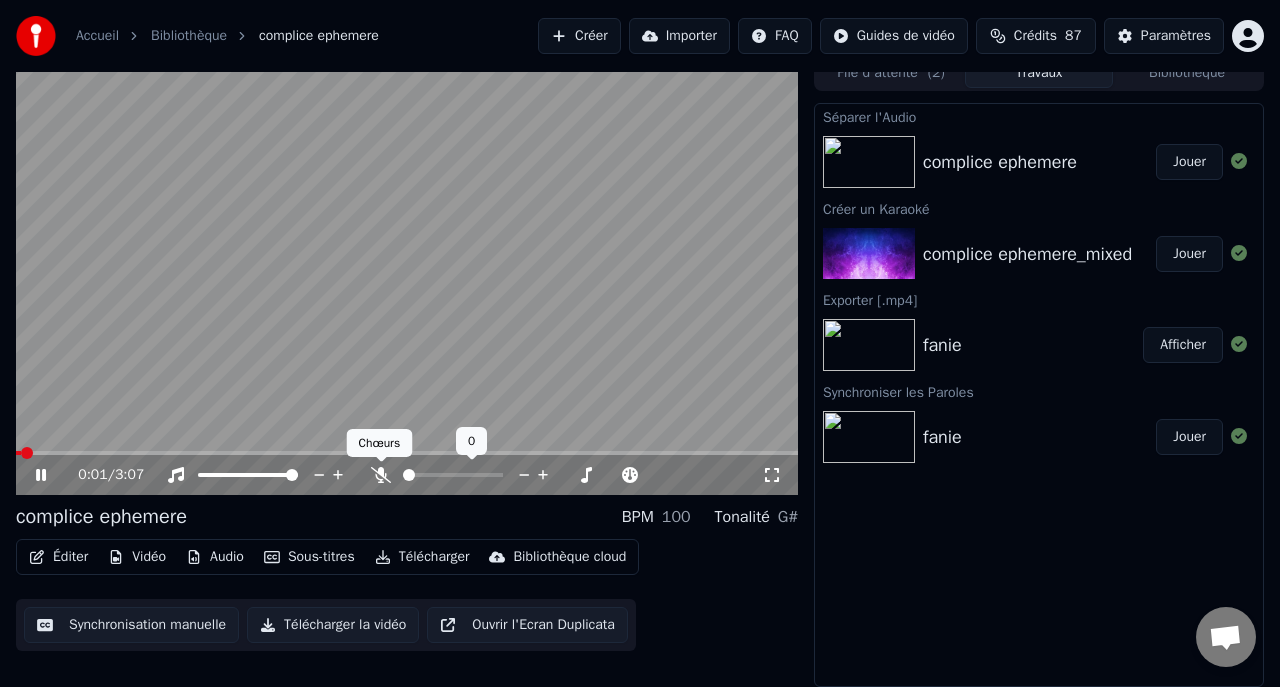 click 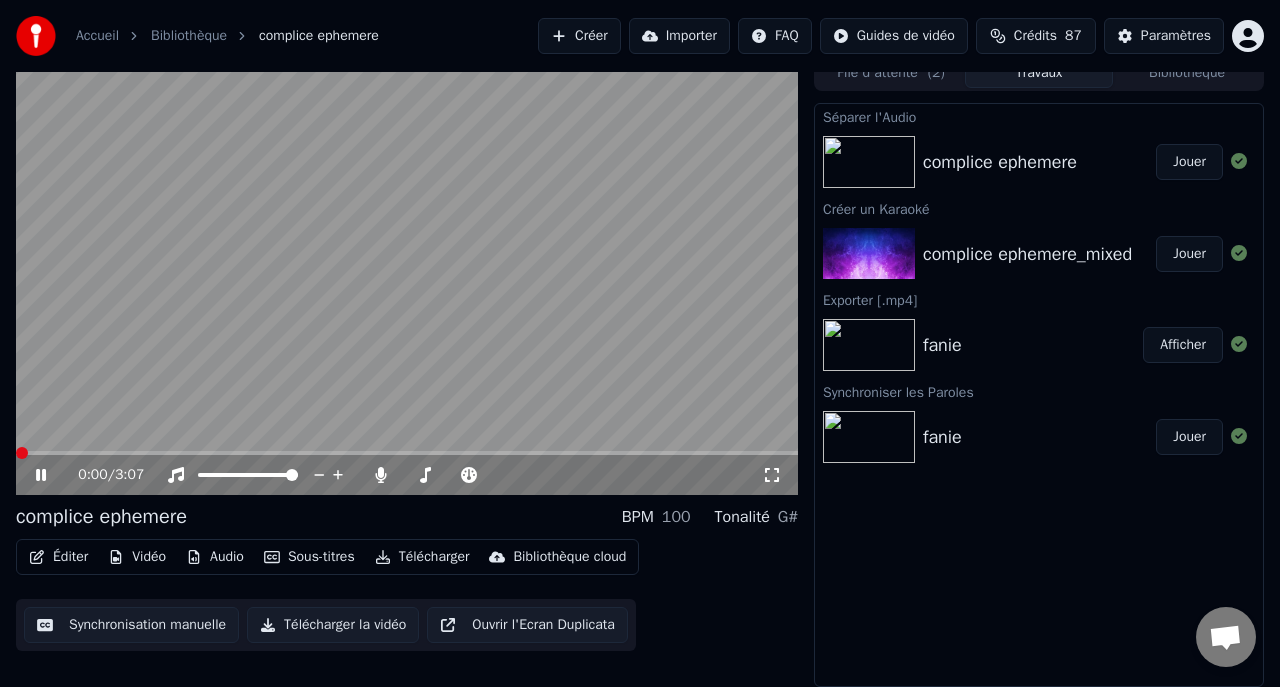 click at bounding box center (22, 453) 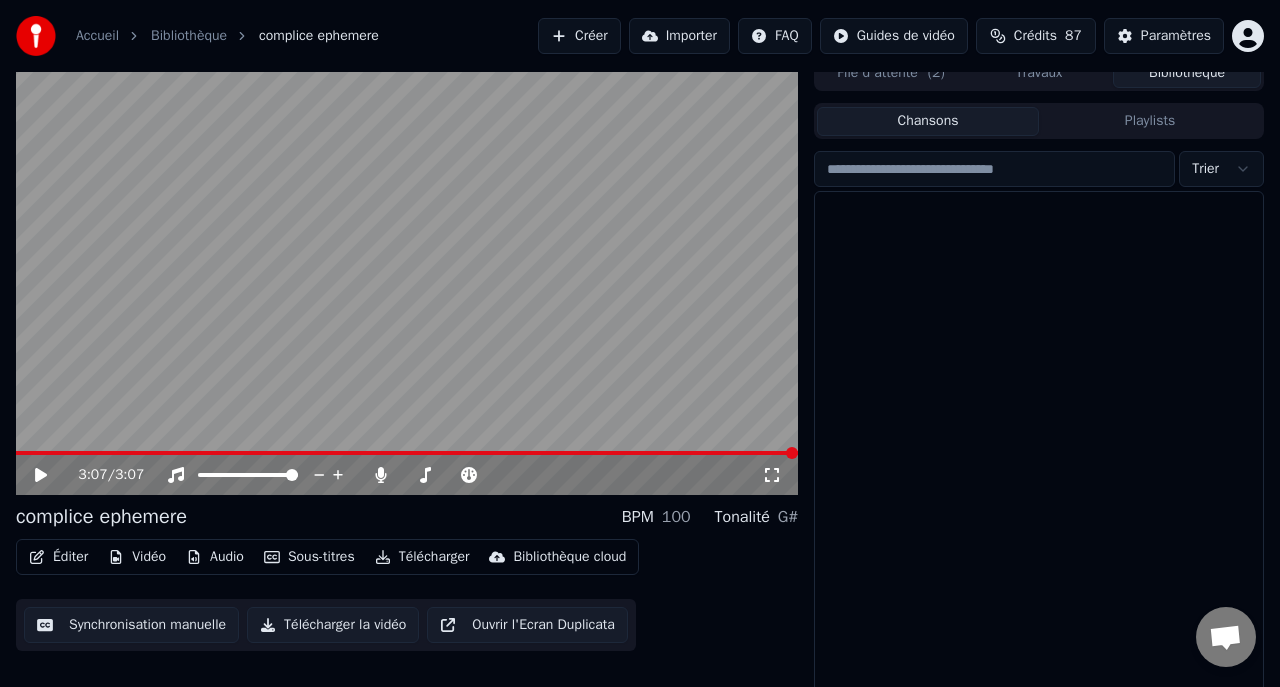 click on "Bibliothèque" at bounding box center [1187, 73] 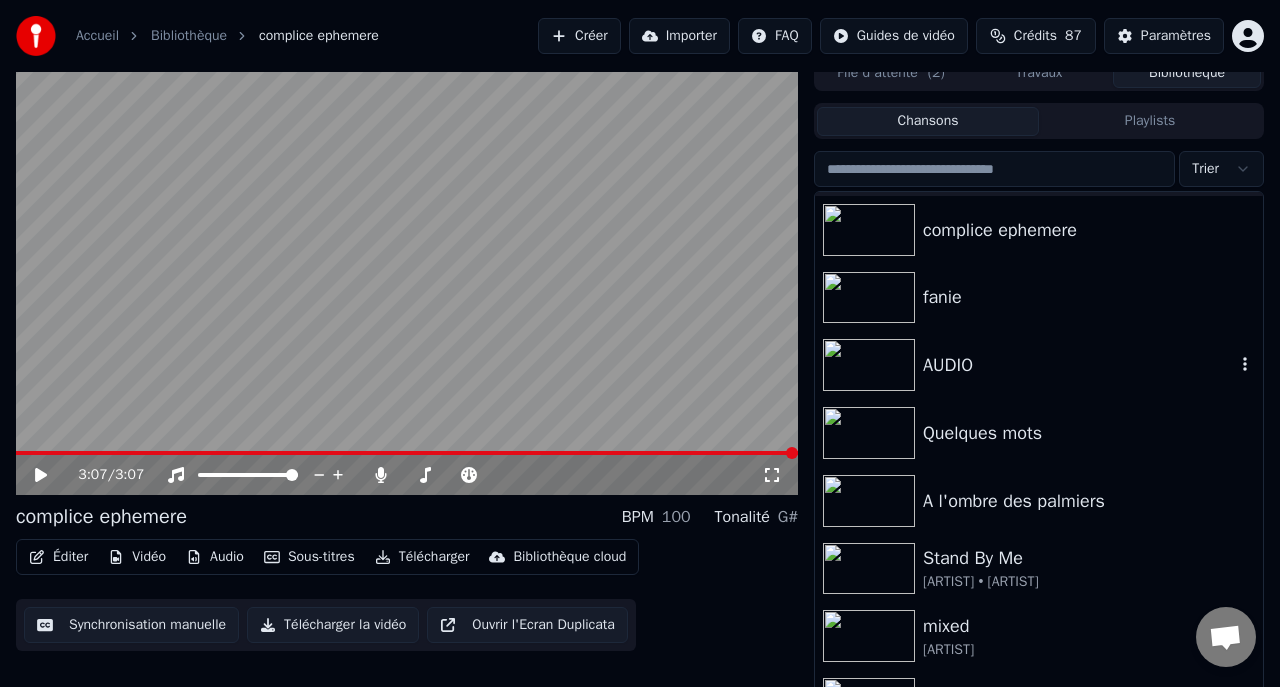 scroll, scrollTop: 60, scrollLeft: 0, axis: vertical 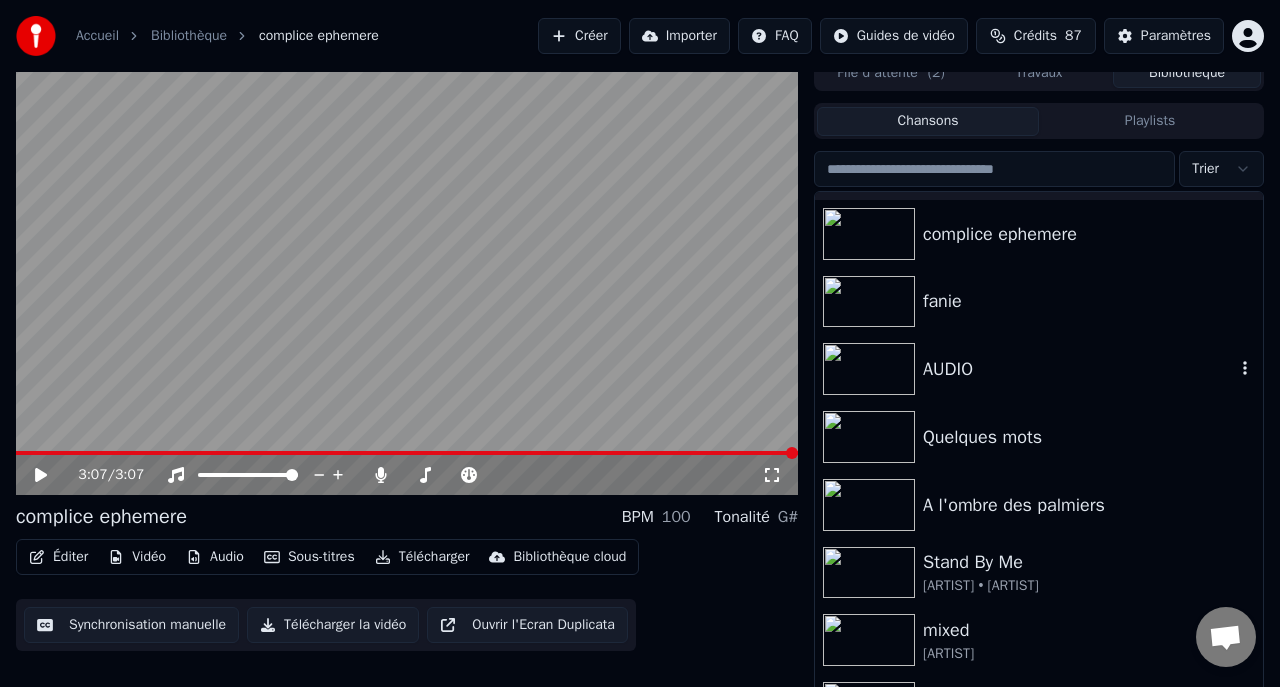 click on "AUDIO" at bounding box center [1079, 369] 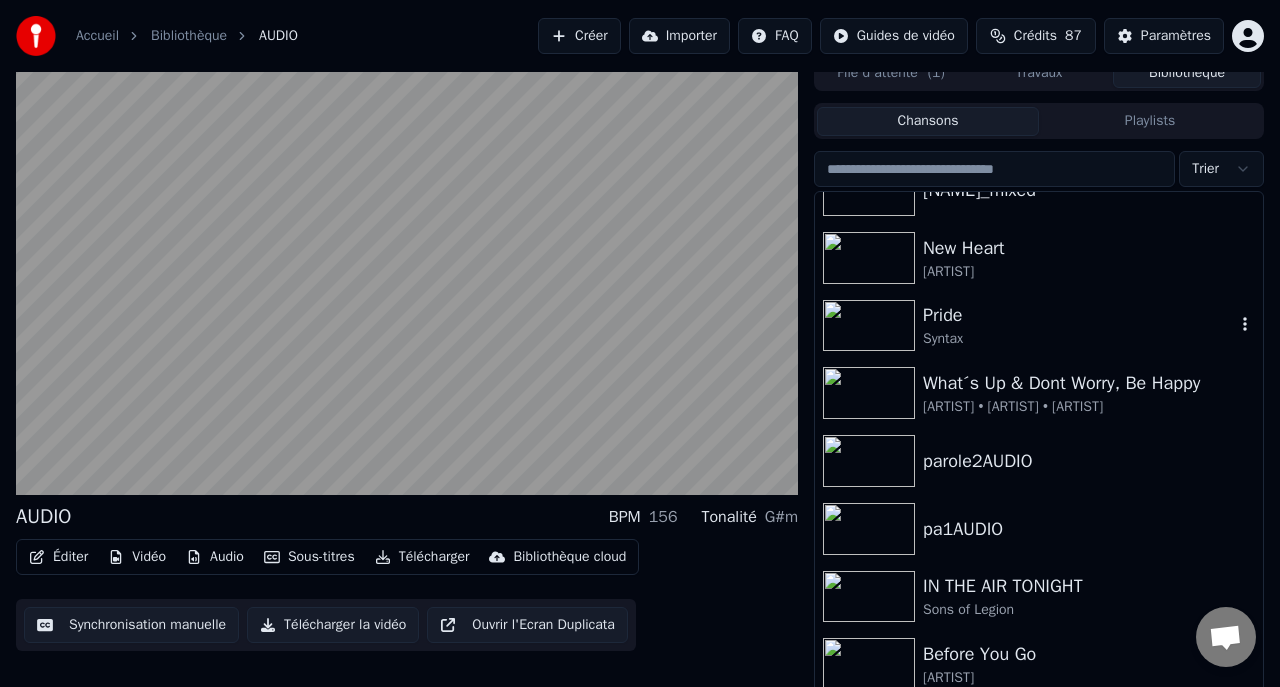 scroll, scrollTop: 1206, scrollLeft: 0, axis: vertical 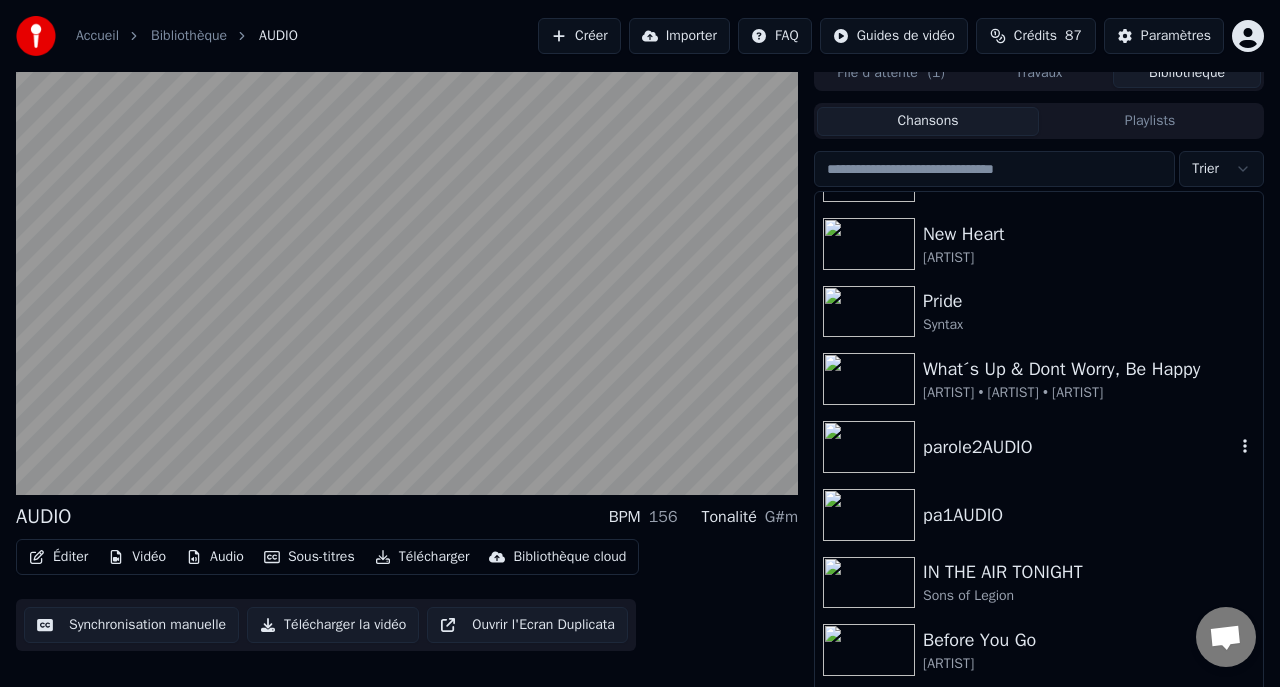 click on "parole2AUDIO" at bounding box center (1079, 447) 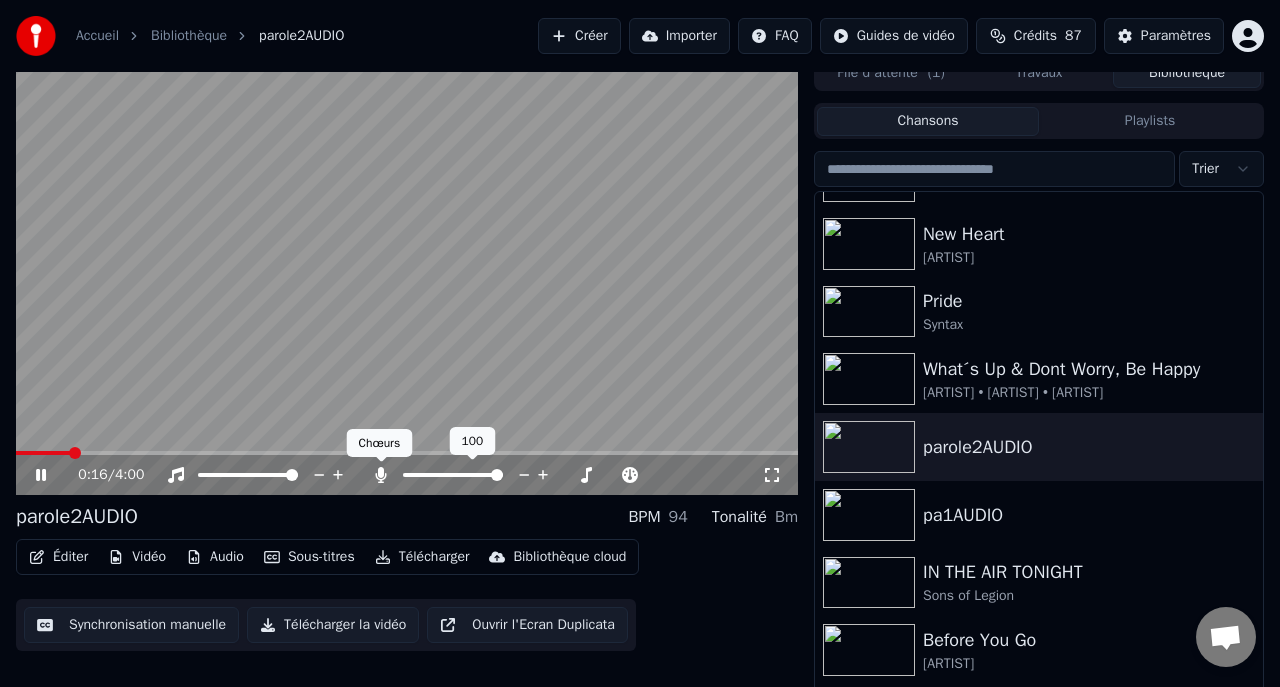 click 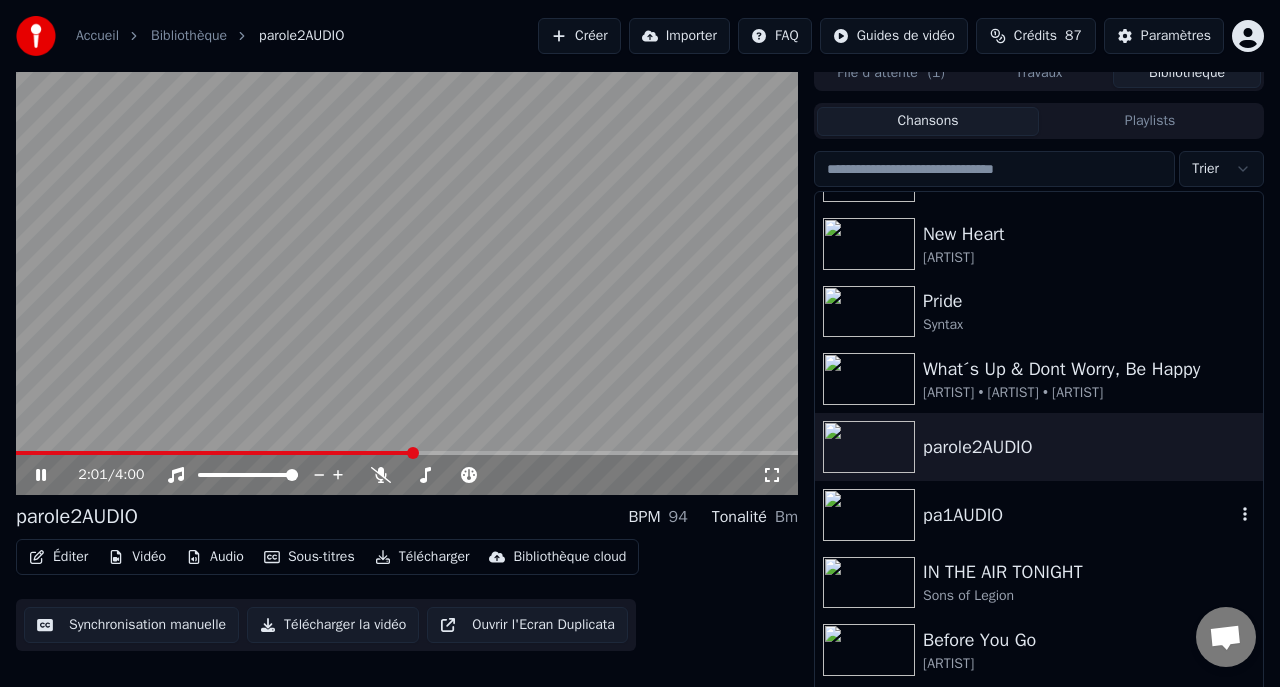 click at bounding box center [873, 515] 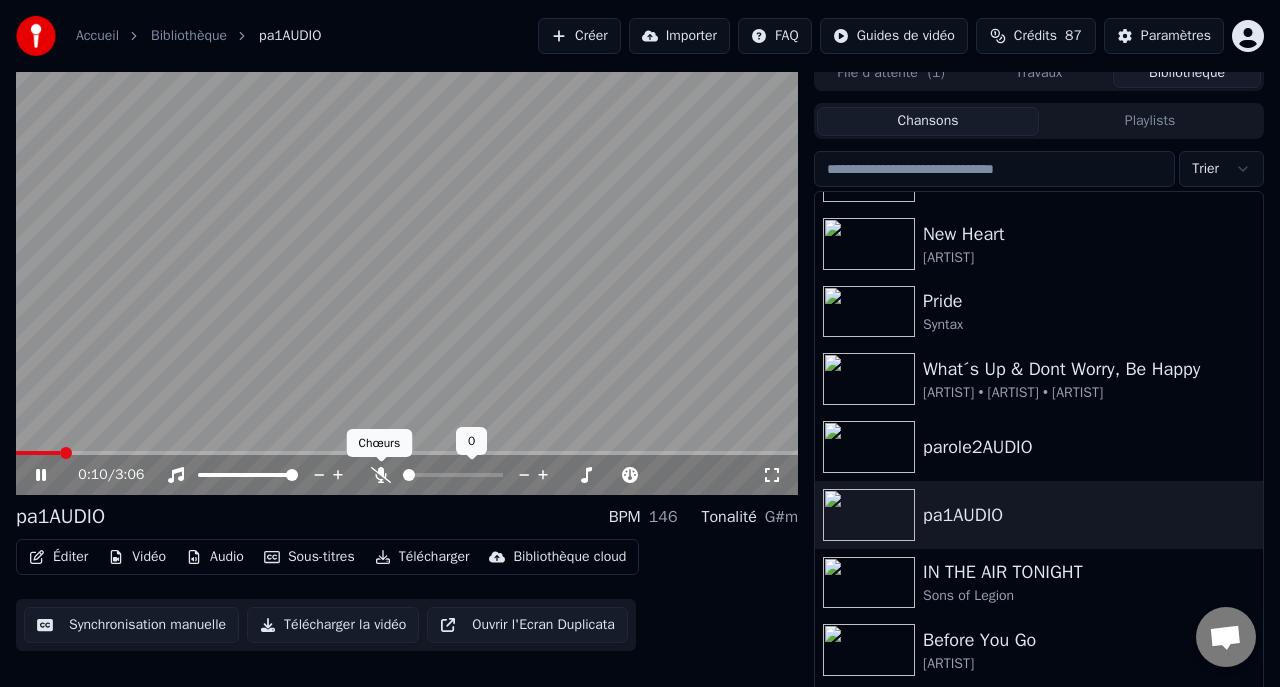 click 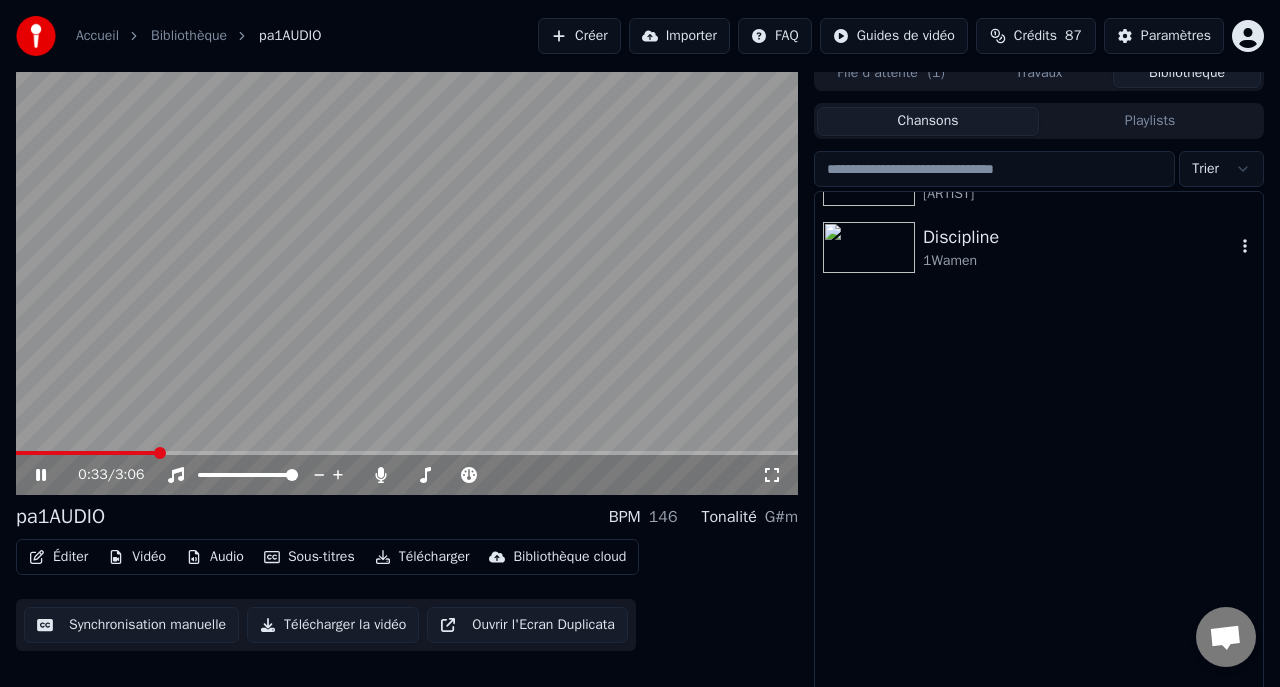 scroll, scrollTop: 0, scrollLeft: 0, axis: both 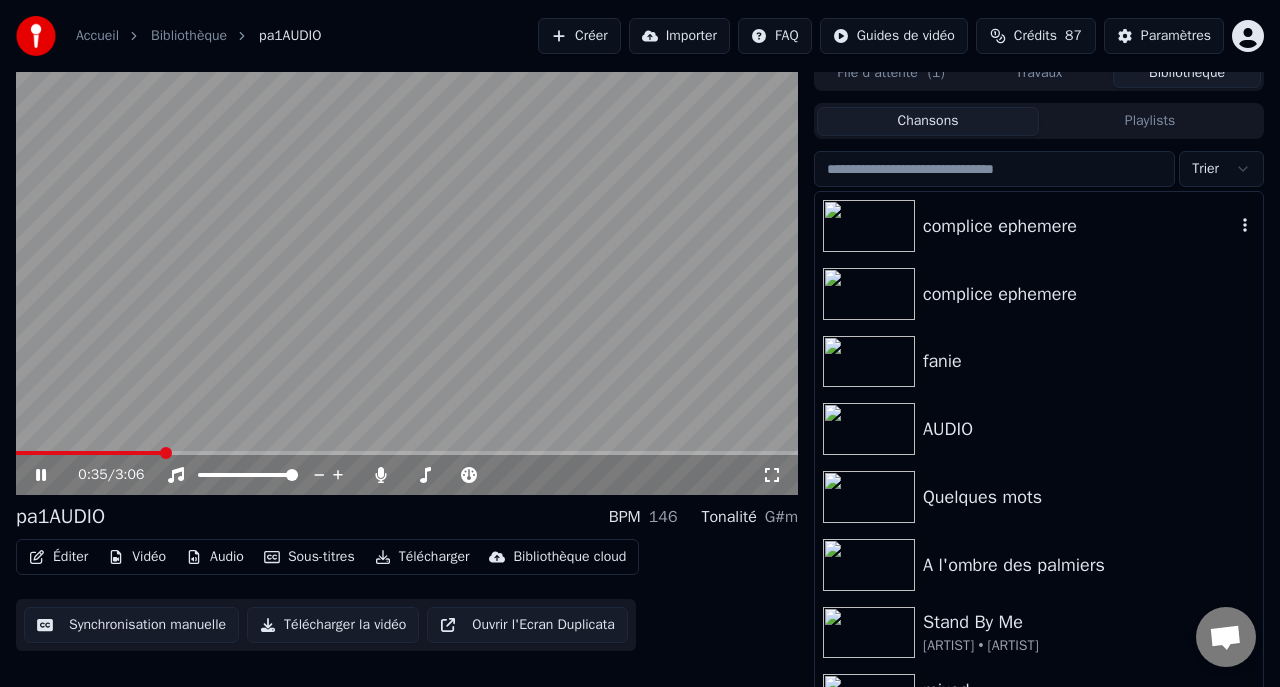 click on "complice ephemere" at bounding box center (1079, 226) 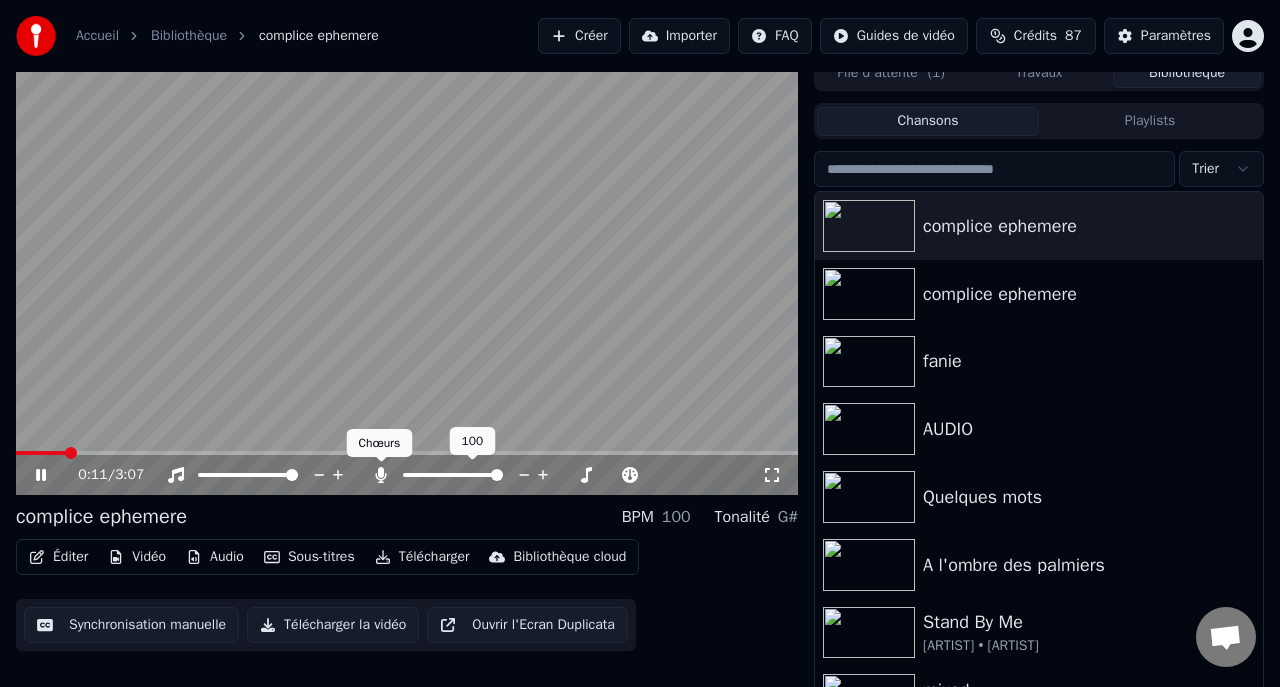 click 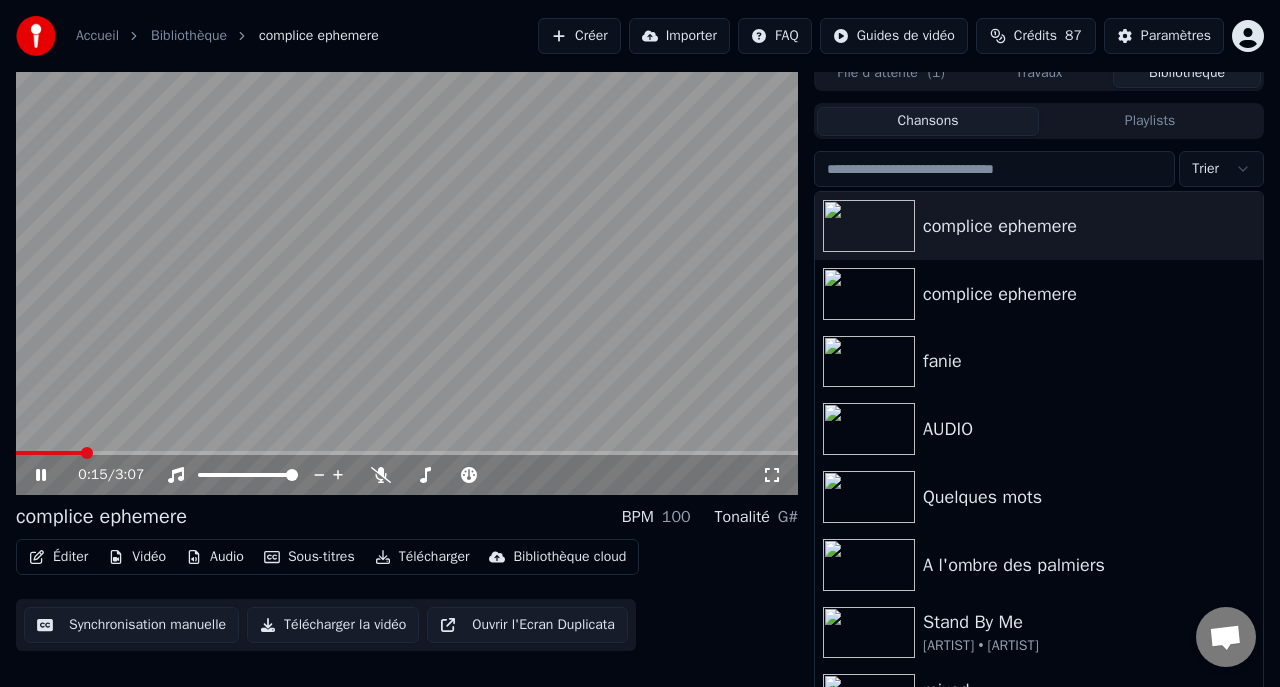 click 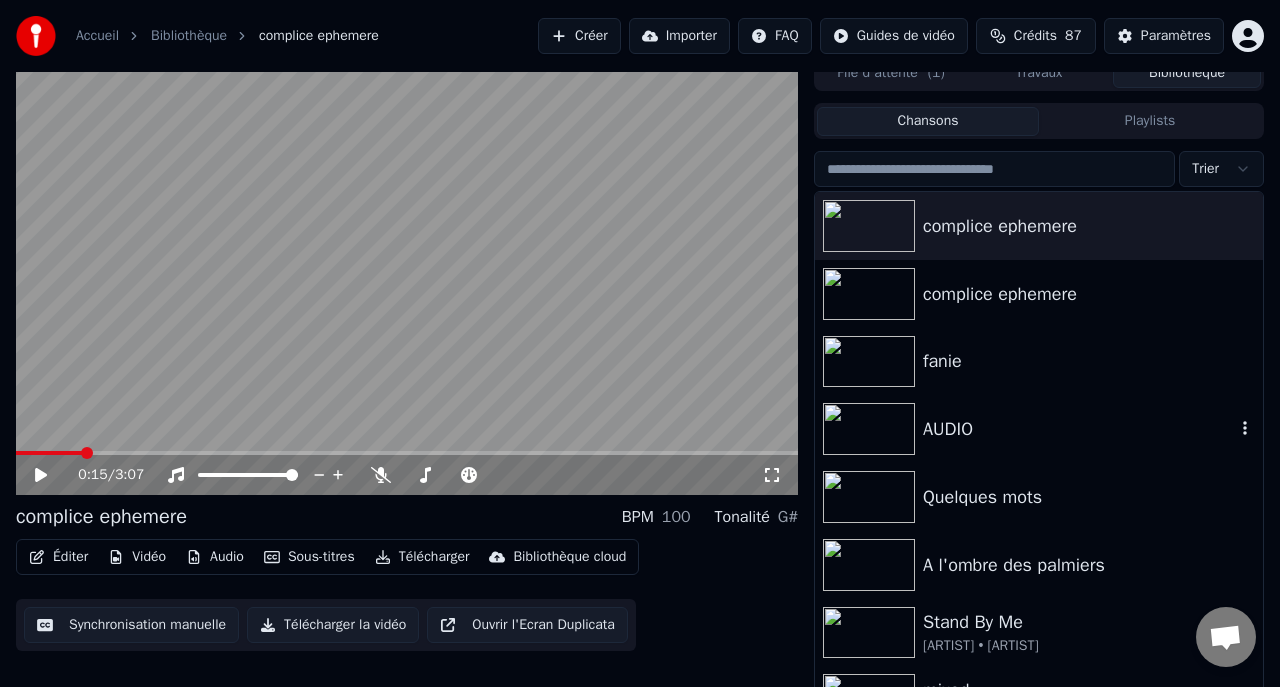 click on "AUDIO" at bounding box center (1079, 429) 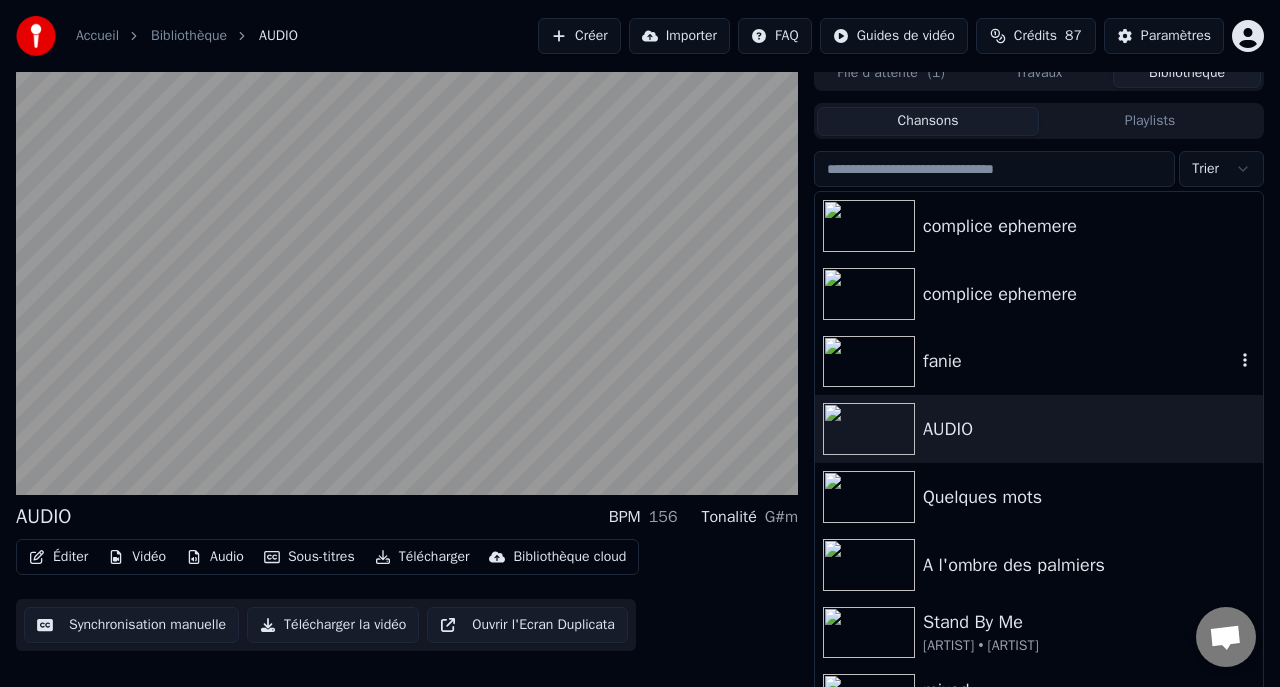 click on "fanie" at bounding box center (1079, 361) 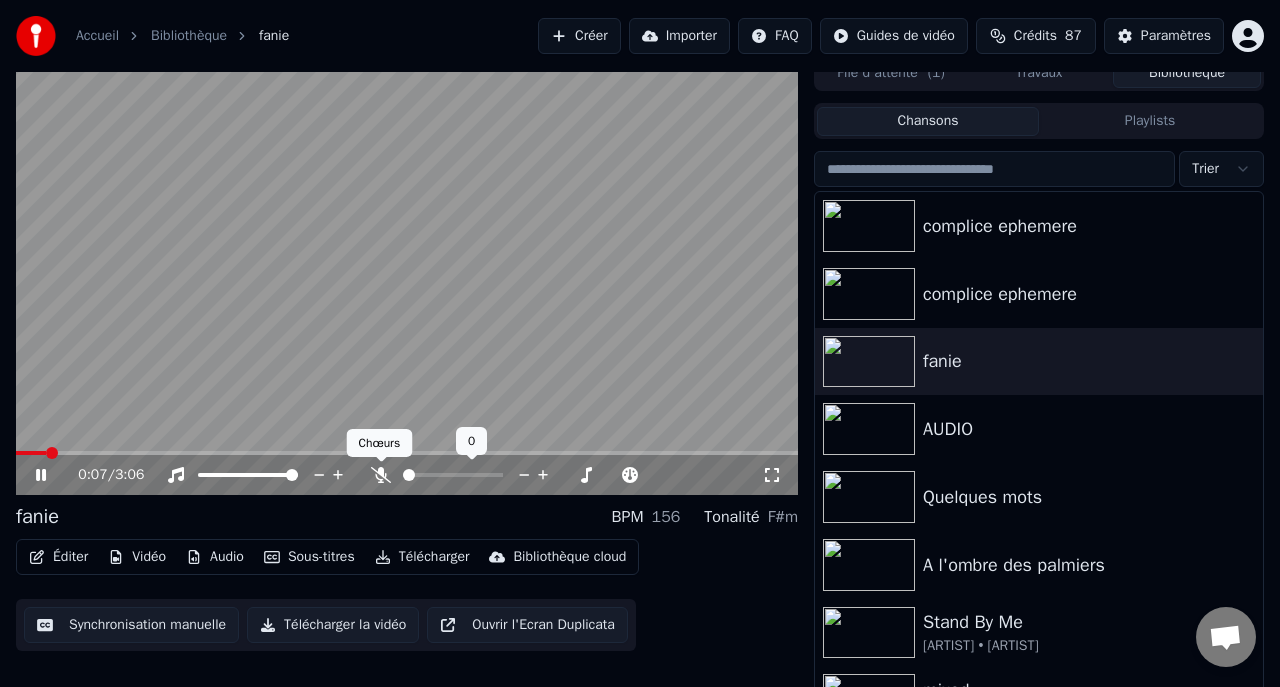 click 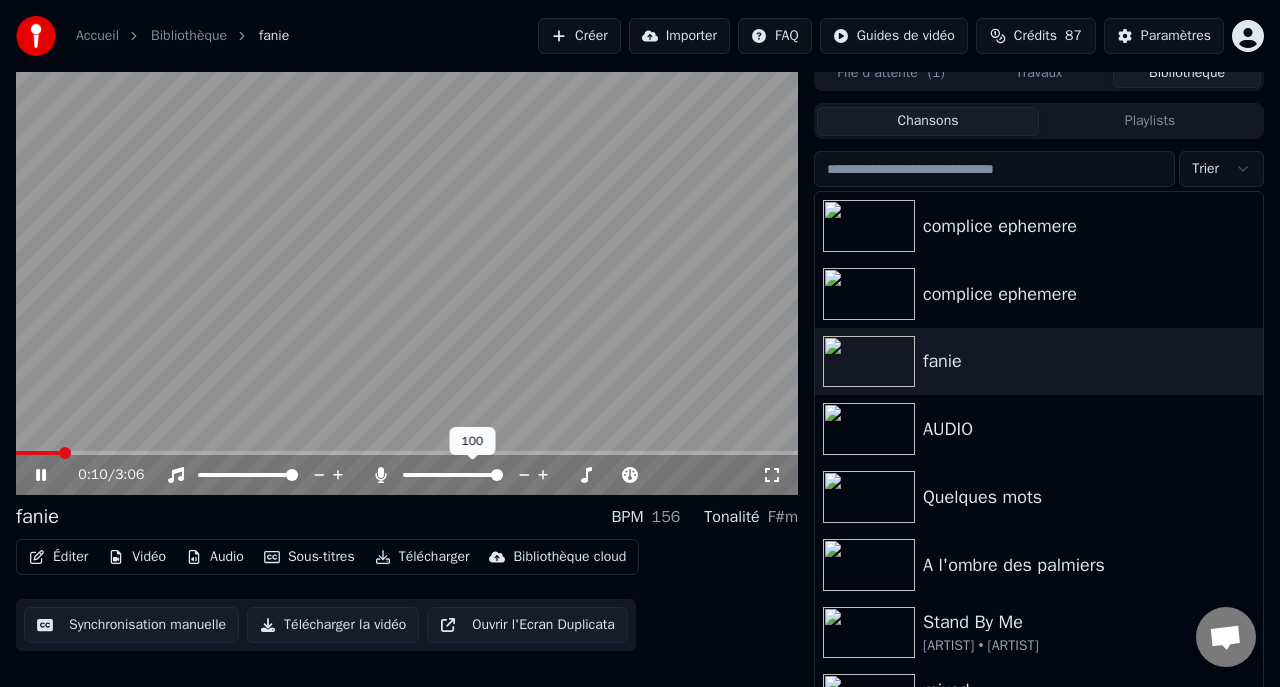 click 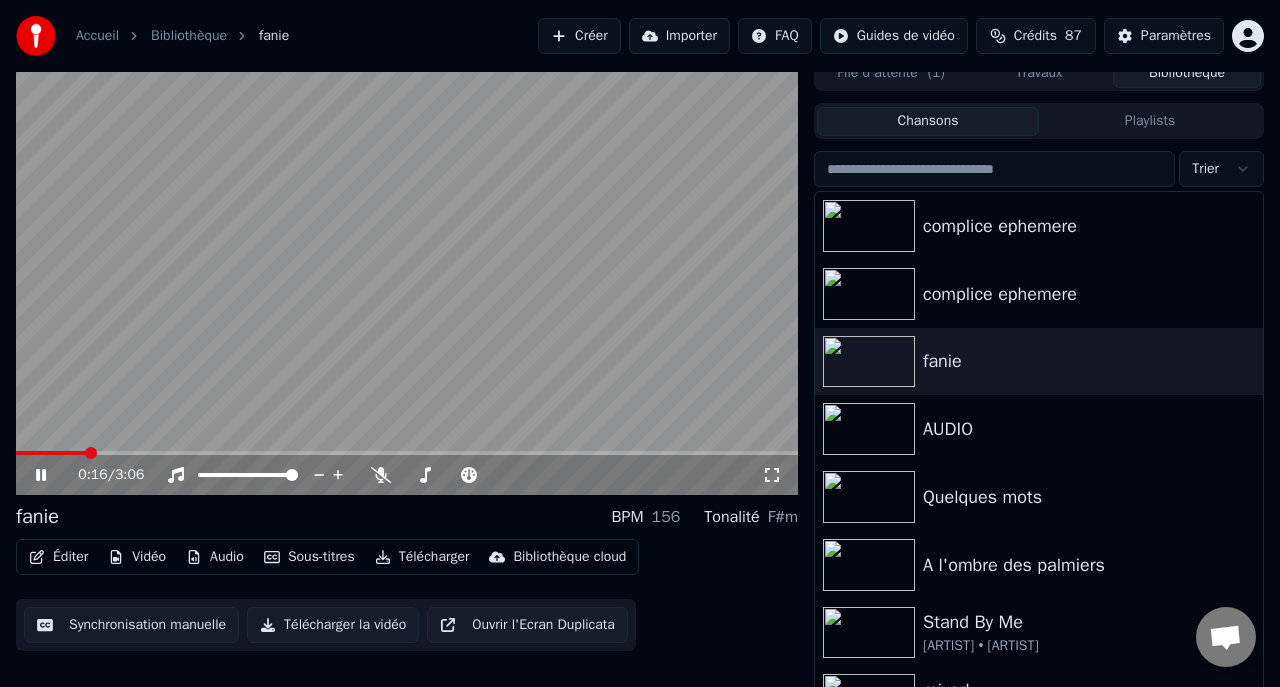 click 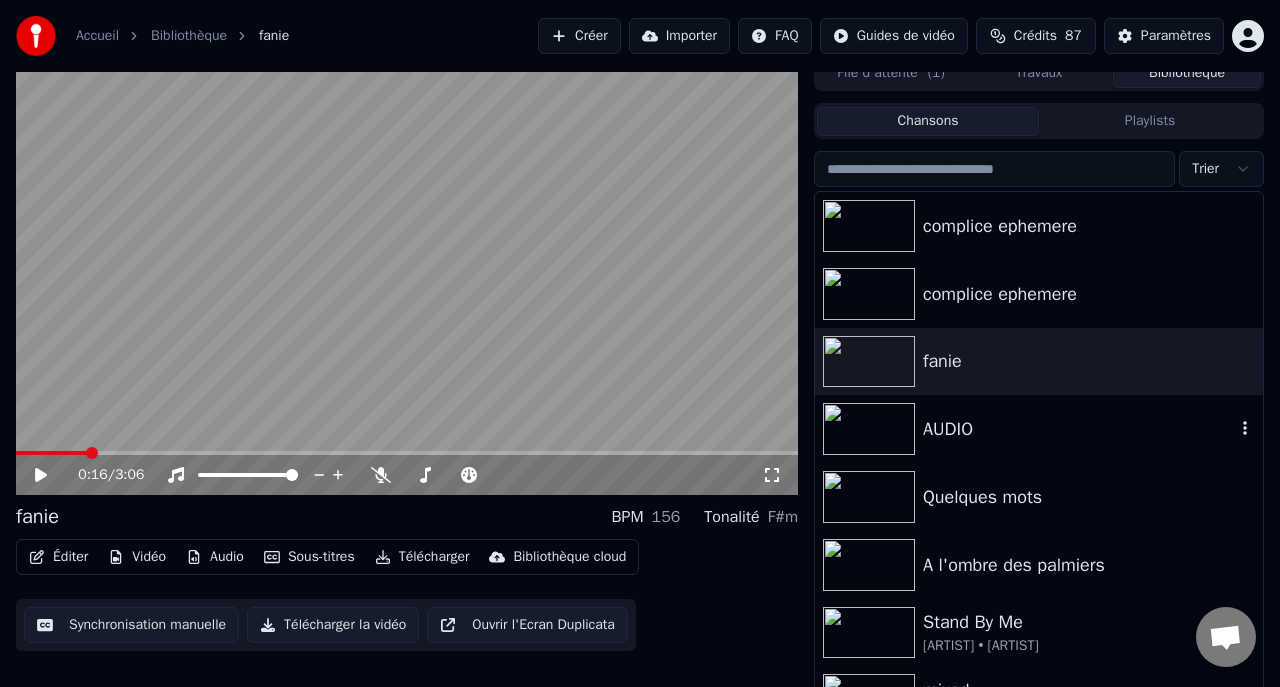 scroll, scrollTop: 7, scrollLeft: 0, axis: vertical 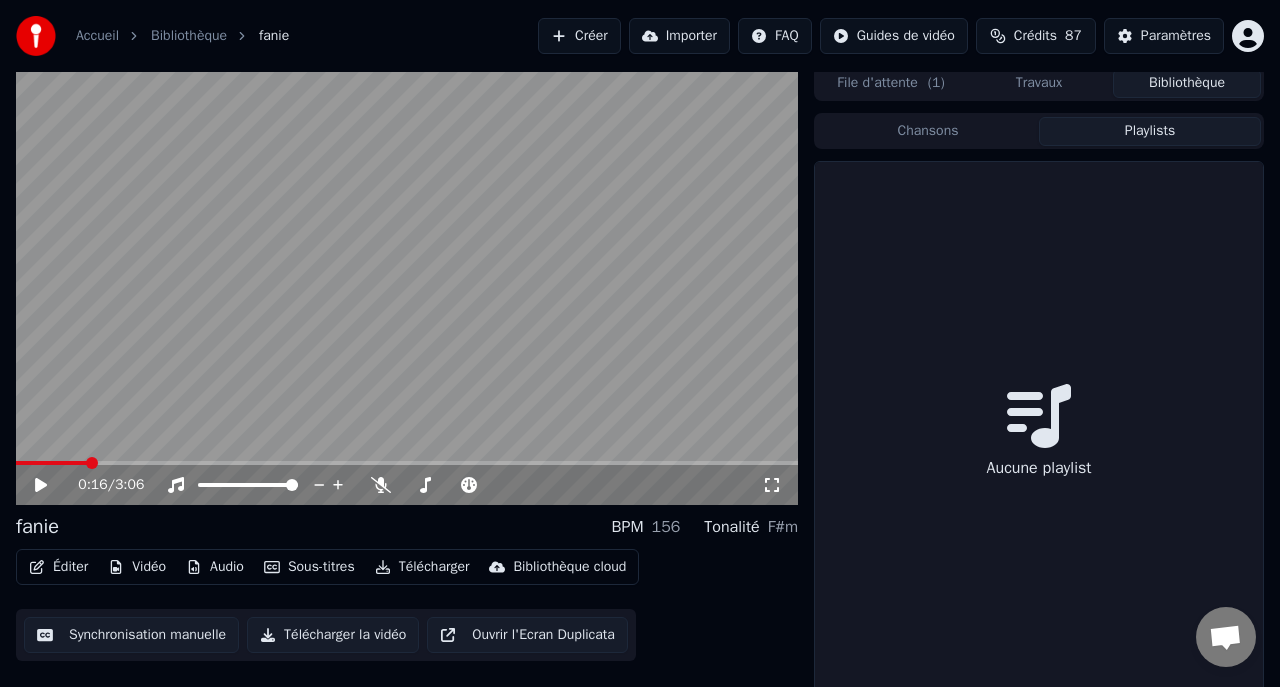 click on "Playlists" at bounding box center (1150, 131) 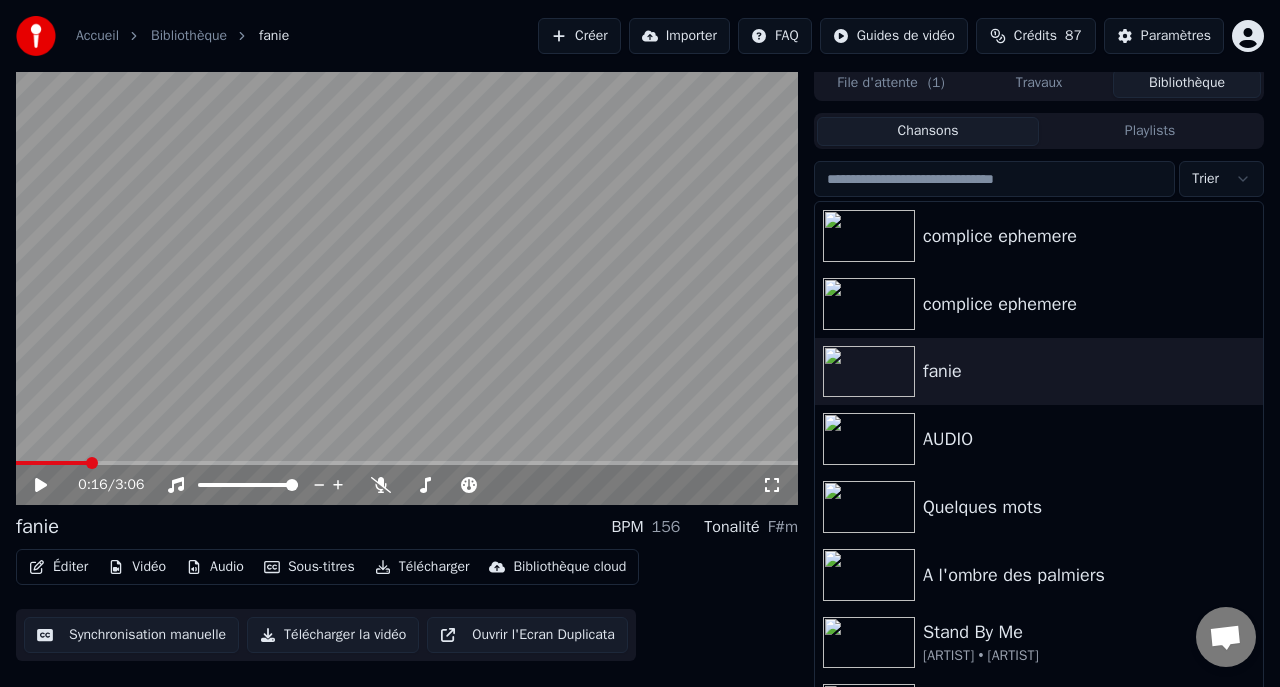 click on "Chansons" at bounding box center [928, 131] 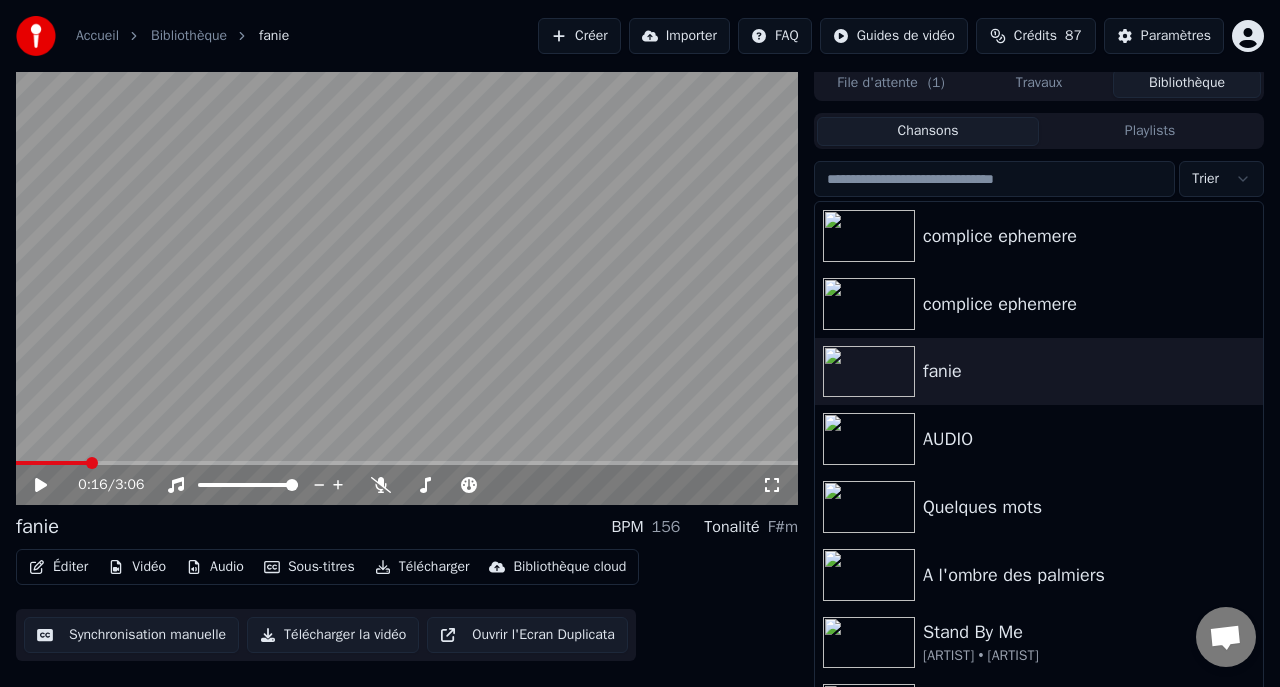 click on "File d'attente ( 1 )" at bounding box center [891, 83] 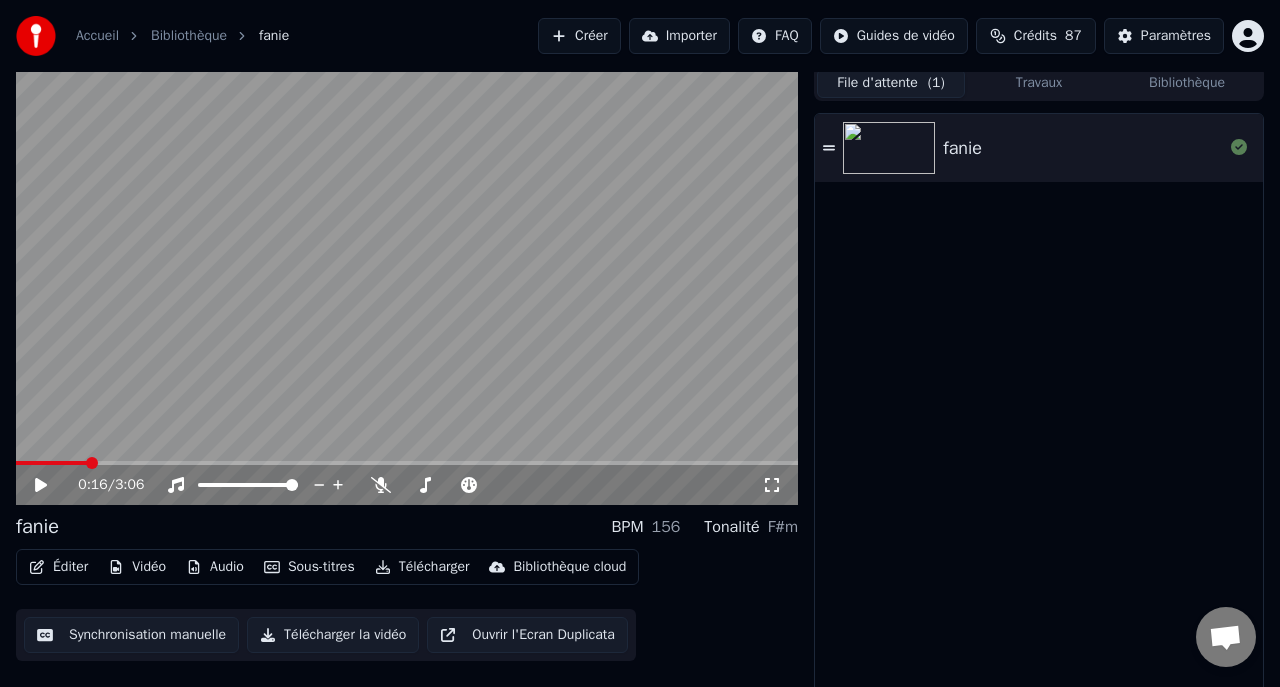 click on "Travaux" at bounding box center (1039, 83) 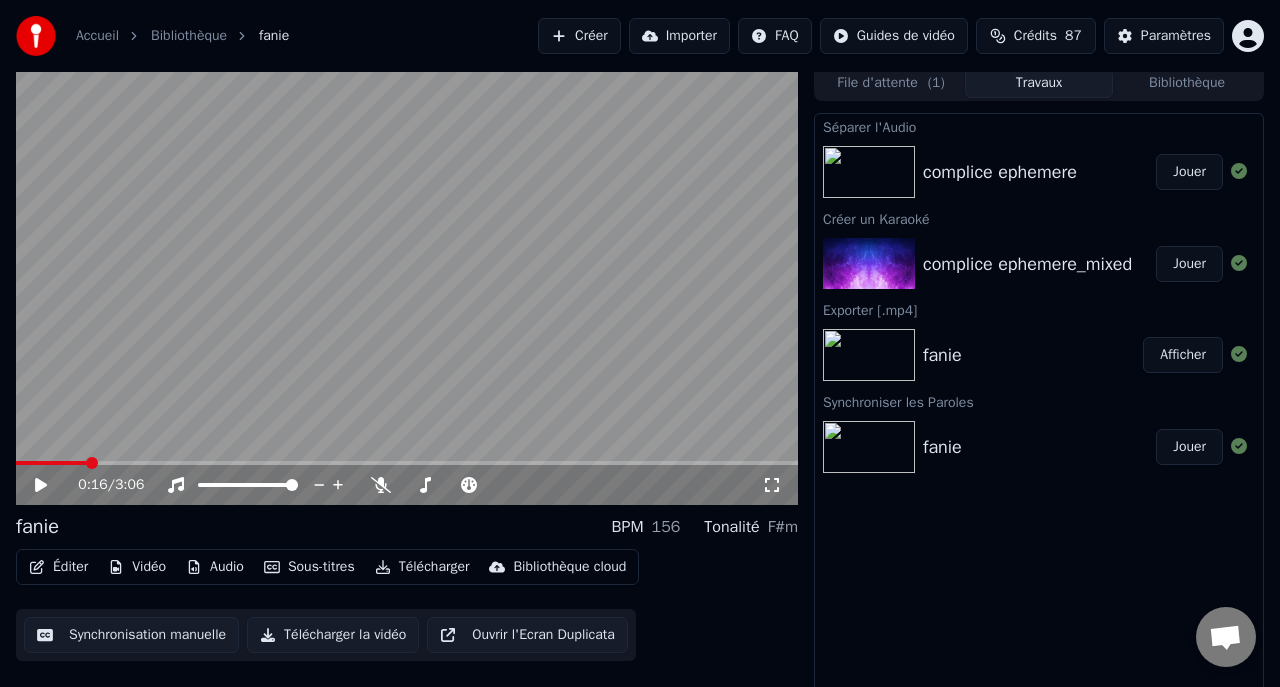 click on "Jouer" at bounding box center [1189, 447] 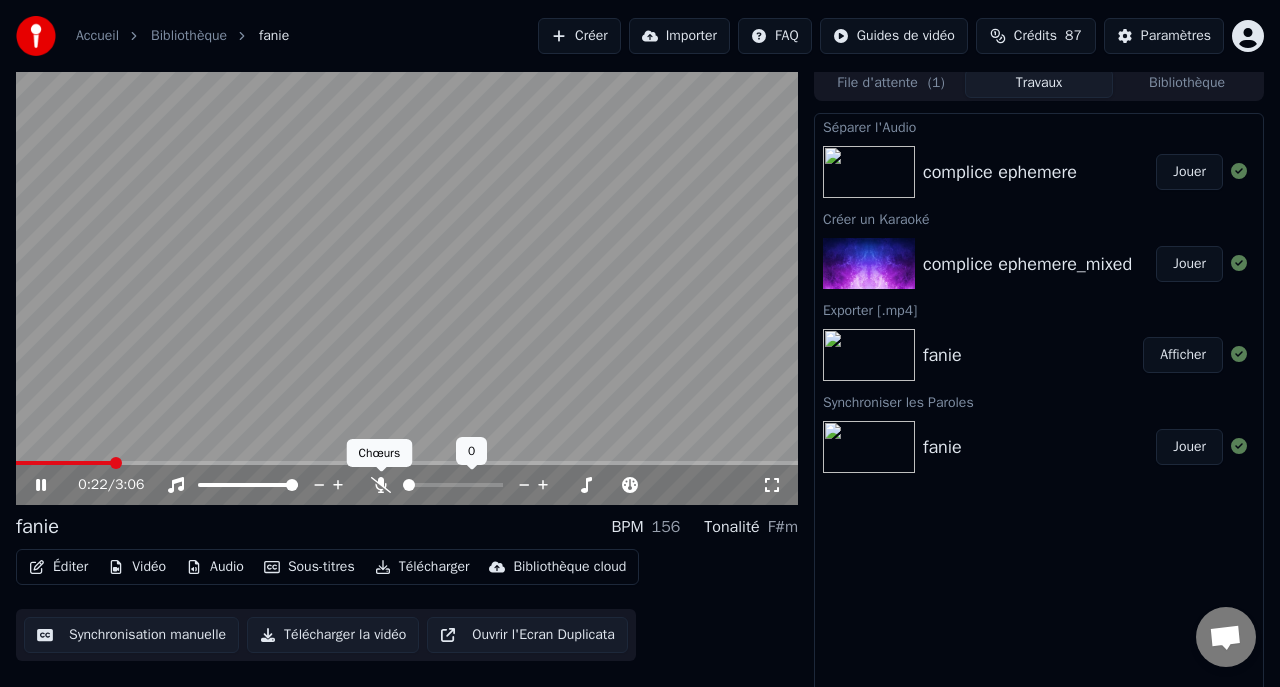 click 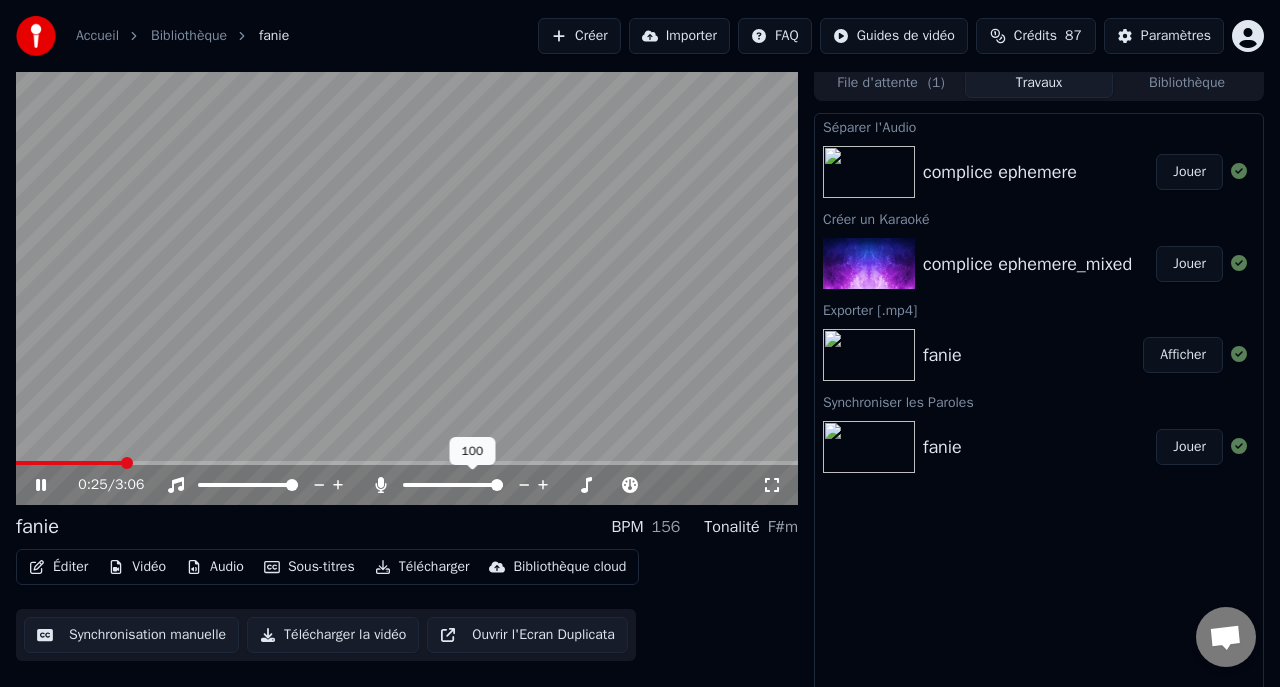 click 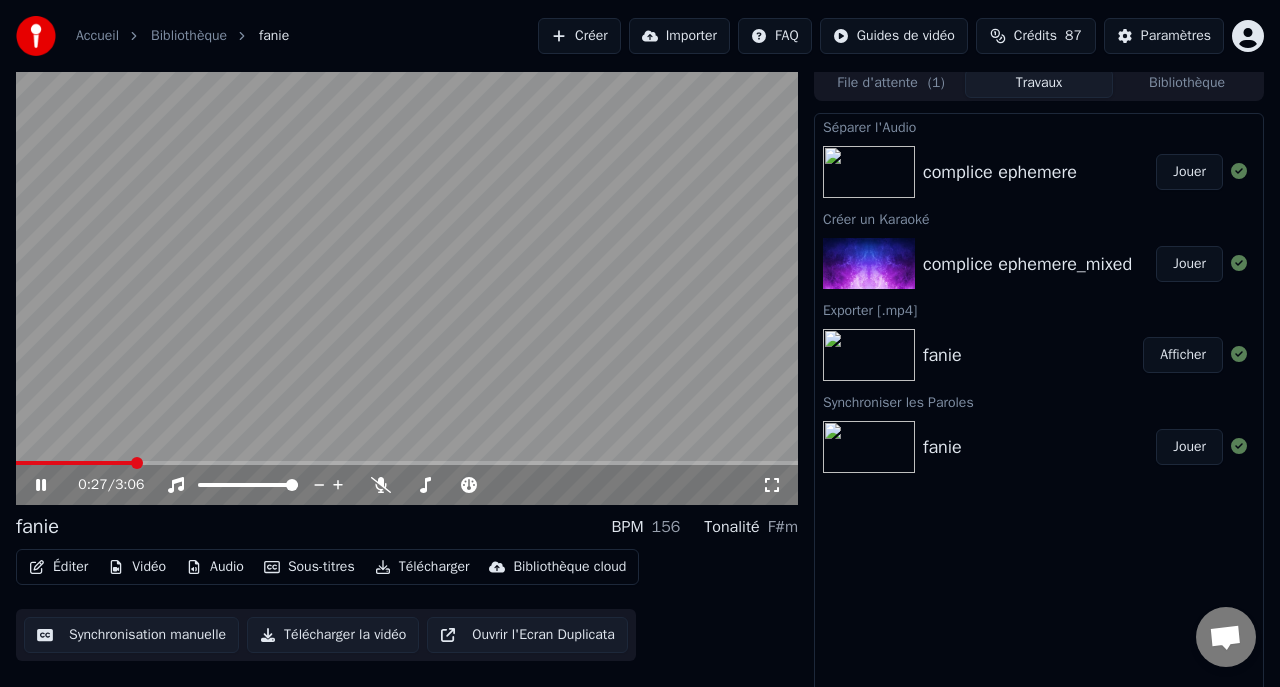click 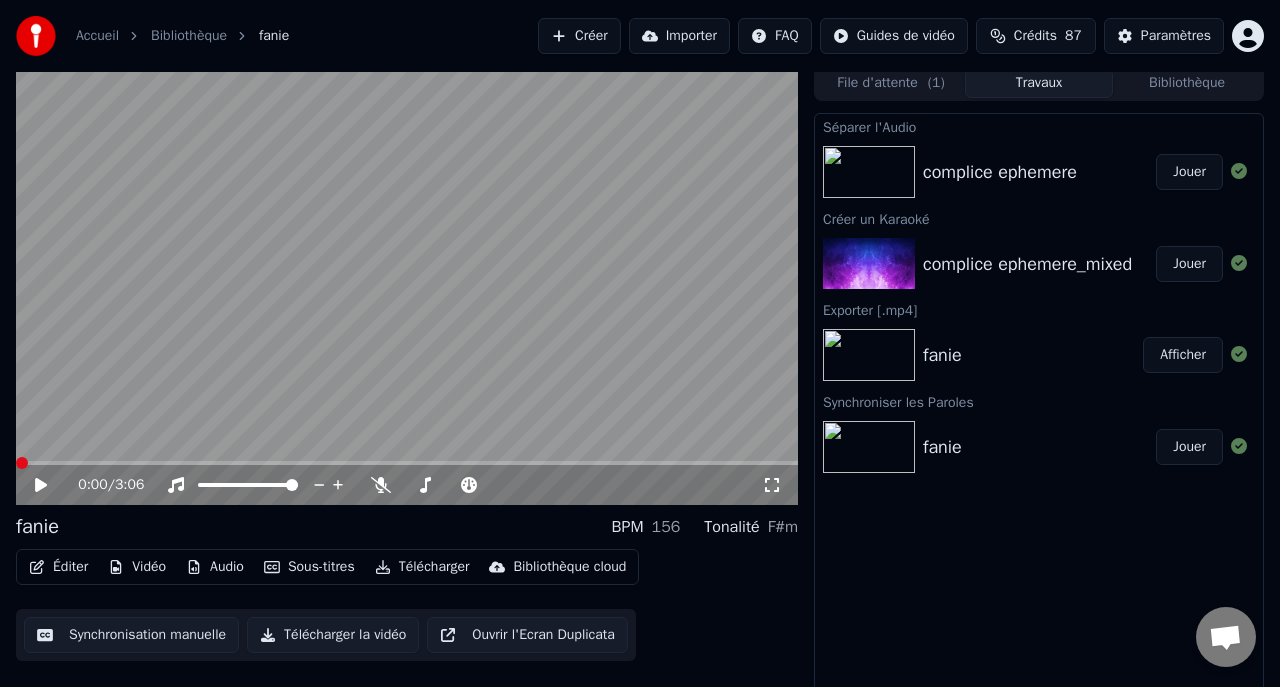 click on "0:00  /  3:06 [NAME] BPM 156 Tonalité F#m Éditer Vidéo Audio Sous-titres Télécharger Bibliothèque cloud Synchronisation manuelle Télécharger la vidéo Ouvrir l'Ecran Duplicata File d'attente ( 1 ) Travaux Bibliothèque Séparer l'Audio complice ephemere Jouer Créer un Karaoké complice ephemere_mixed Jouer Exporter [.mp4] [NAME] Afficher Synchroniser les Paroles [NAME] Jouer" at bounding box center [640, 381] 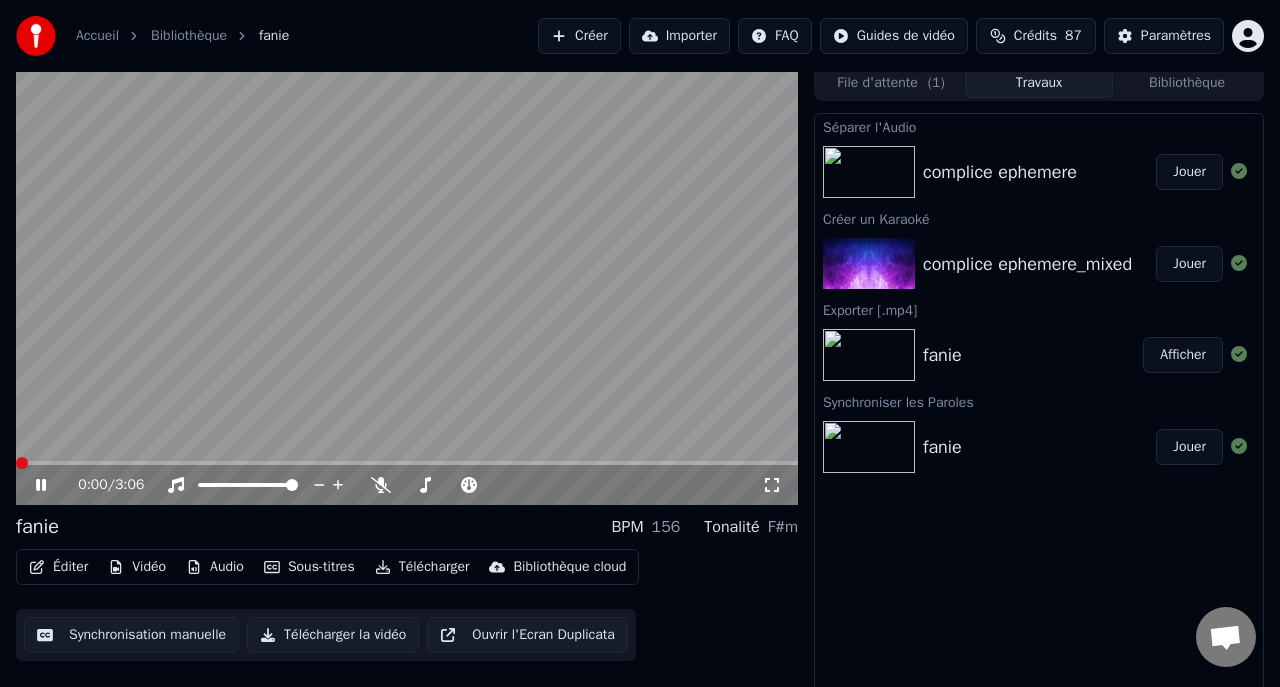 click 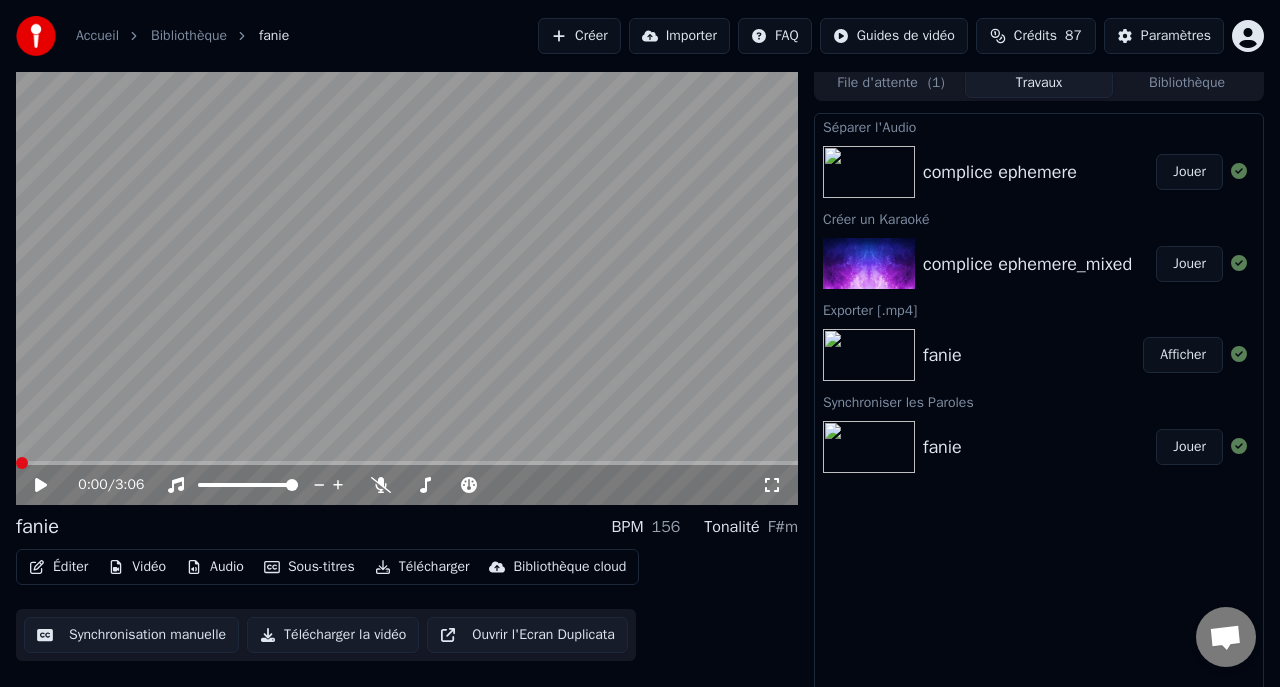 click on "Jouer" at bounding box center (1189, 447) 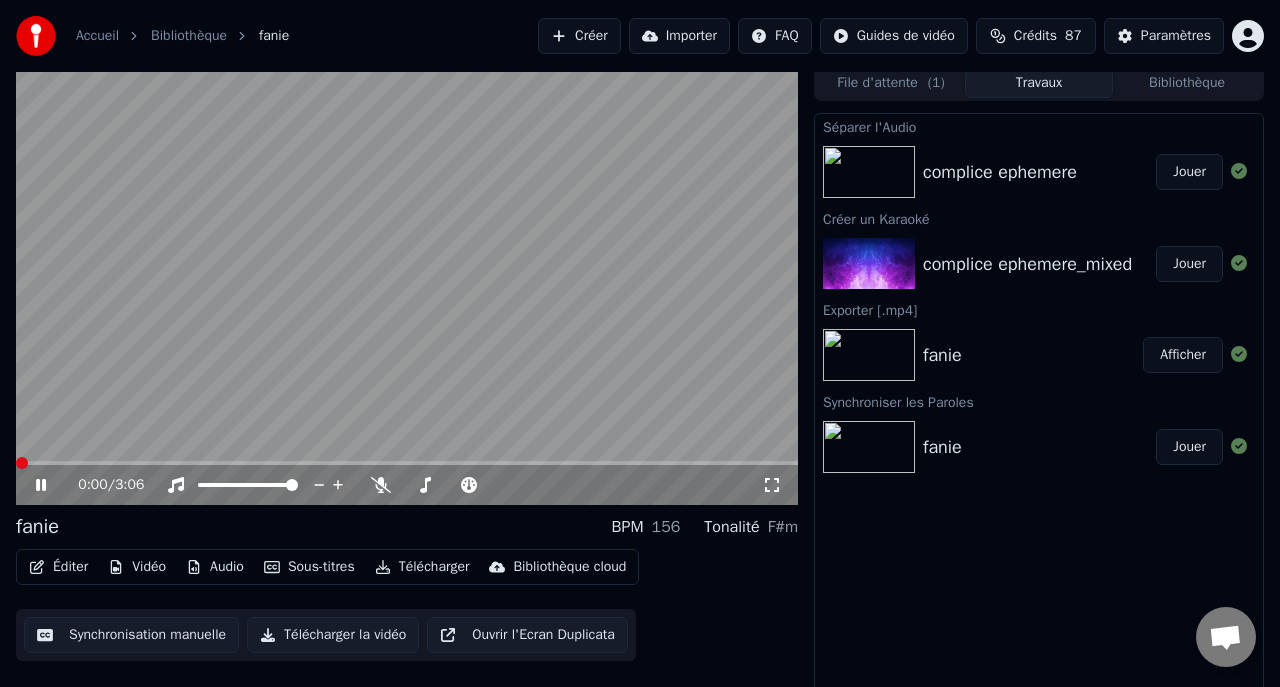 click 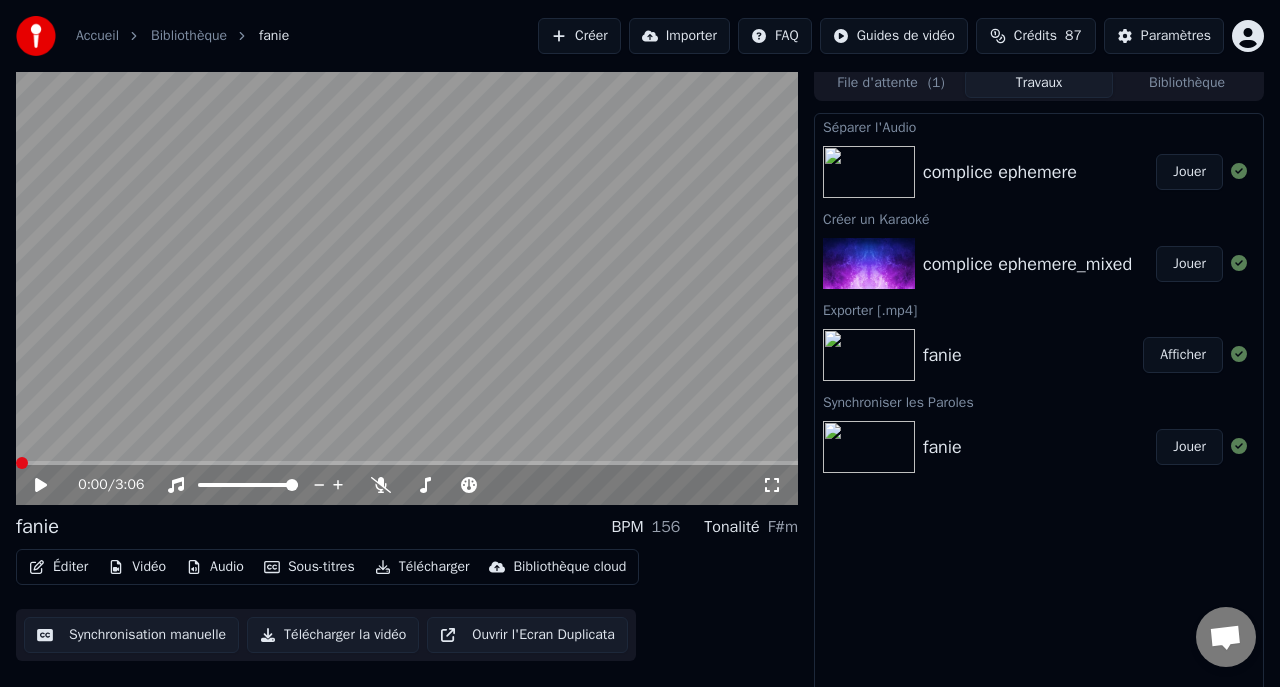 click on "Bibliothèque" at bounding box center (1187, 83) 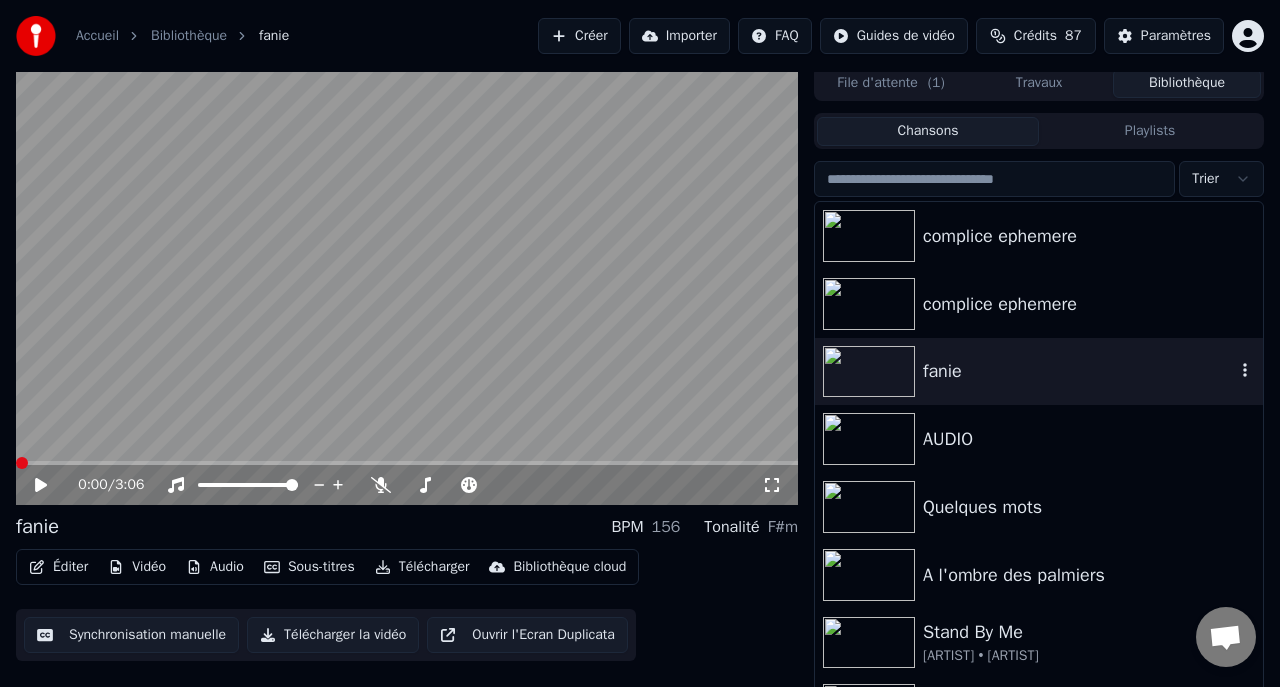 click on "fanie" at bounding box center [1079, 371] 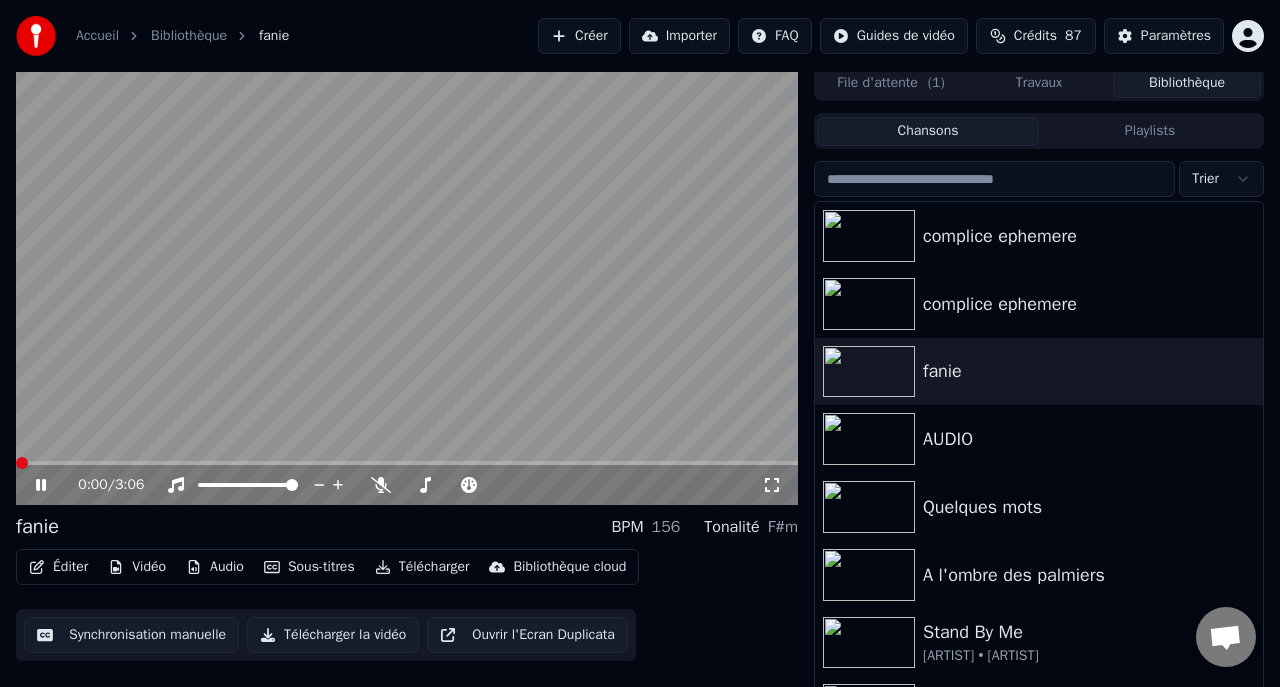 click 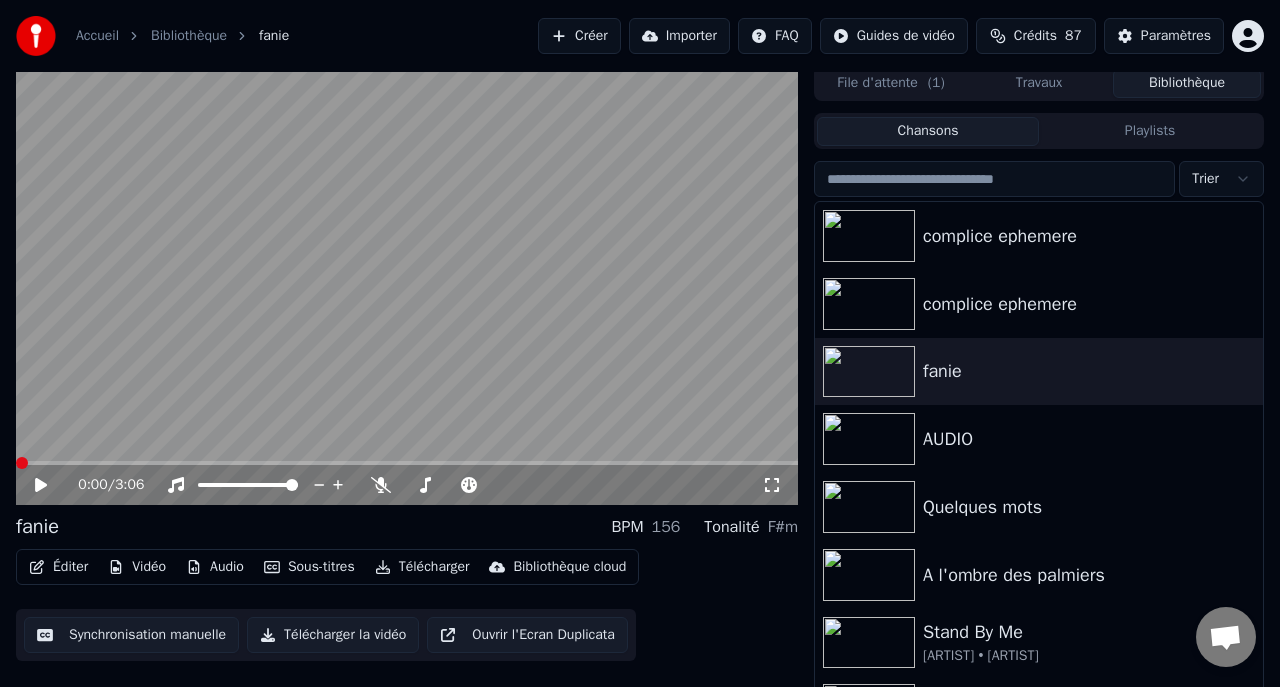 click on "Sous-titres" at bounding box center (309, 567) 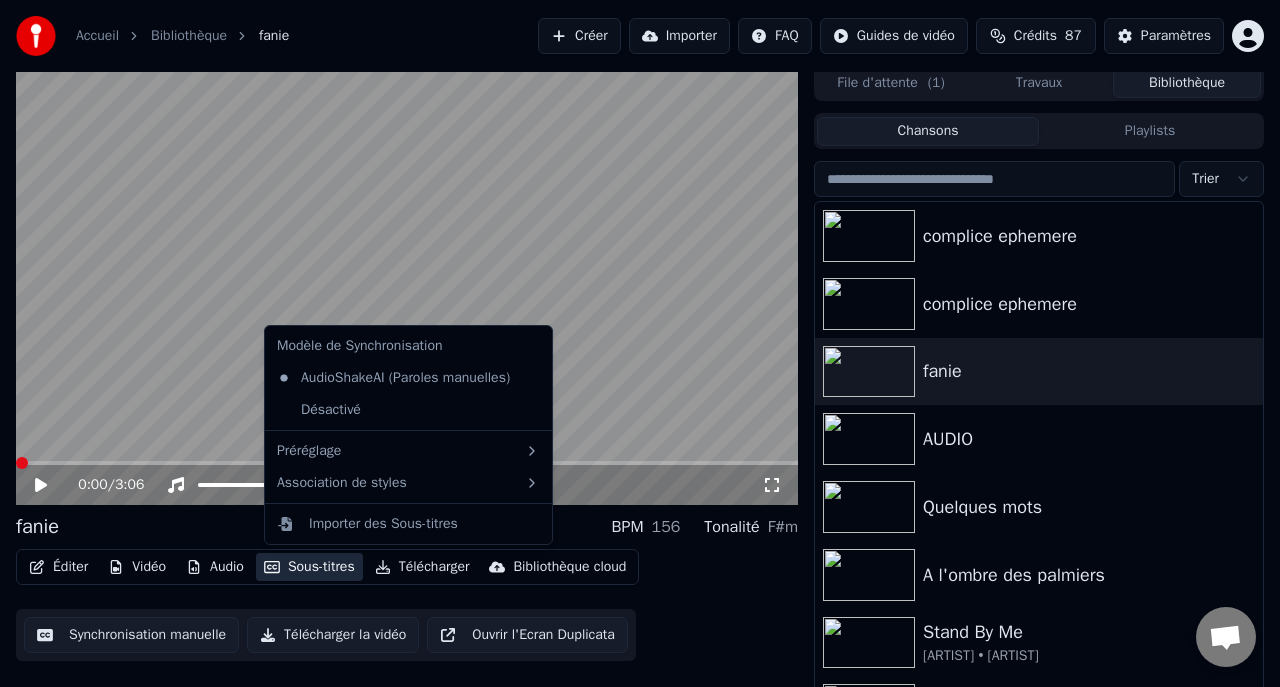 click at bounding box center [407, 285] 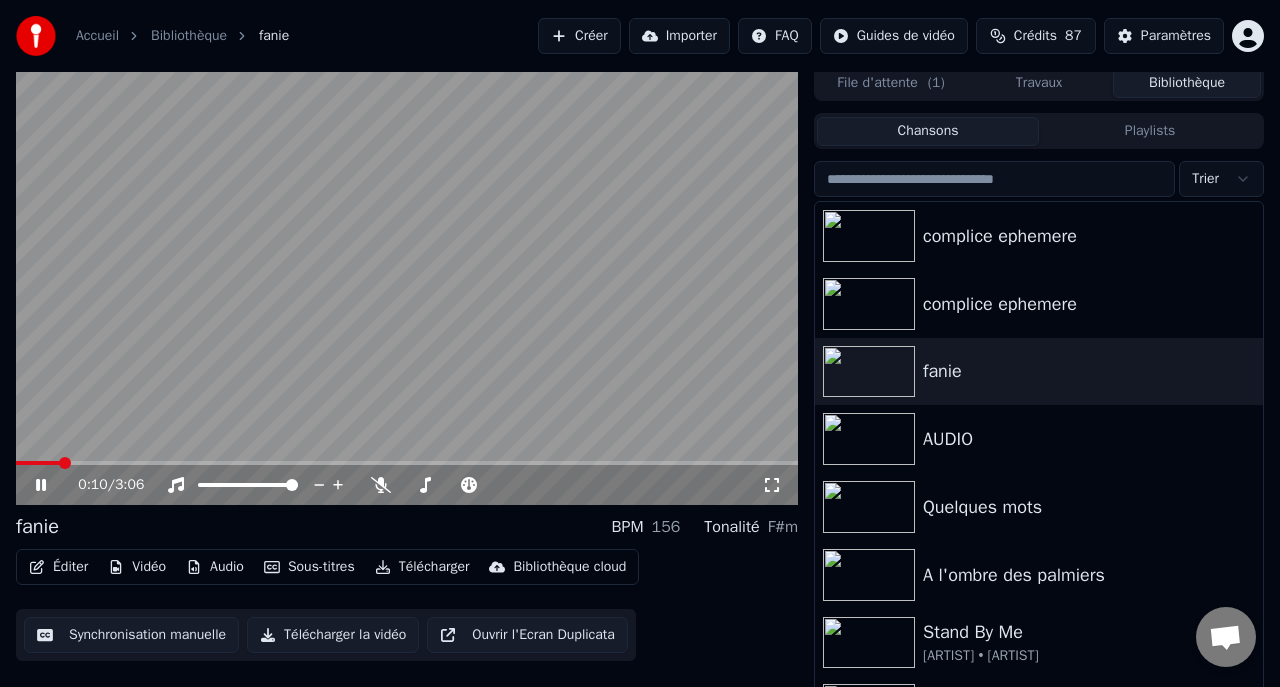 click 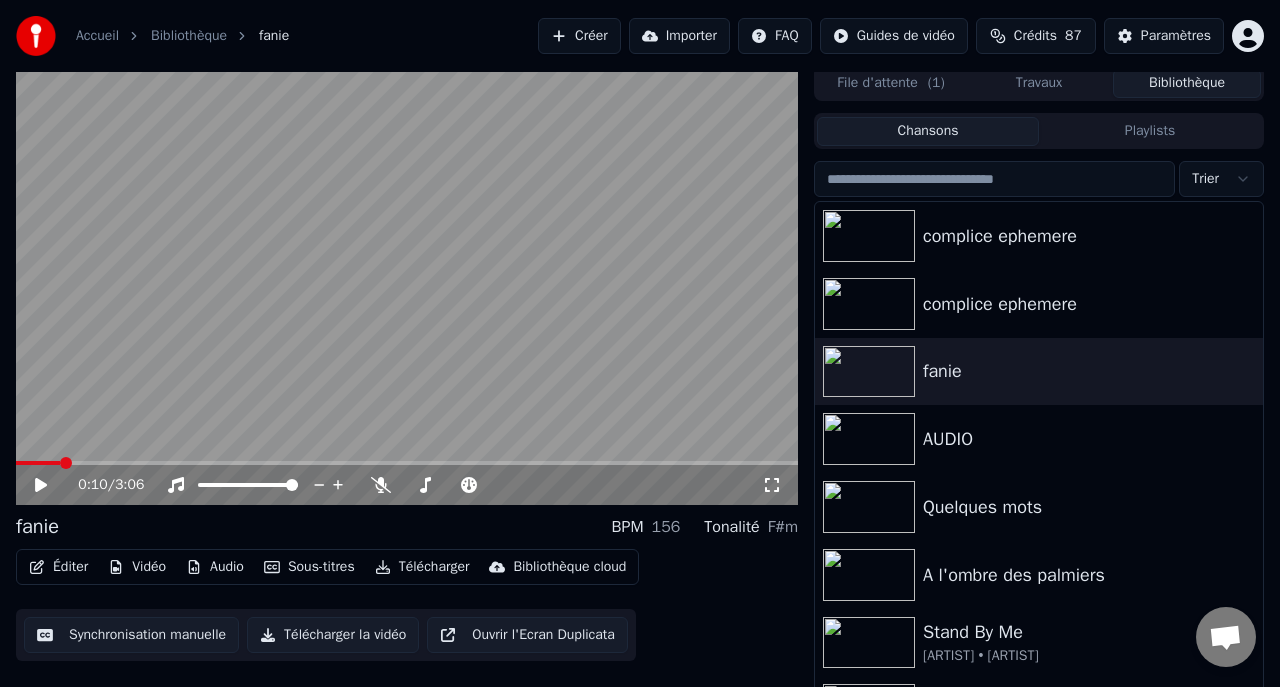 click on "Audio" at bounding box center (215, 567) 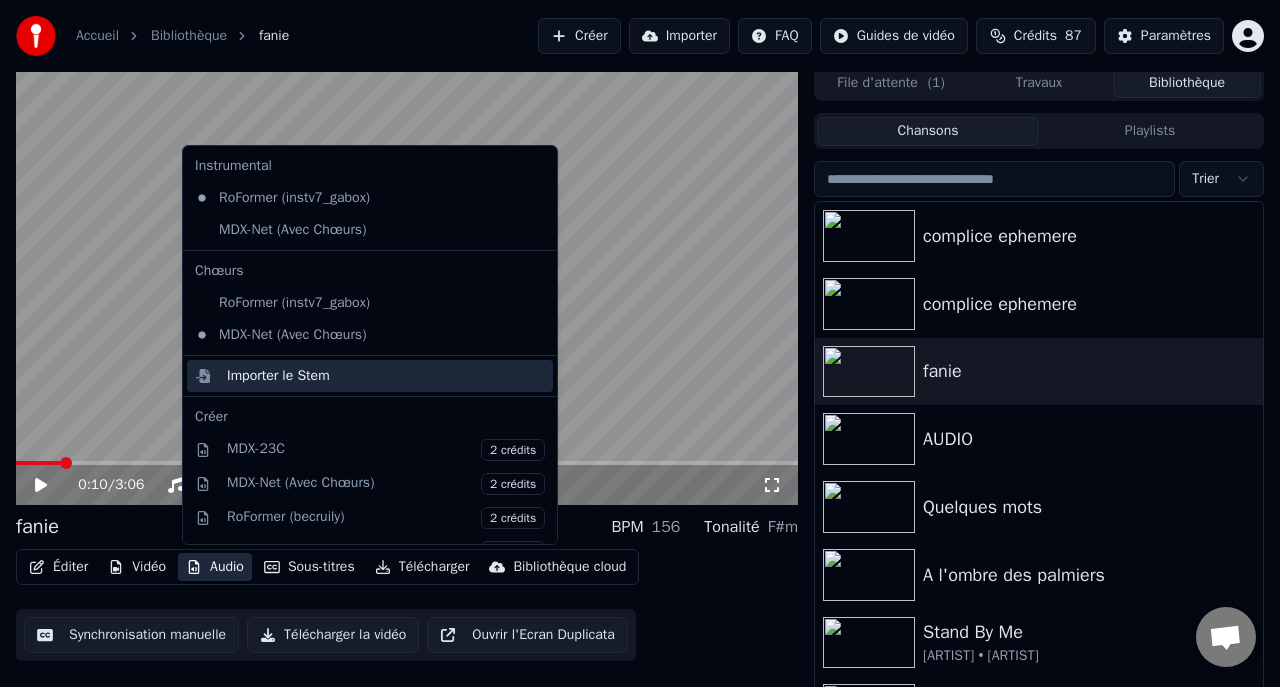 click on "Importer le Stem" at bounding box center (278, 376) 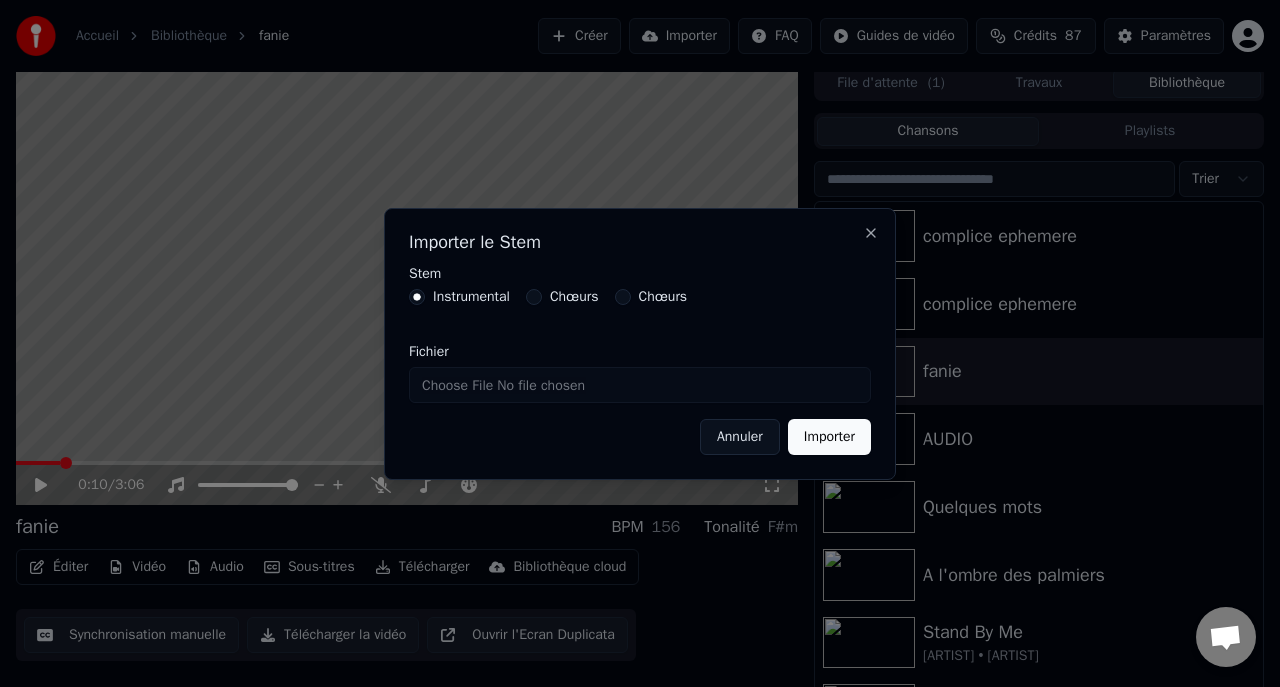 click on "Fichier" at bounding box center (640, 385) 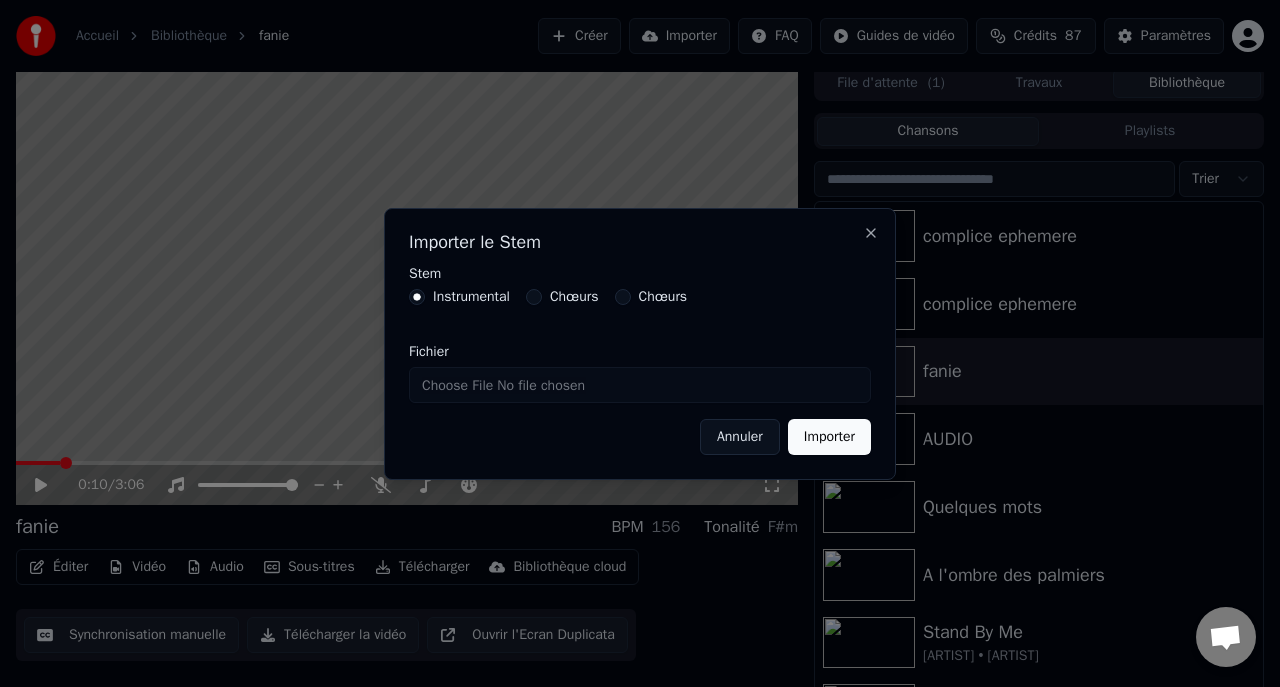 type on "**********" 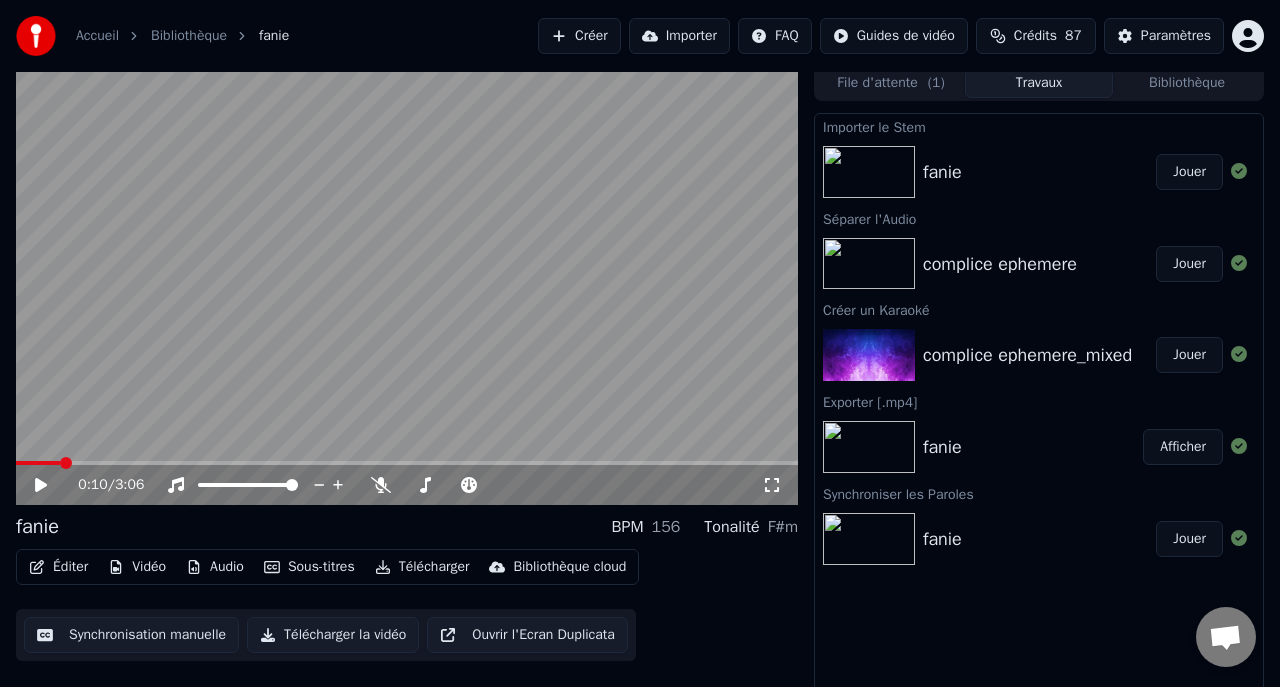 click on "Jouer" at bounding box center [1189, 172] 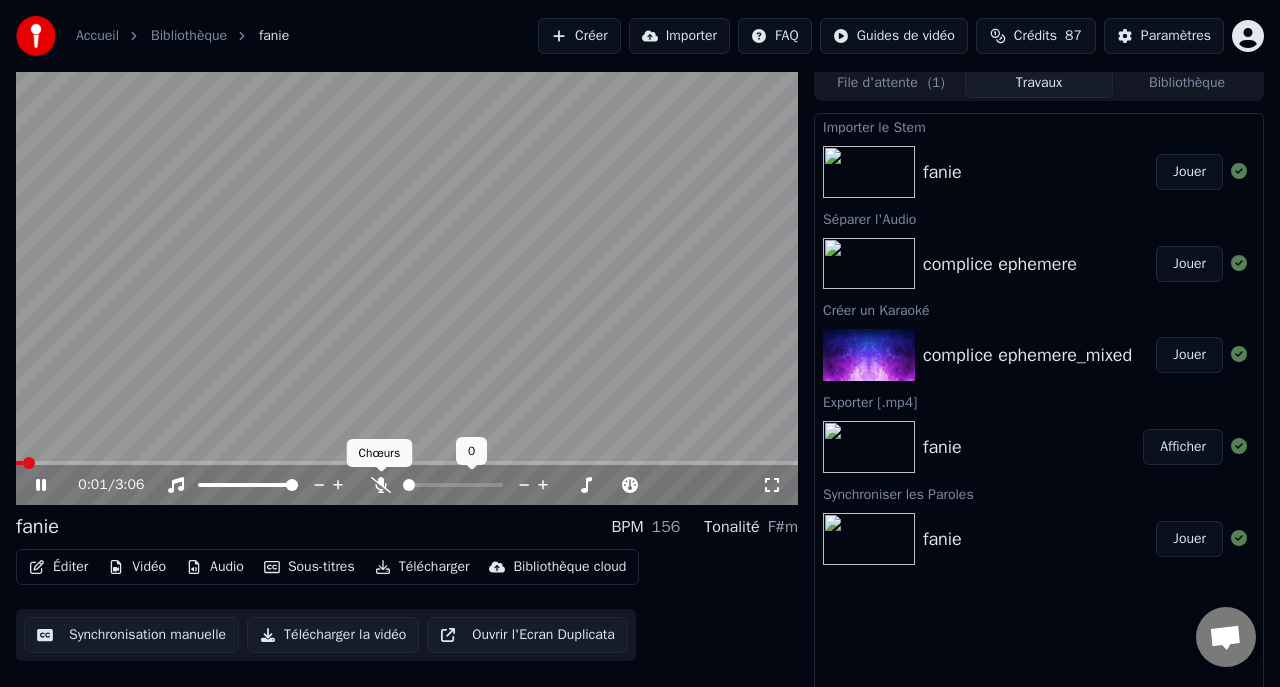 click 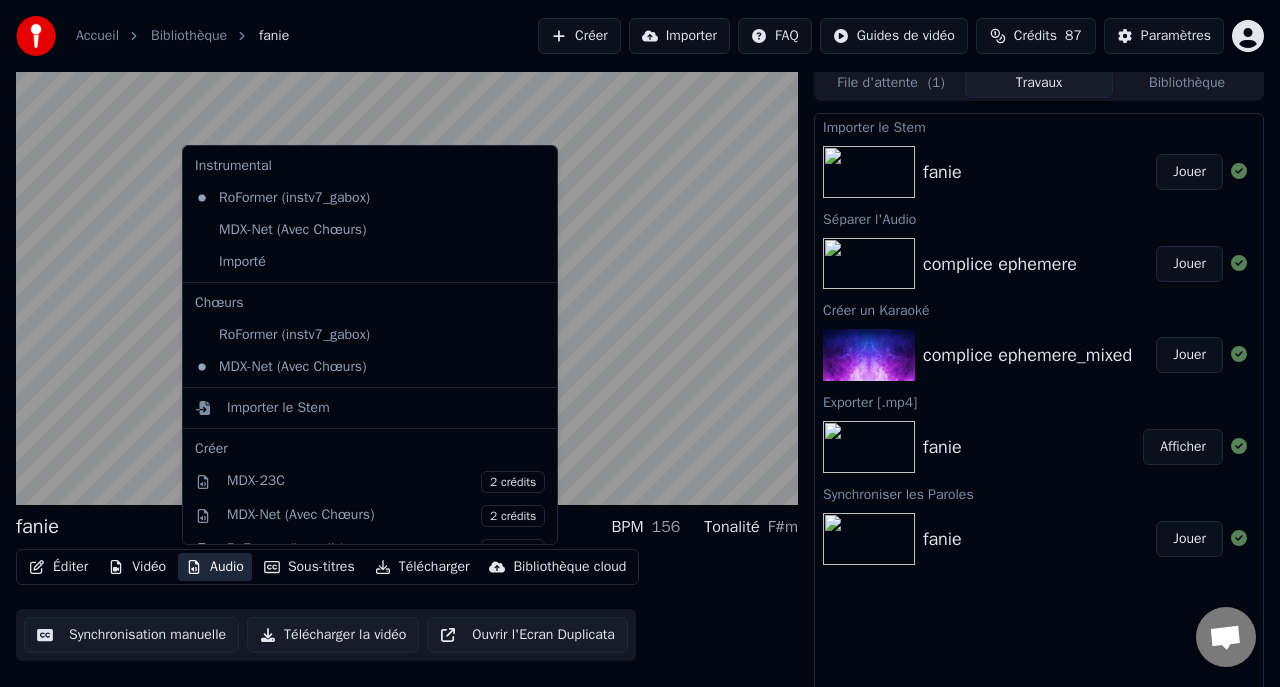 click on "Audio" at bounding box center (215, 567) 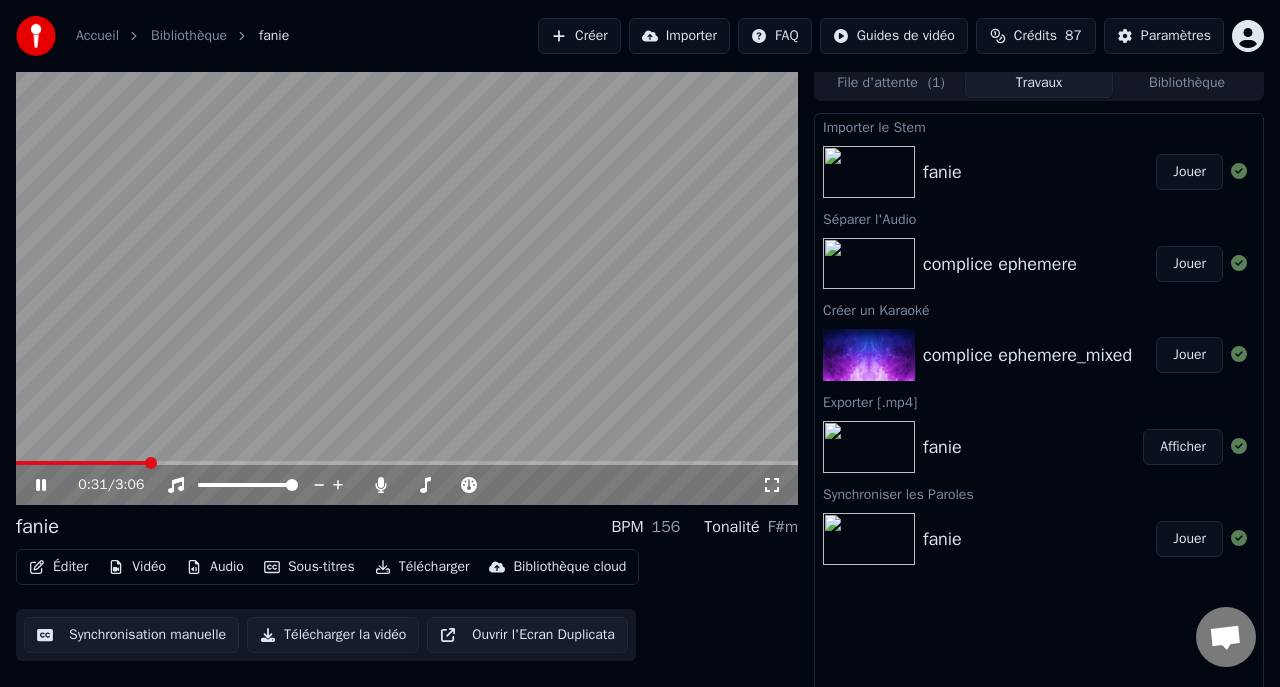 click at bounding box center [407, 285] 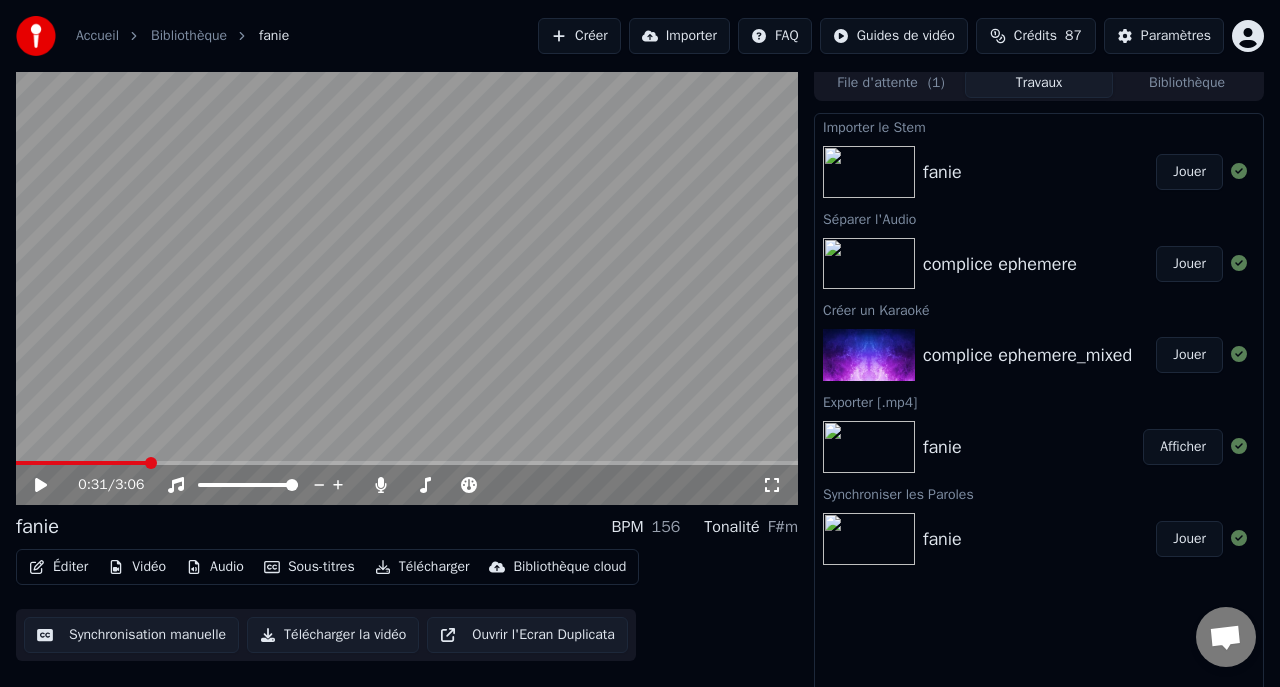 click at bounding box center (407, 285) 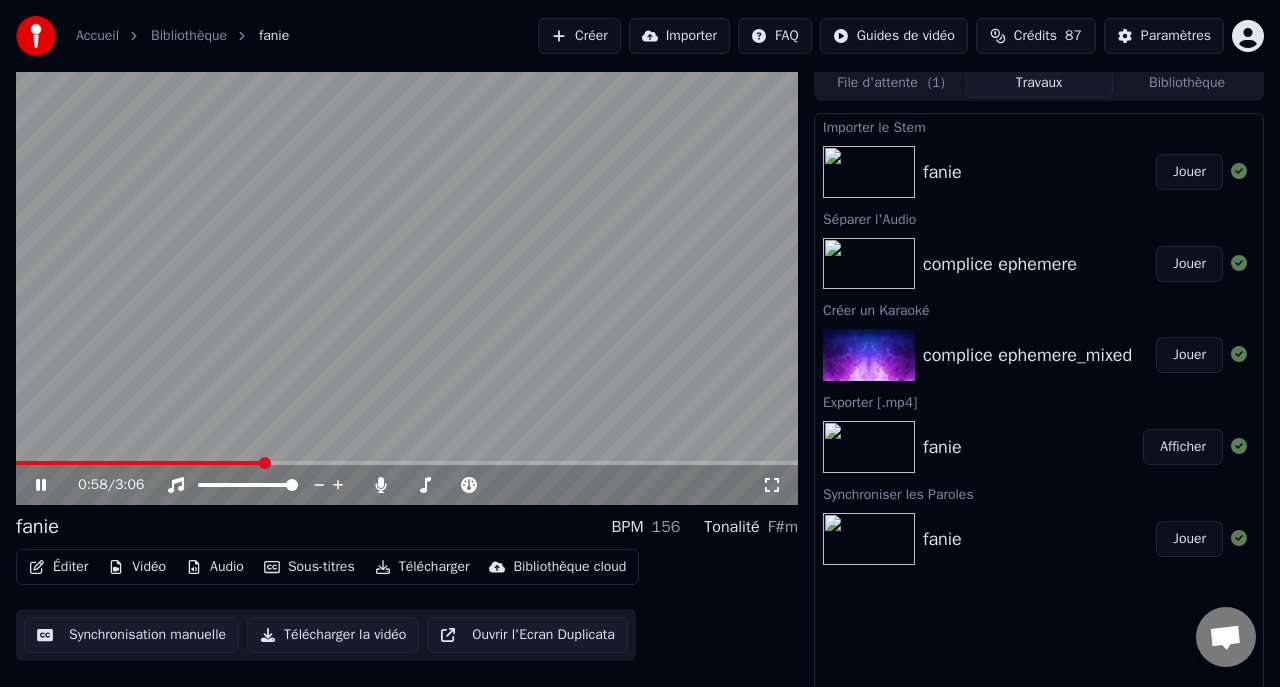 click on "Audio" at bounding box center (215, 567) 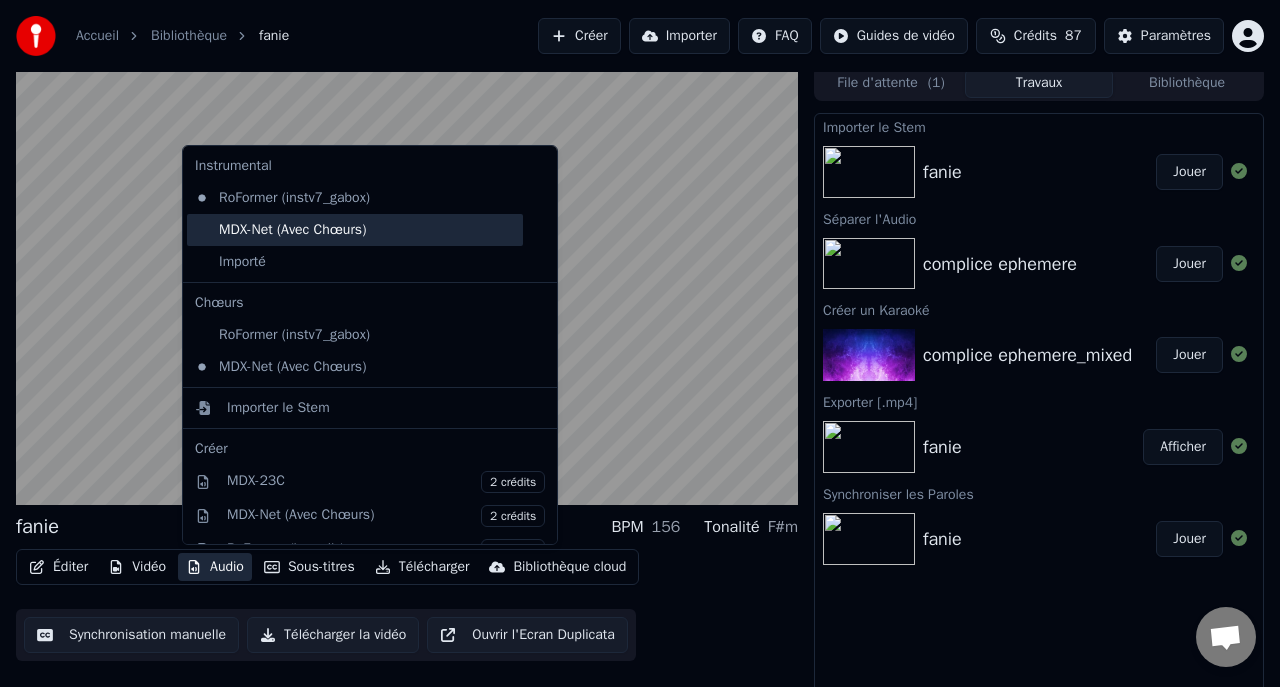click on "MDX-Net (Avec Chœurs)" at bounding box center (355, 230) 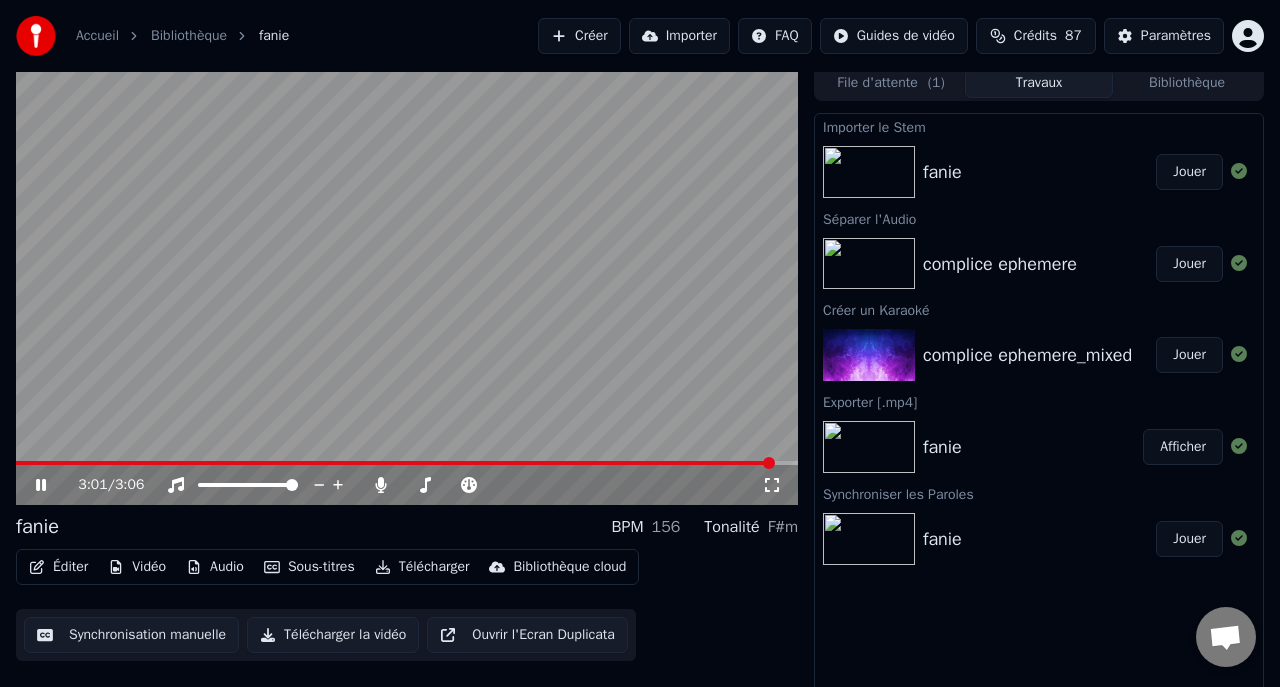 click 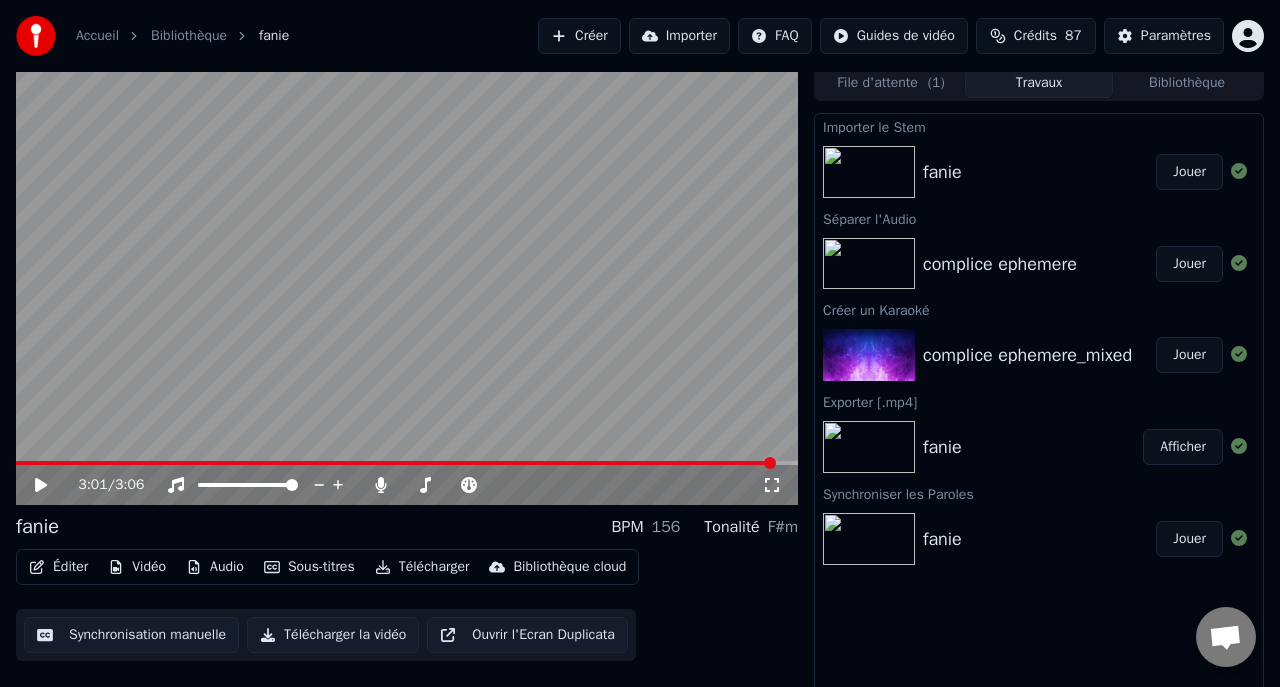 click on "Éditer" at bounding box center [58, 567] 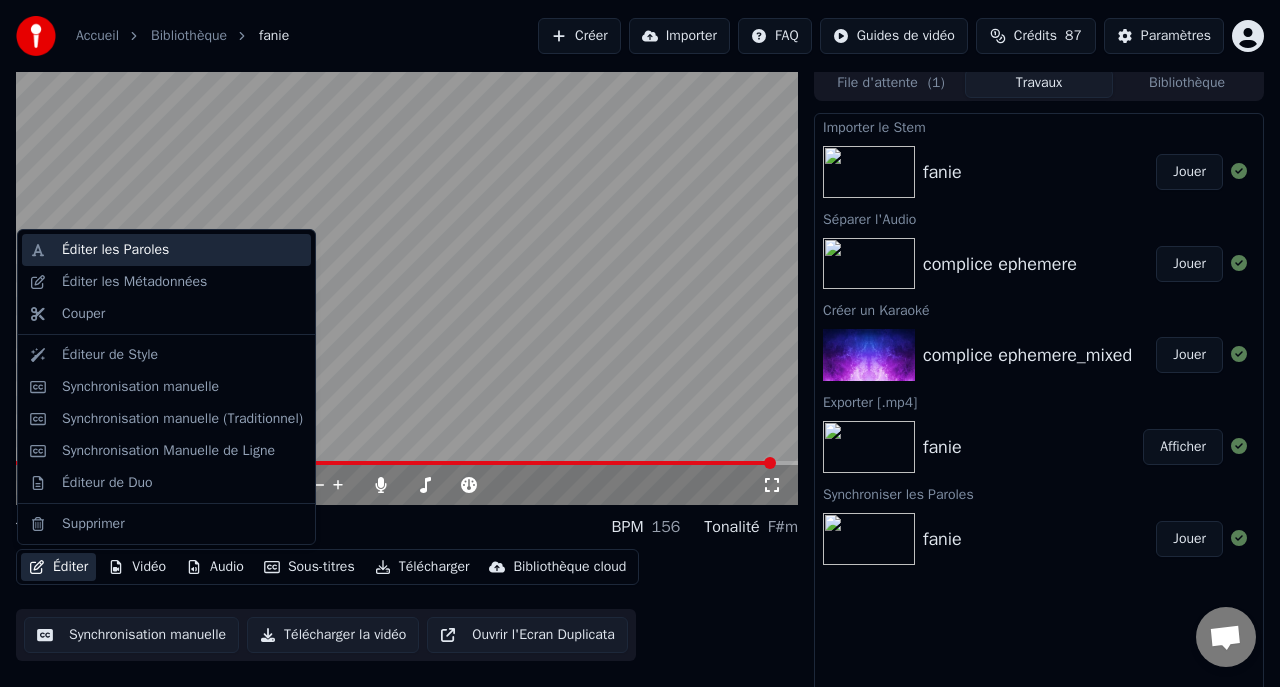 click on "Éditer les Paroles" at bounding box center [115, 250] 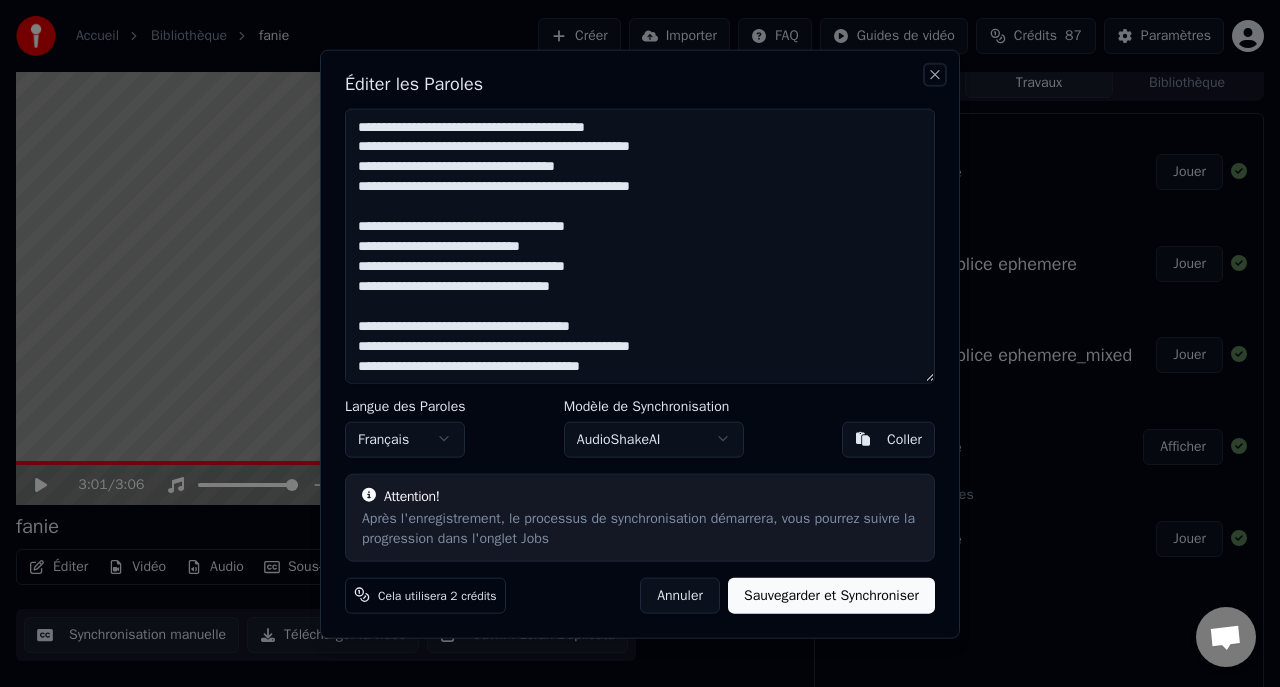 click on "Close" at bounding box center [935, 74] 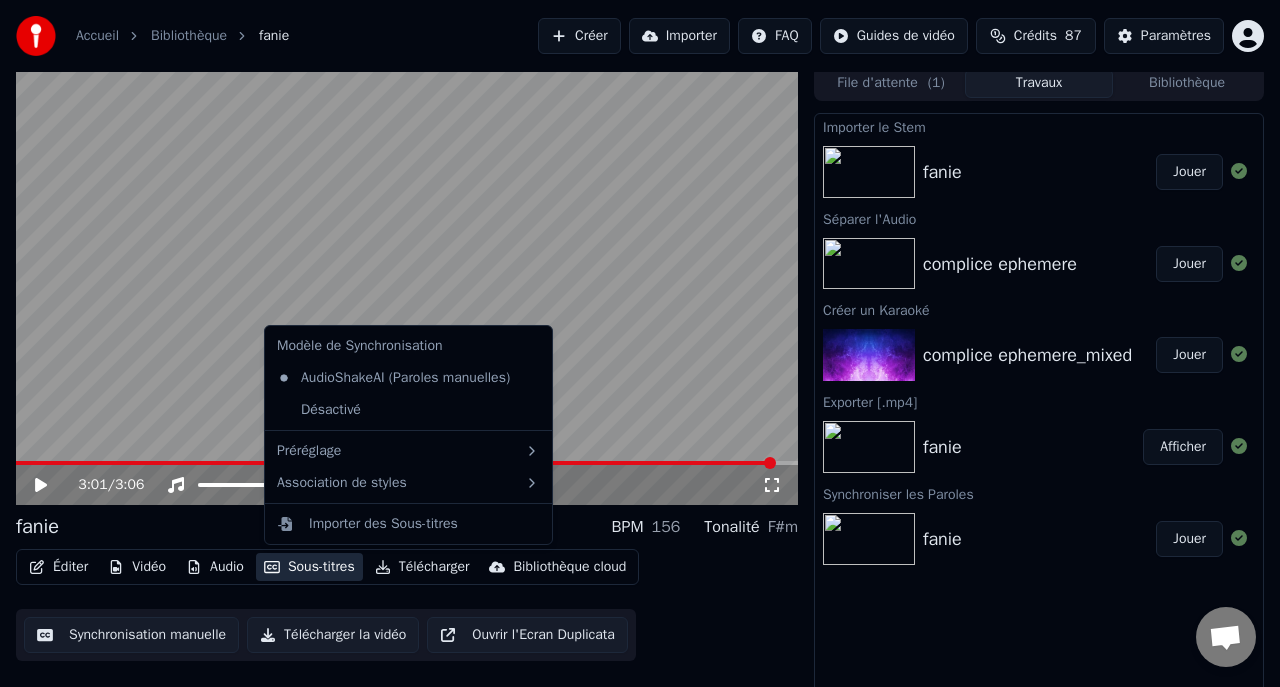 click on "Sous-titres" at bounding box center [309, 567] 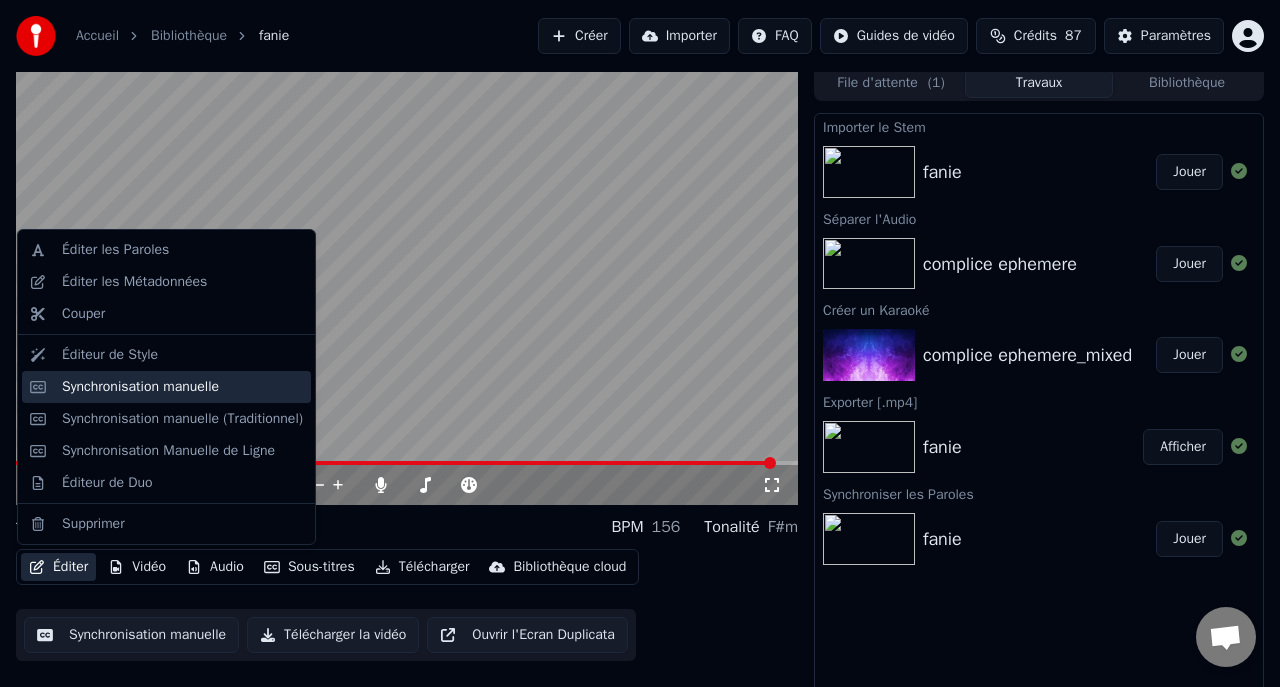 click on "Synchronisation manuelle" at bounding box center [140, 387] 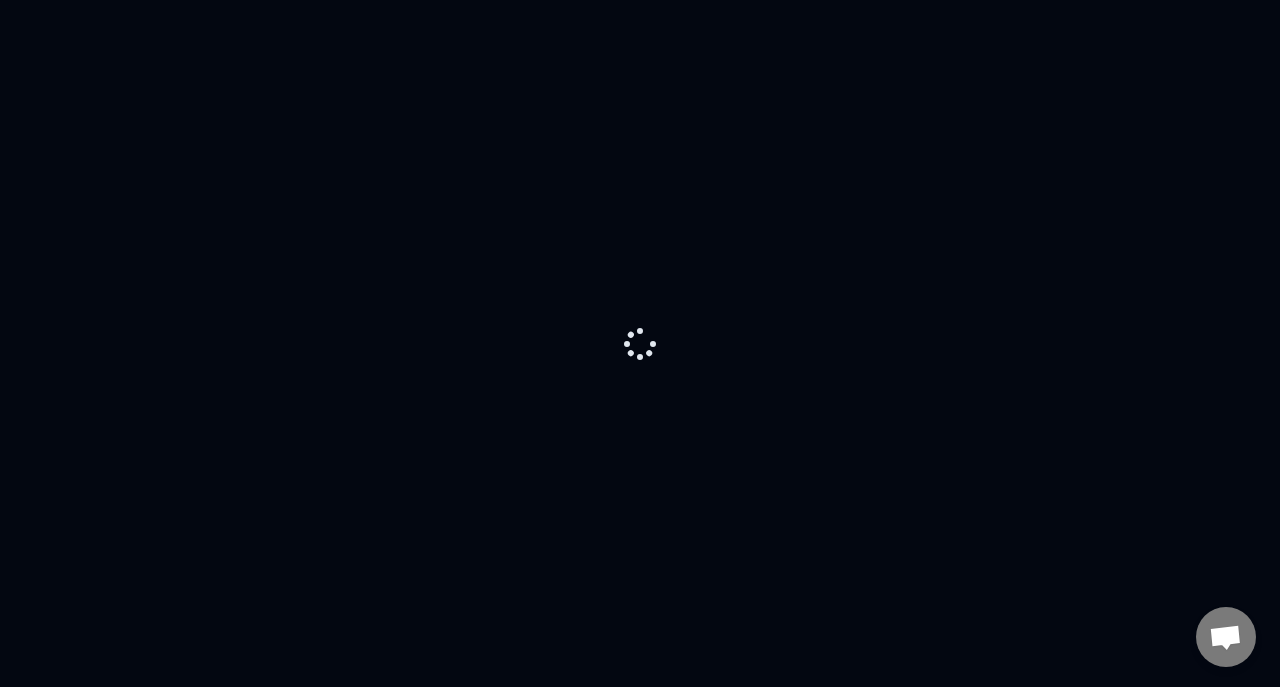 scroll, scrollTop: 0, scrollLeft: 0, axis: both 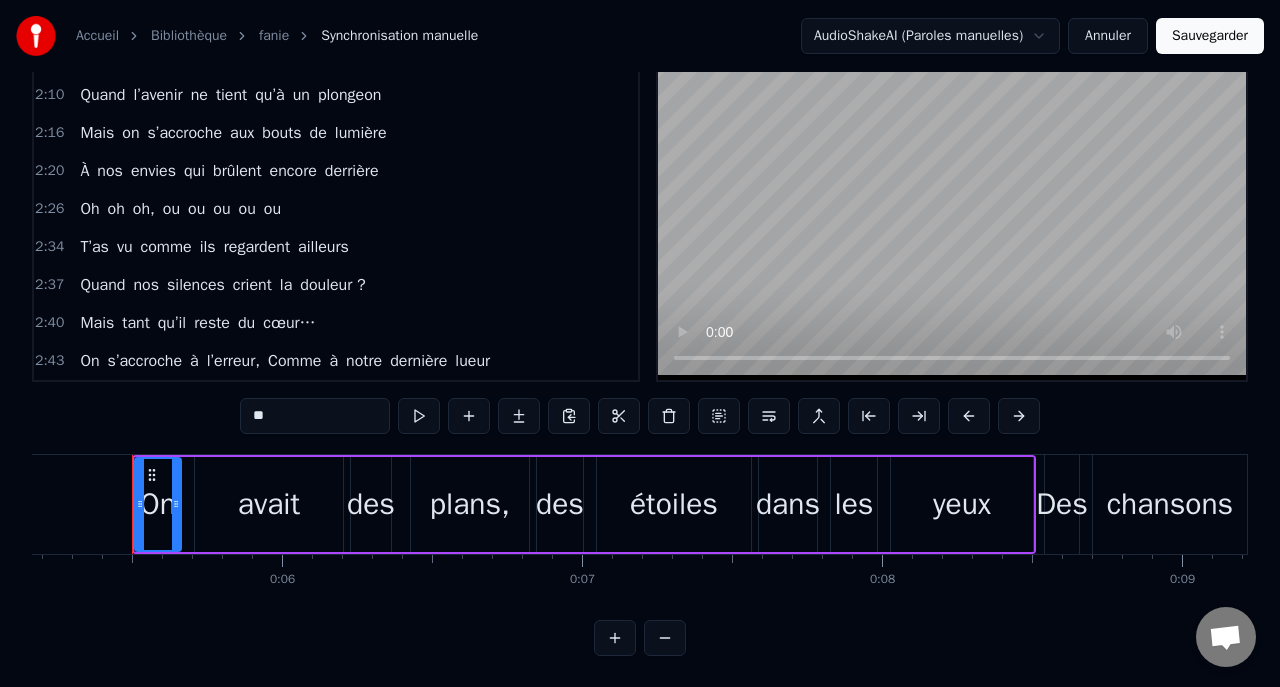 click on "lueur" at bounding box center (472, 361) 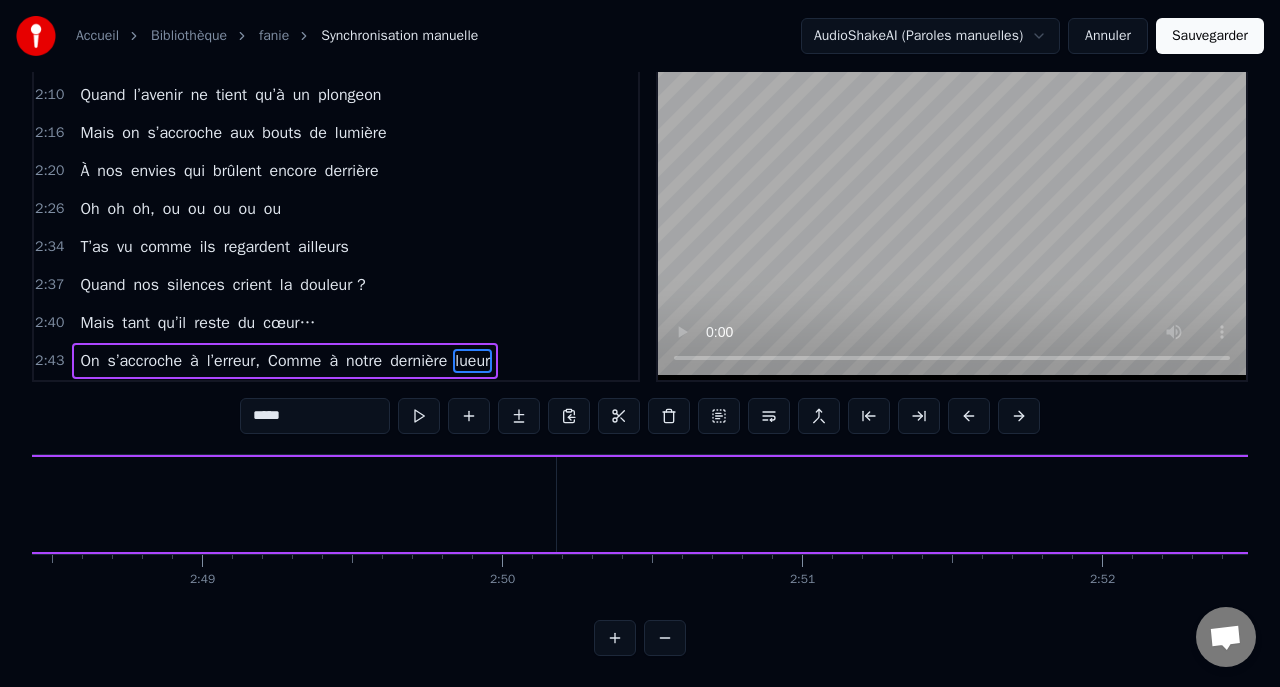 scroll, scrollTop: 0, scrollLeft: 50550, axis: horizontal 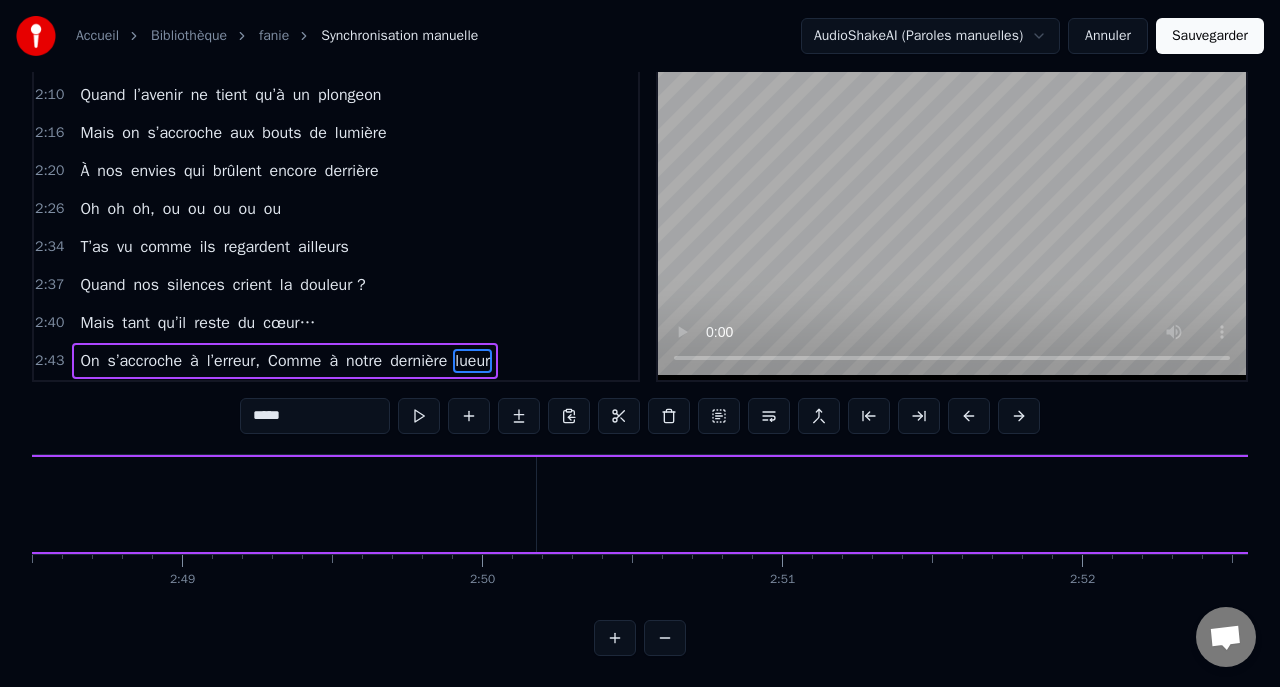click on "On s’accroche à l’erreur, Comme à notre dernière lueur" at bounding box center (556, 504) 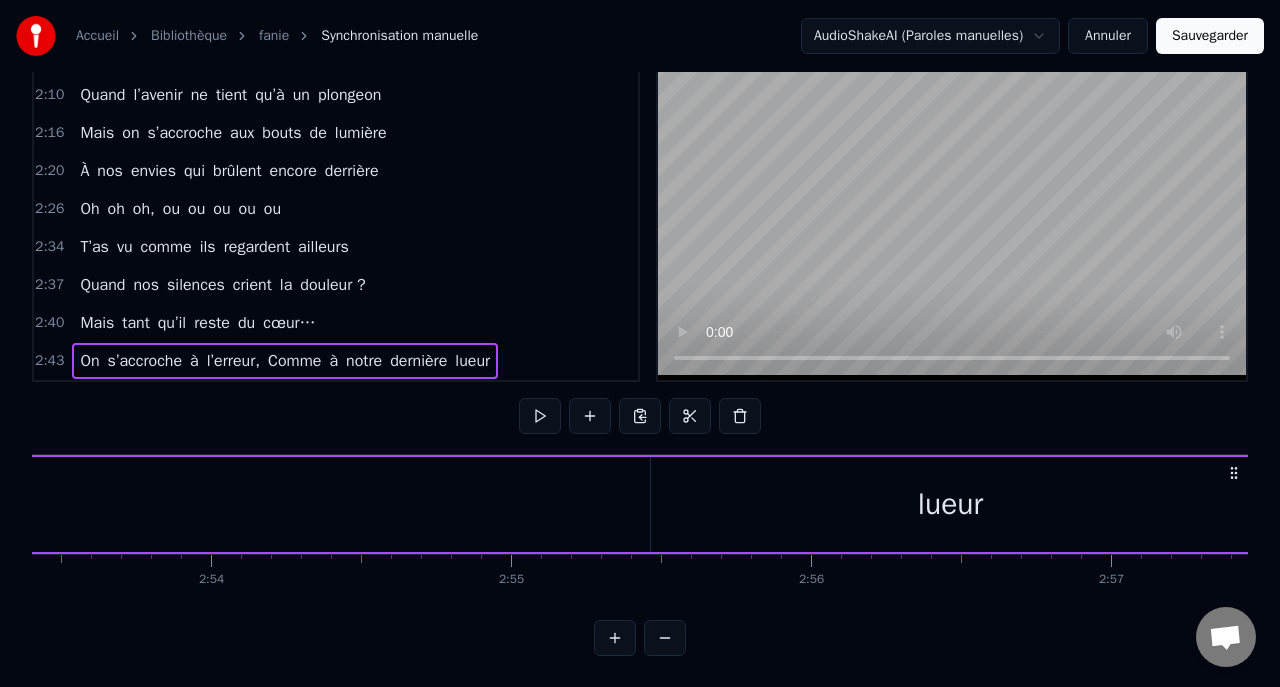 scroll, scrollTop: 0, scrollLeft: 52035, axis: horizontal 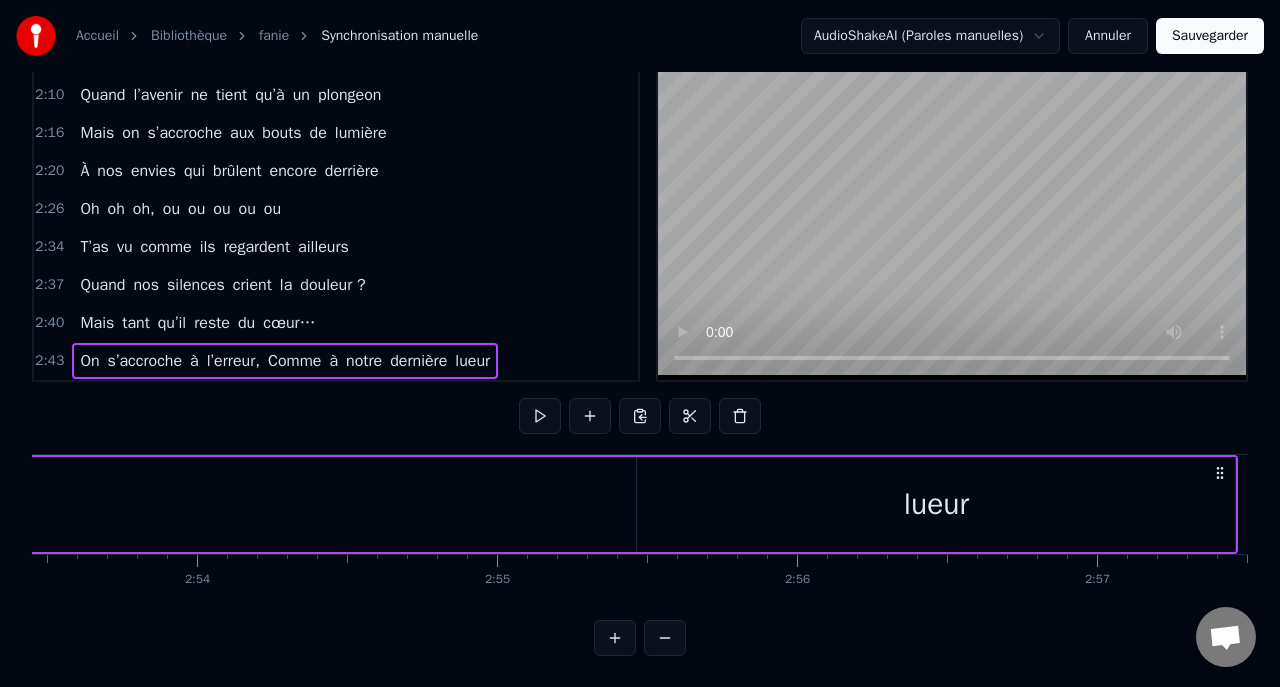 drag, startPoint x: 712, startPoint y: 497, endPoint x: 150, endPoint y: 535, distance: 563.2832 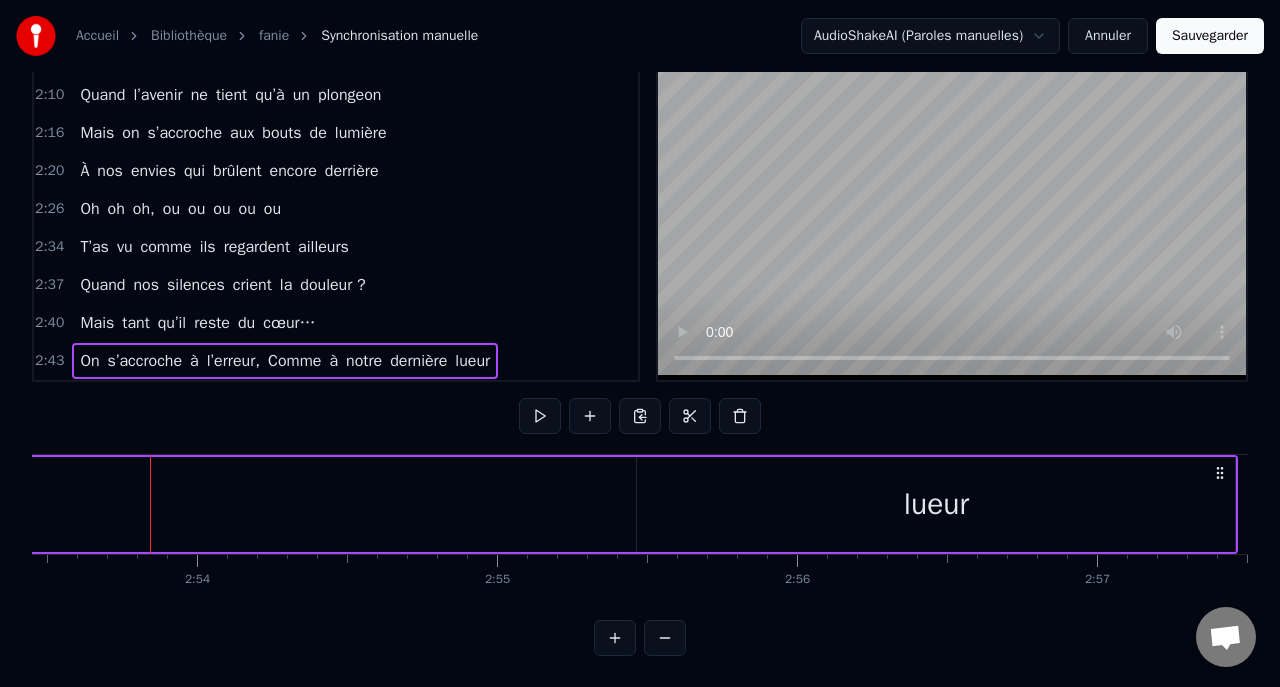 click on "On s’accroche à l’erreur, Comme à notre dernière lueur" at bounding box center [-929, 504] 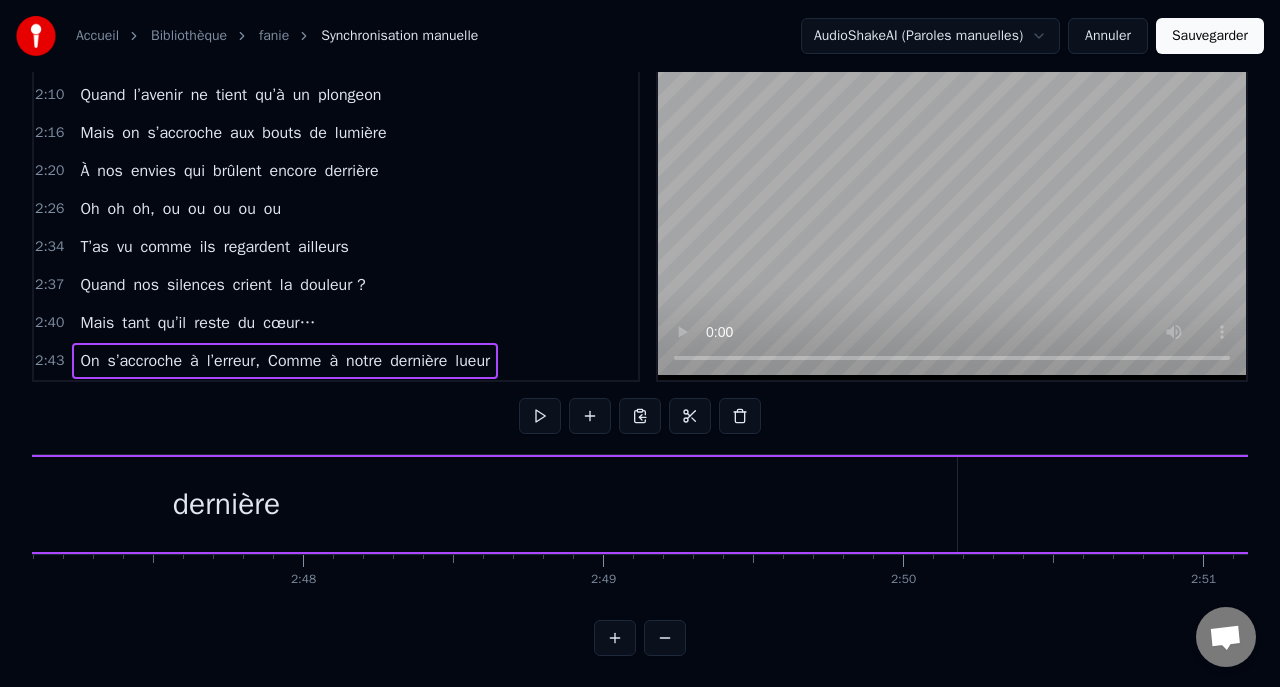 scroll, scrollTop: 0, scrollLeft: 50126, axis: horizontal 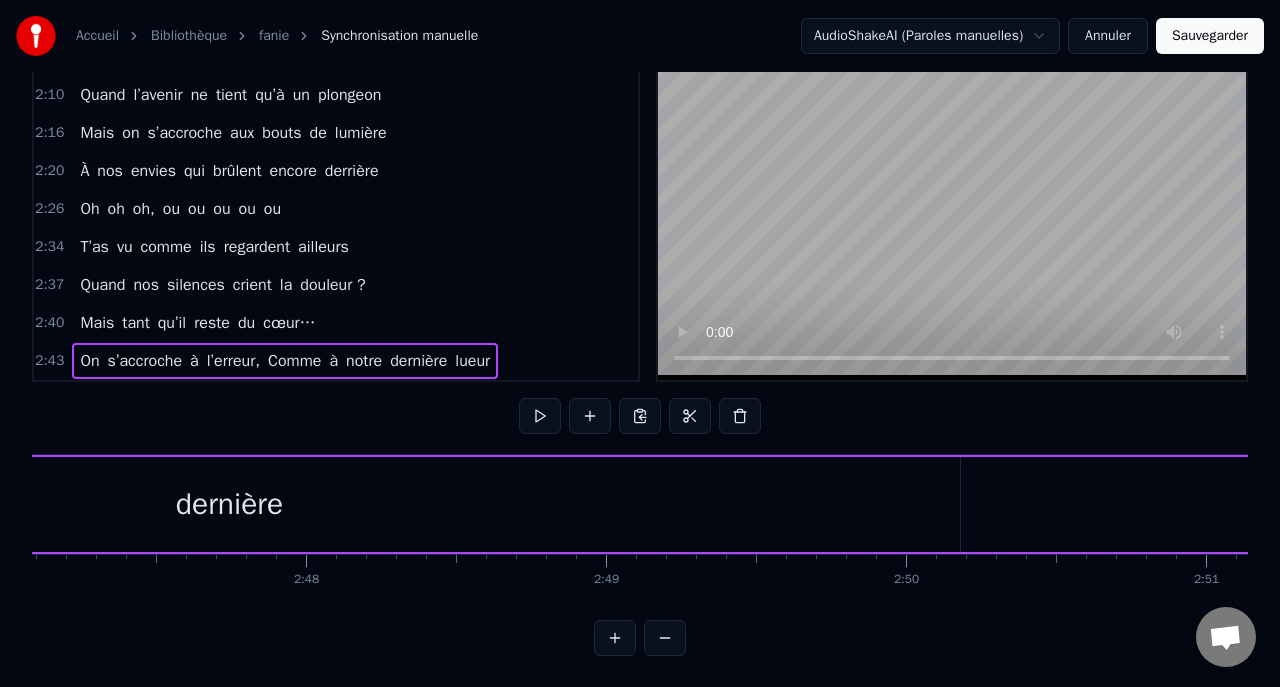 drag, startPoint x: 960, startPoint y: 507, endPoint x: 891, endPoint y: 509, distance: 69.02898 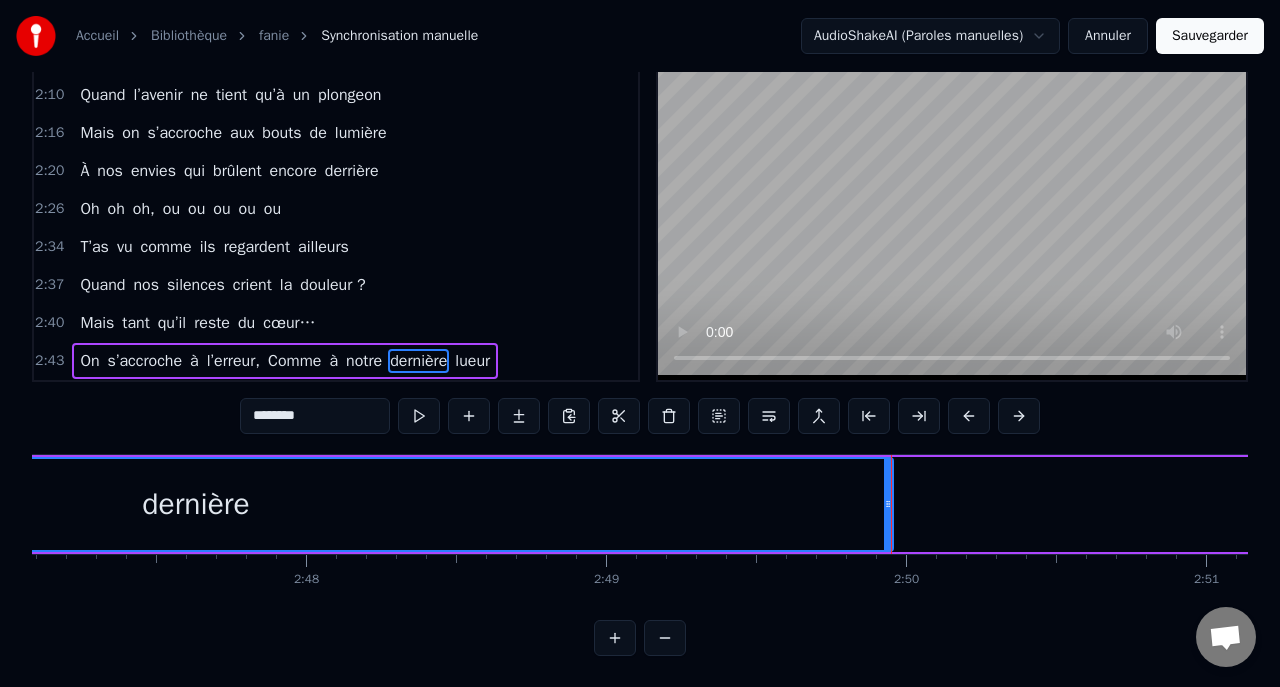 drag, startPoint x: 956, startPoint y: 505, endPoint x: 889, endPoint y: 516, distance: 67.89698 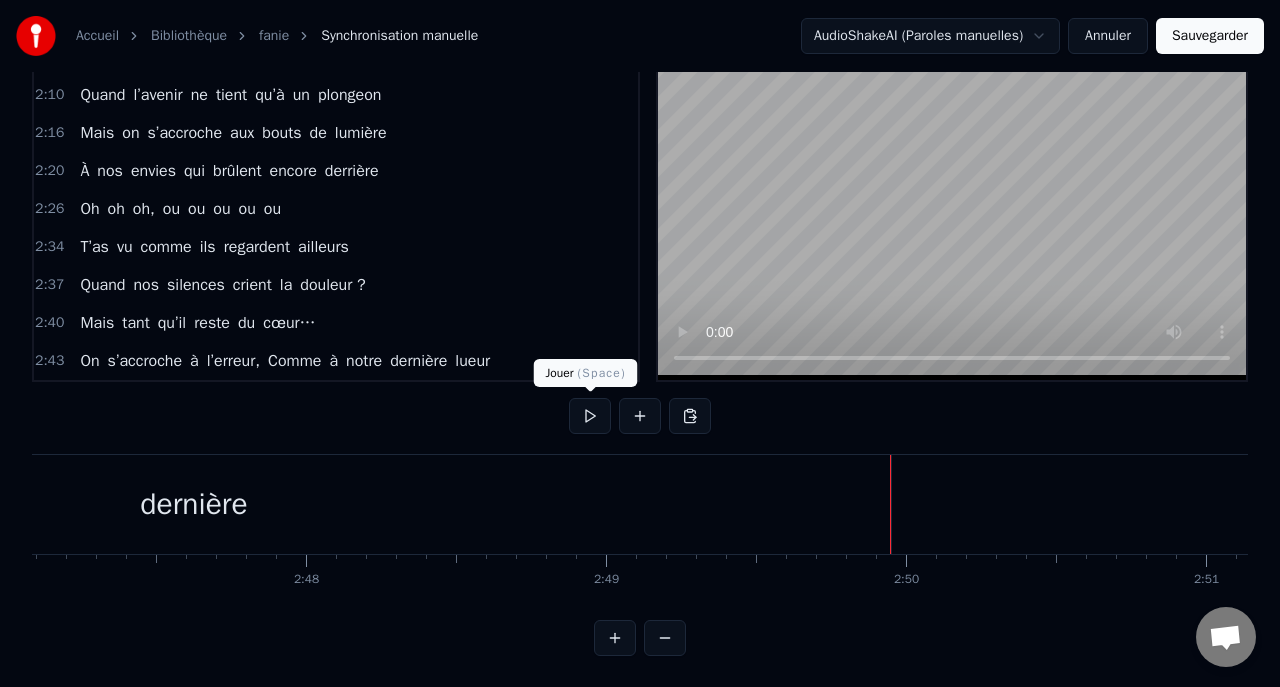 click at bounding box center (590, 416) 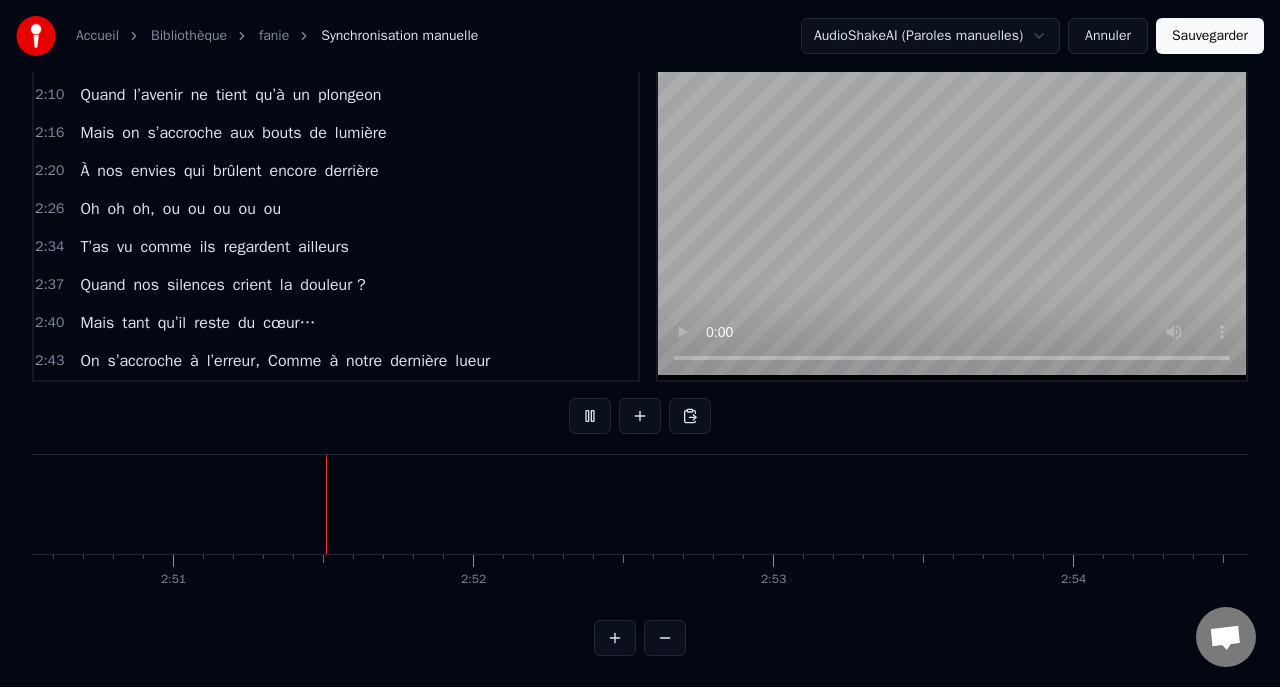 scroll, scrollTop: 0, scrollLeft: 51178, axis: horizontal 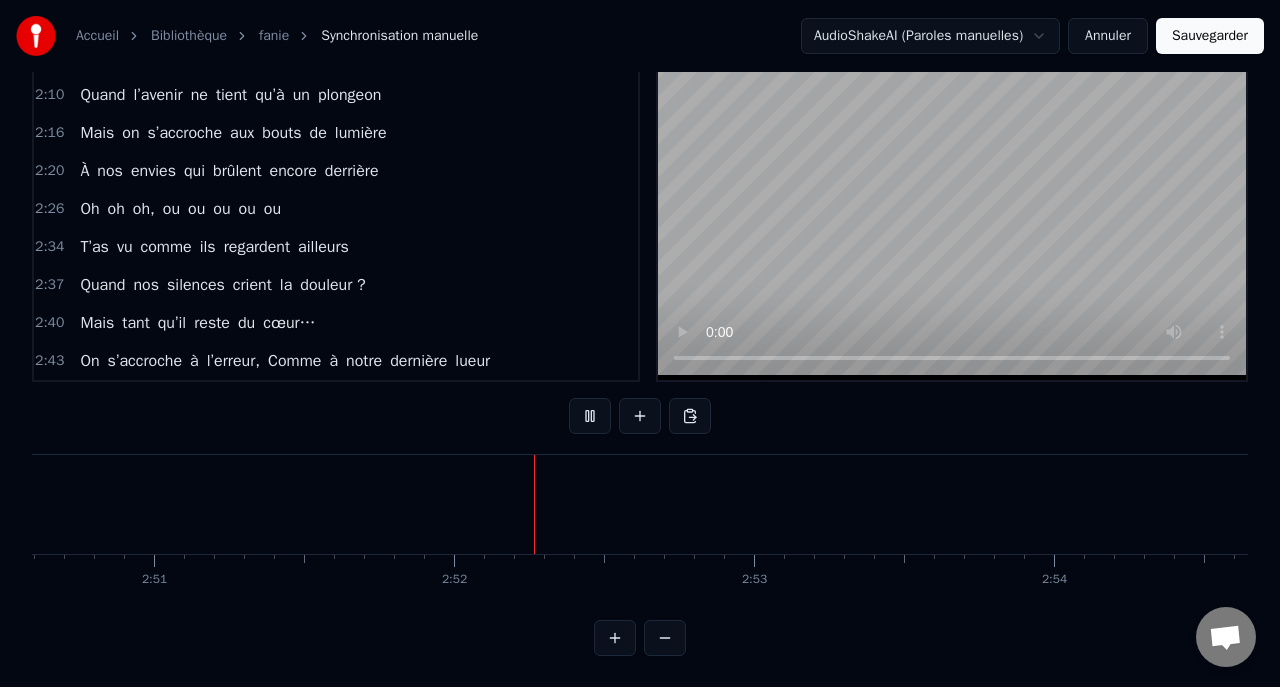 click at bounding box center (590, 416) 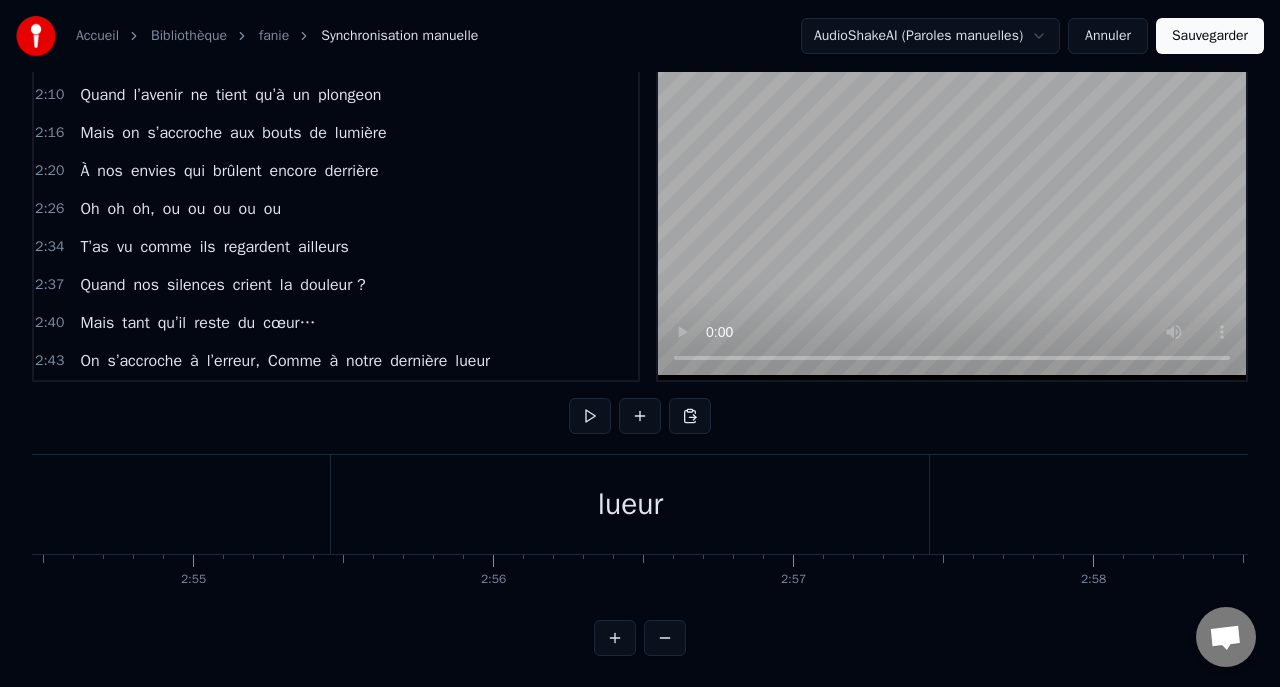 scroll, scrollTop: 0, scrollLeft: 52337, axis: horizontal 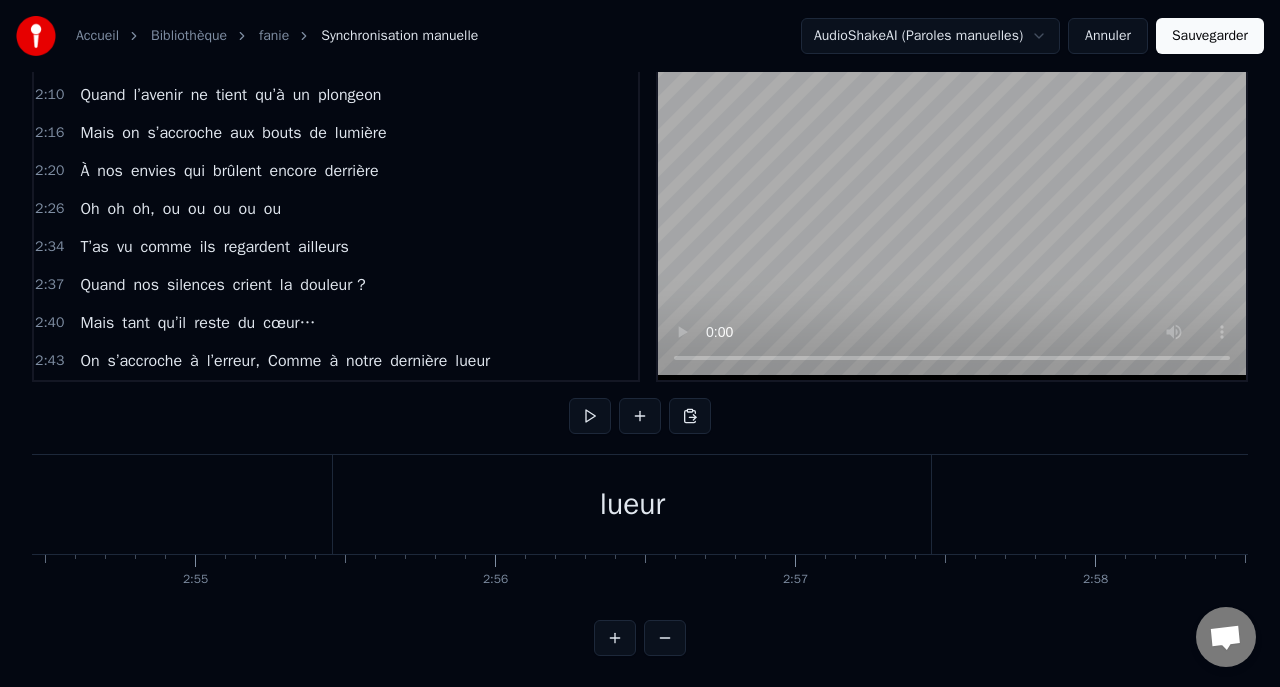 click on "lueur" at bounding box center [632, 504] 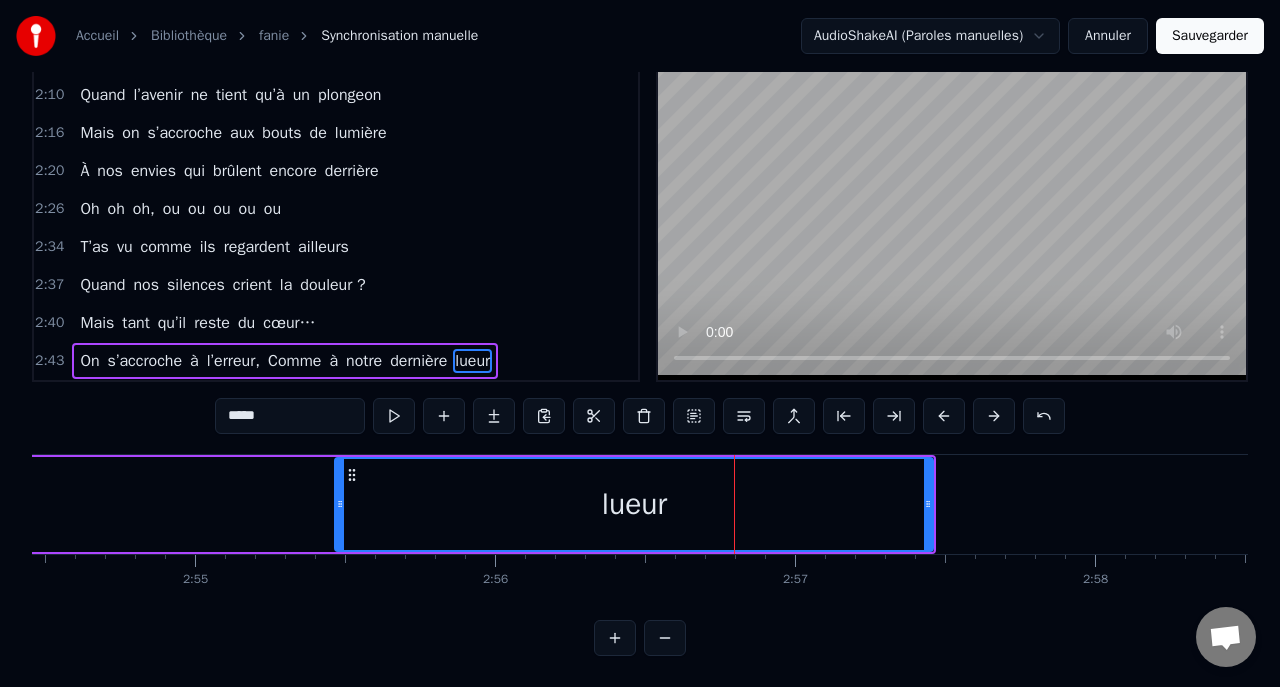 drag, startPoint x: 733, startPoint y: 517, endPoint x: 601, endPoint y: 511, distance: 132.13629 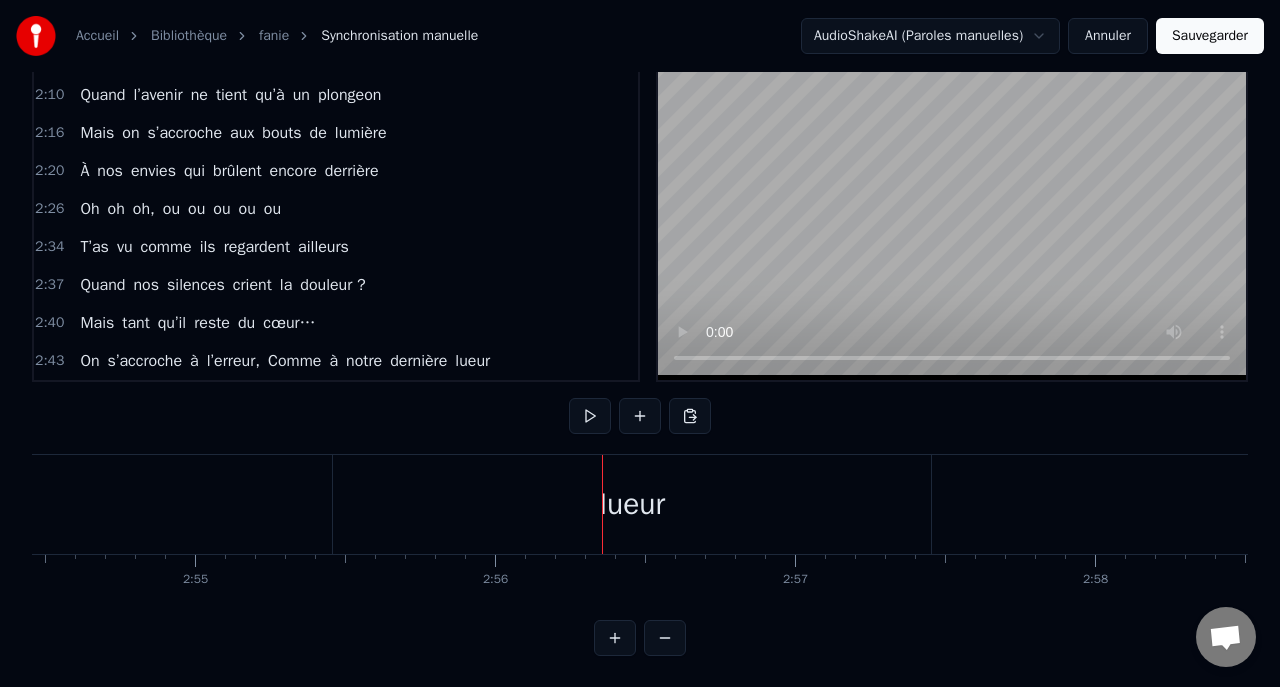 click on "lueur" at bounding box center [632, 504] 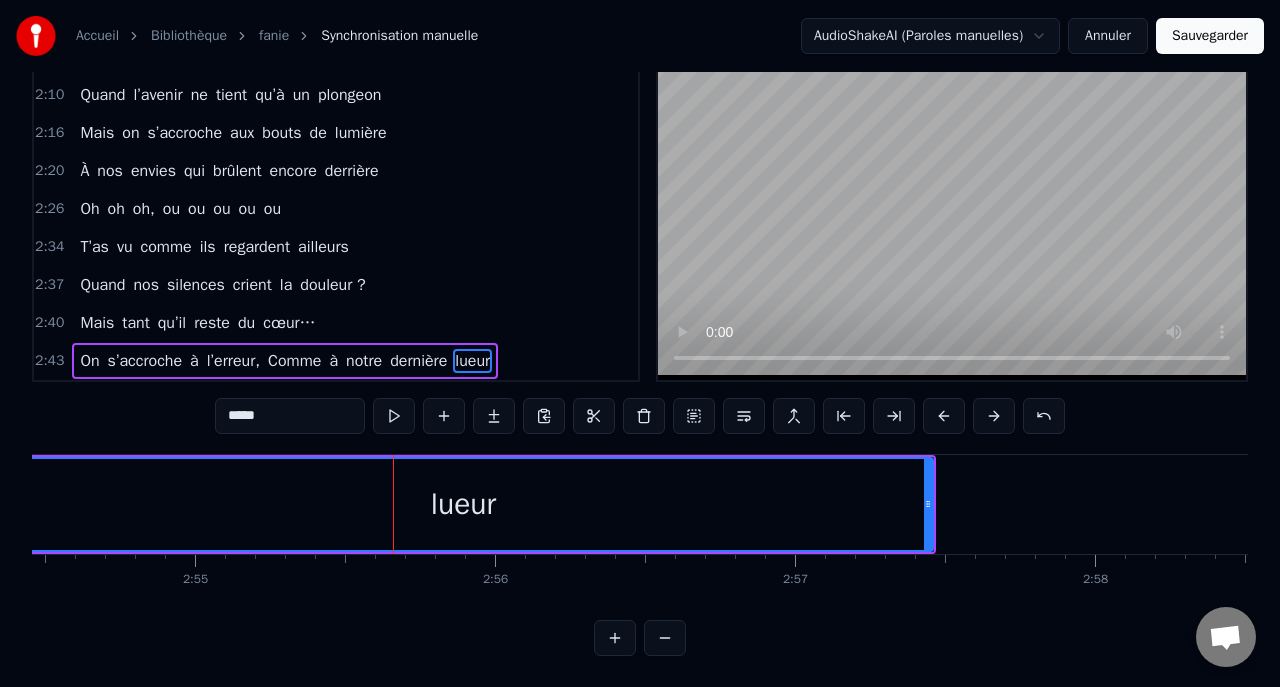 drag, startPoint x: 342, startPoint y: 500, endPoint x: 0, endPoint y: 486, distance: 342.28644 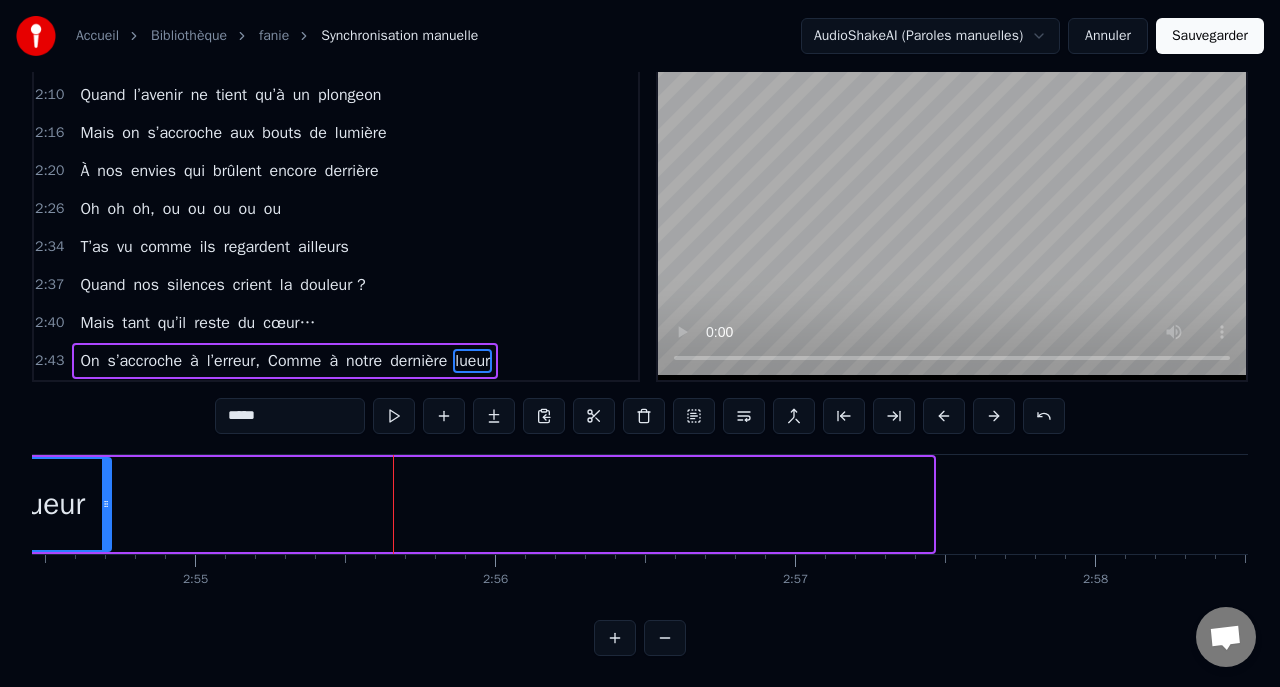 drag, startPoint x: 928, startPoint y: 506, endPoint x: 92, endPoint y: 521, distance: 836.1346 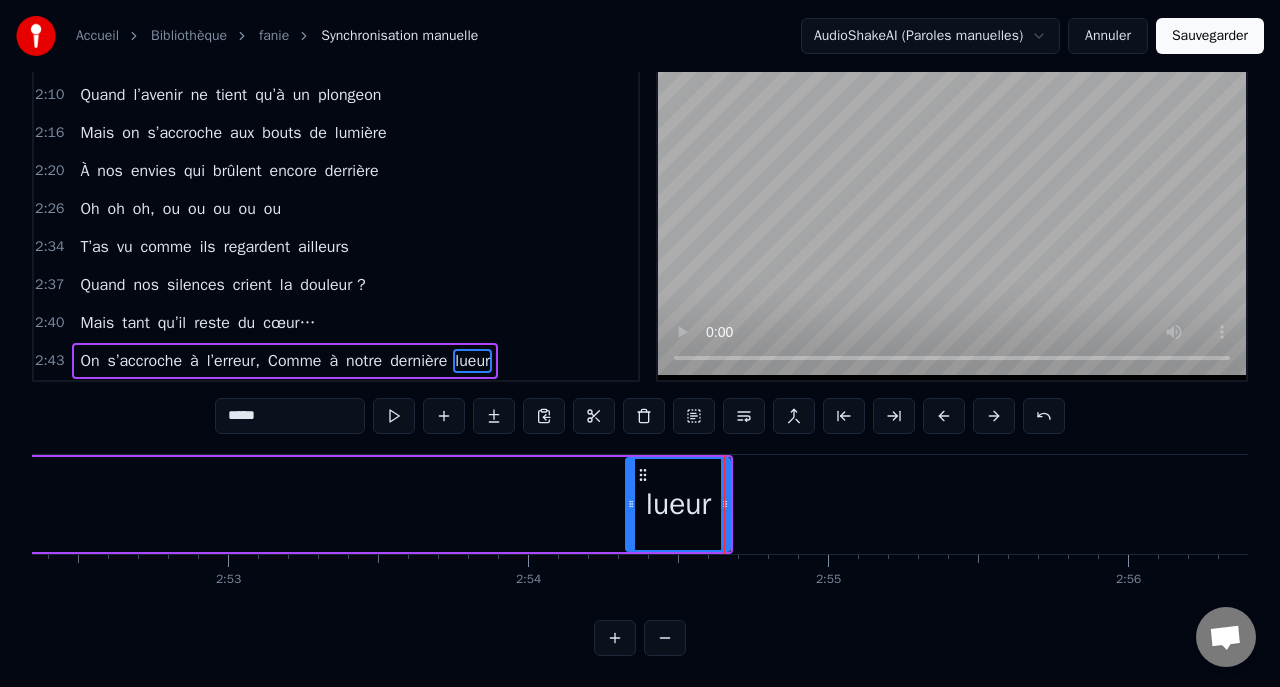 scroll, scrollTop: 0, scrollLeft: 51656, axis: horizontal 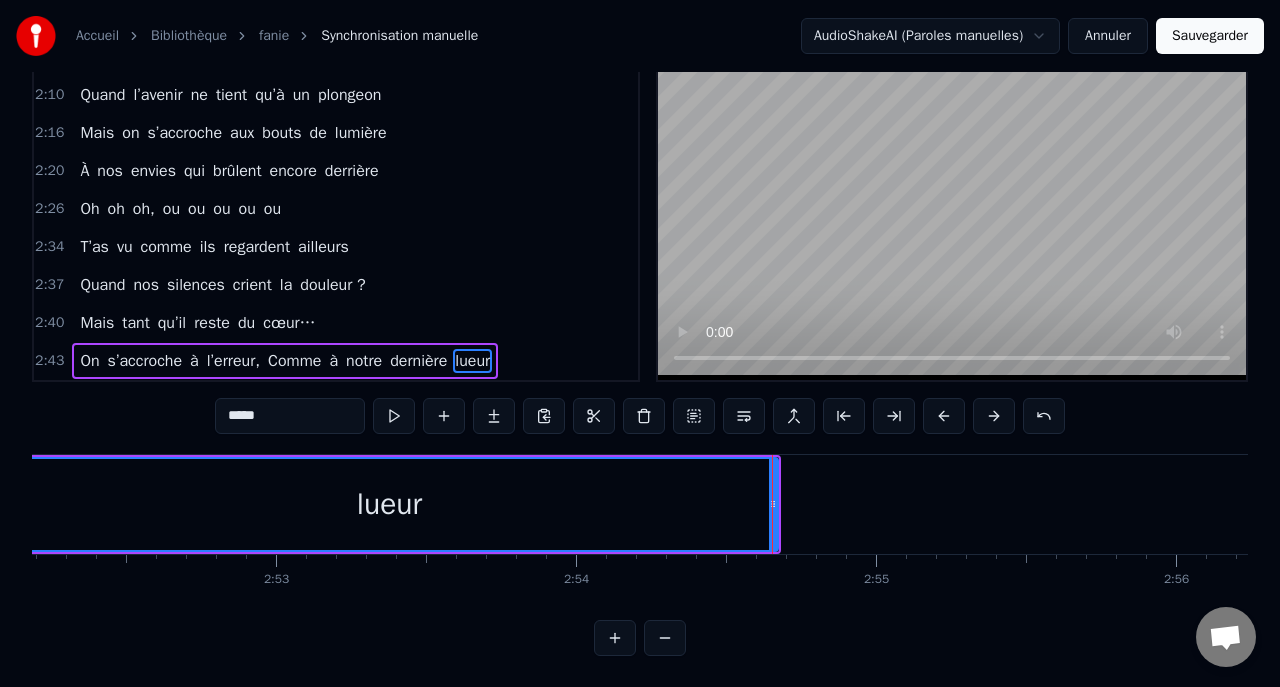 drag, startPoint x: 677, startPoint y: 499, endPoint x: 3, endPoint y: 580, distance: 678.8498 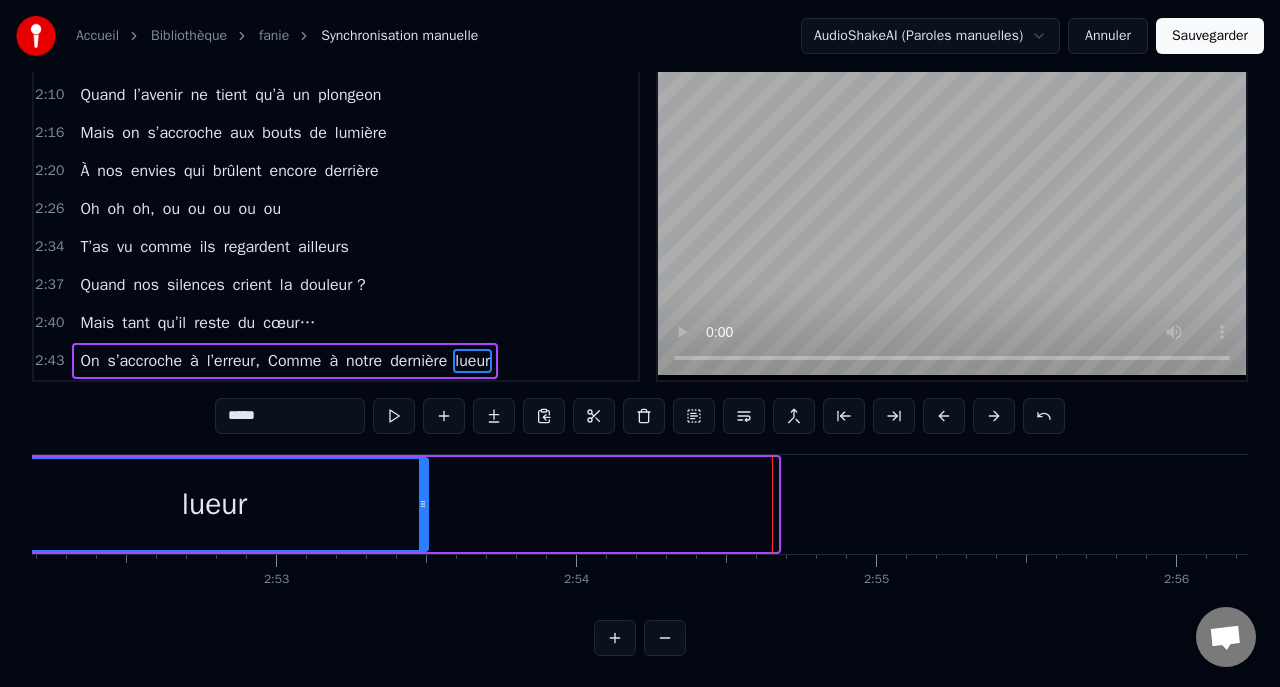 drag, startPoint x: 775, startPoint y: 500, endPoint x: 425, endPoint y: 509, distance: 350.1157 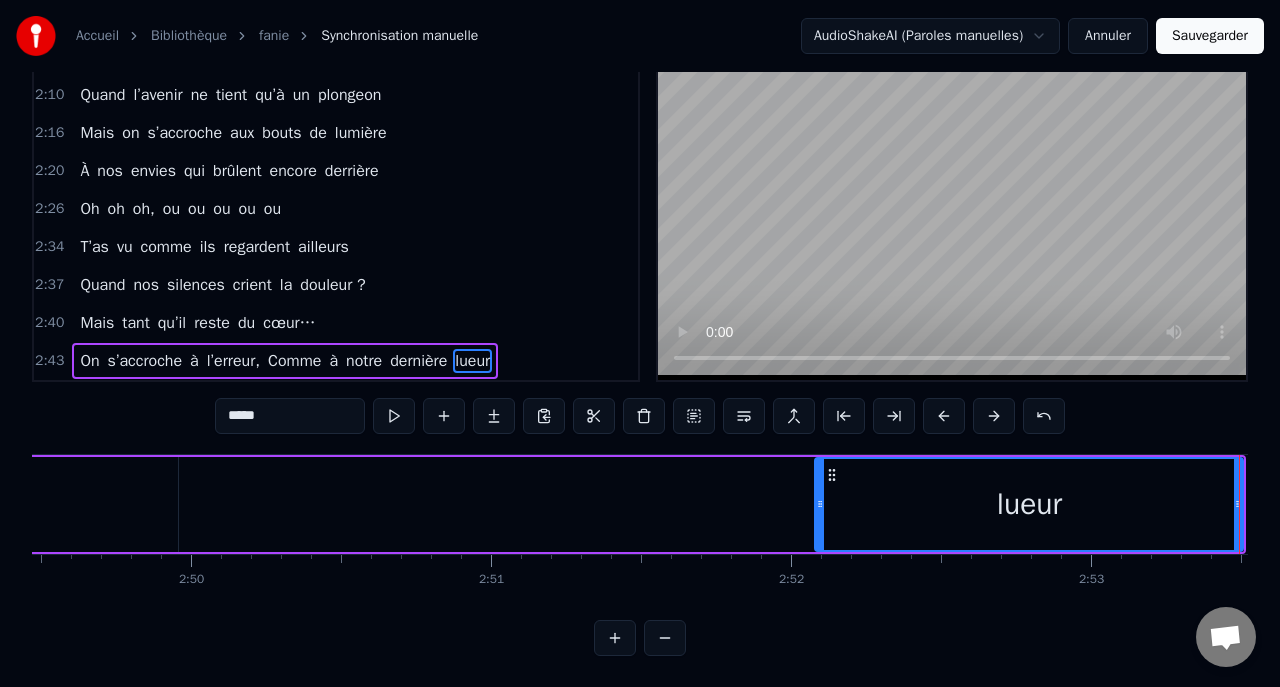 scroll, scrollTop: 0, scrollLeft: 50833, axis: horizontal 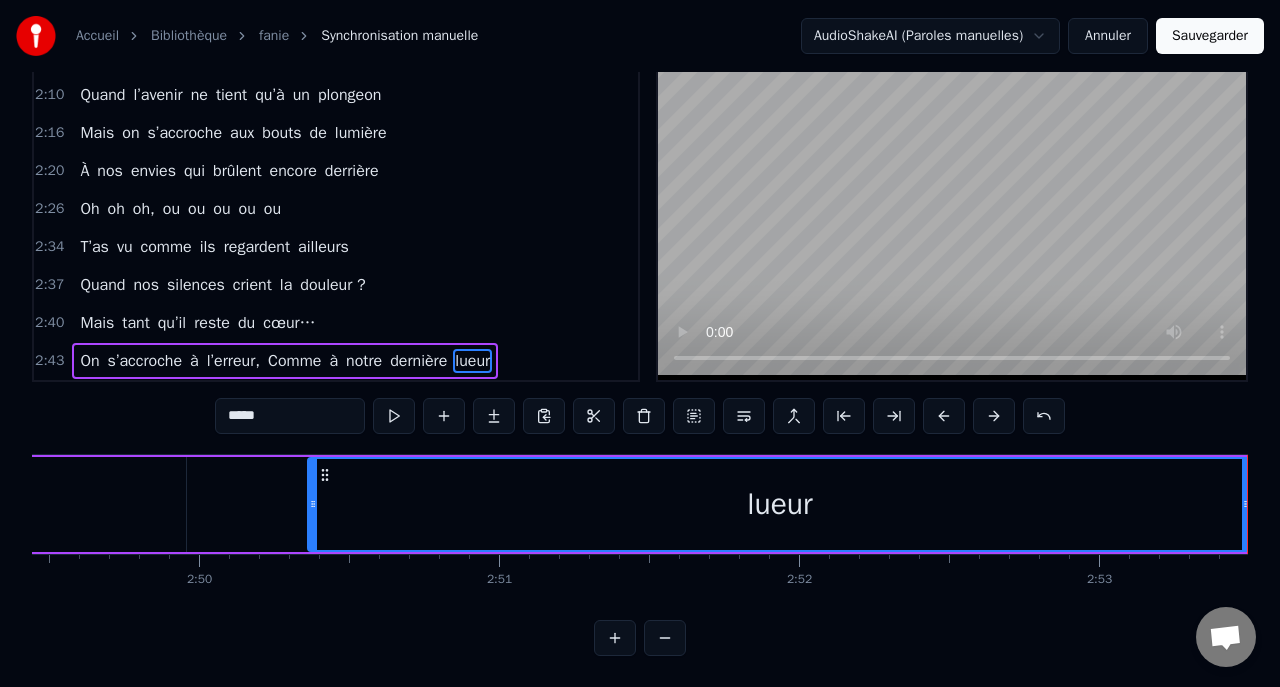 drag, startPoint x: 828, startPoint y: 504, endPoint x: 315, endPoint y: 562, distance: 516.2684 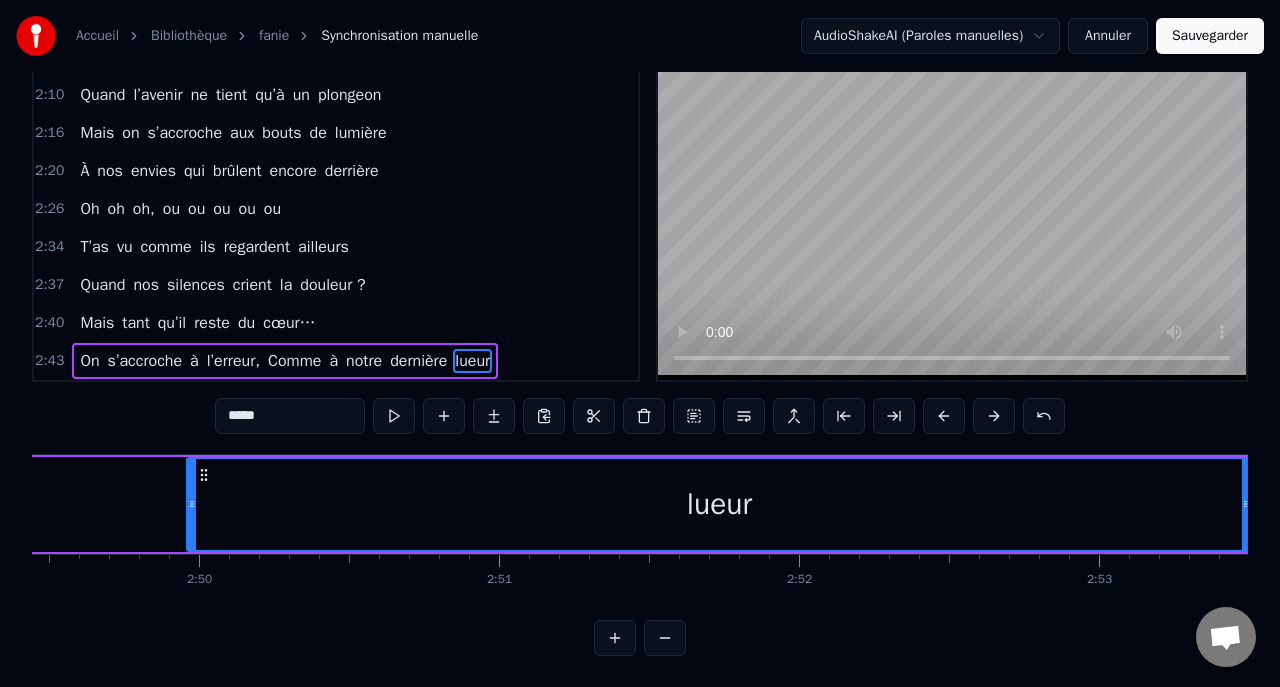 drag, startPoint x: 318, startPoint y: 513, endPoint x: 195, endPoint y: 516, distance: 123.03658 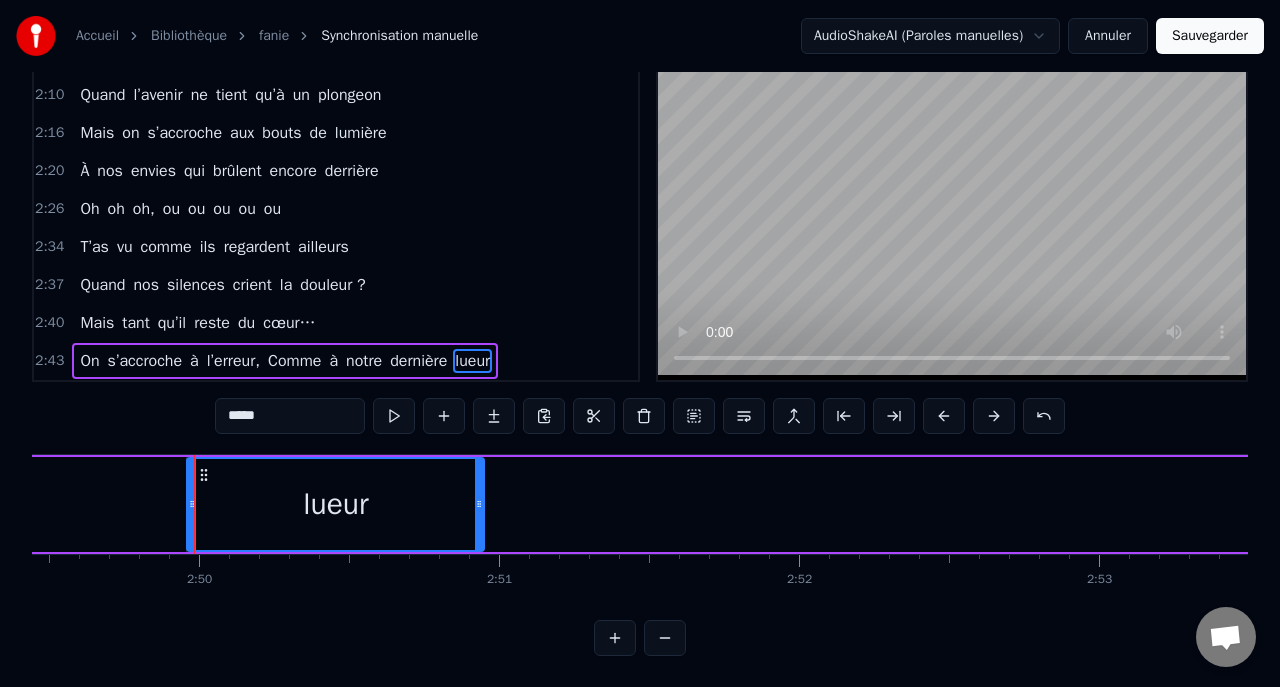 drag, startPoint x: 1246, startPoint y: 502, endPoint x: 475, endPoint y: 518, distance: 771.166 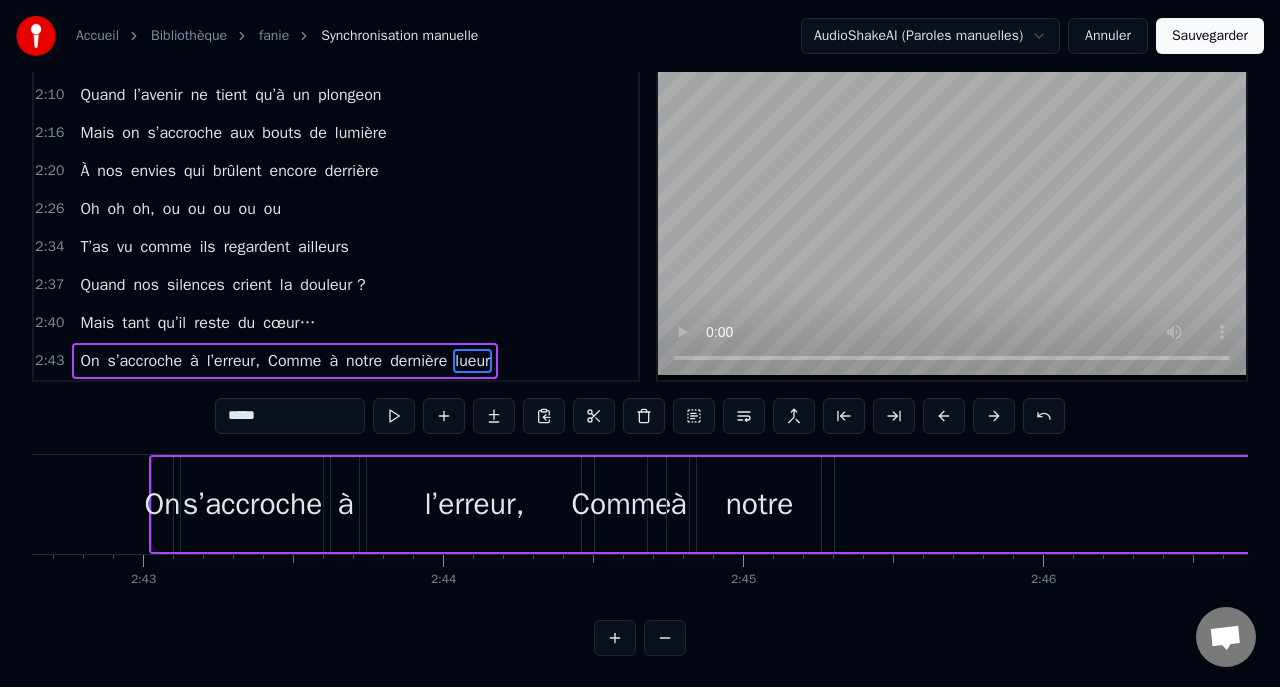 scroll, scrollTop: 0, scrollLeft: 48760, axis: horizontal 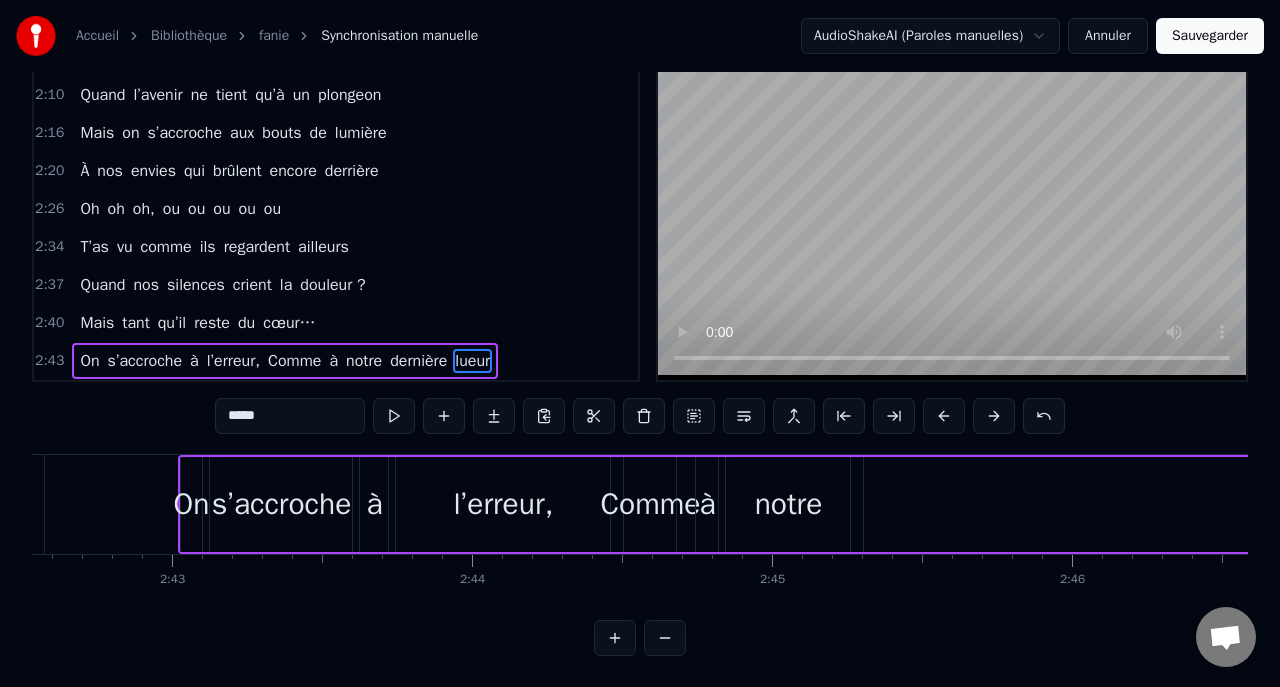 click on "On" at bounding box center [192, 504] 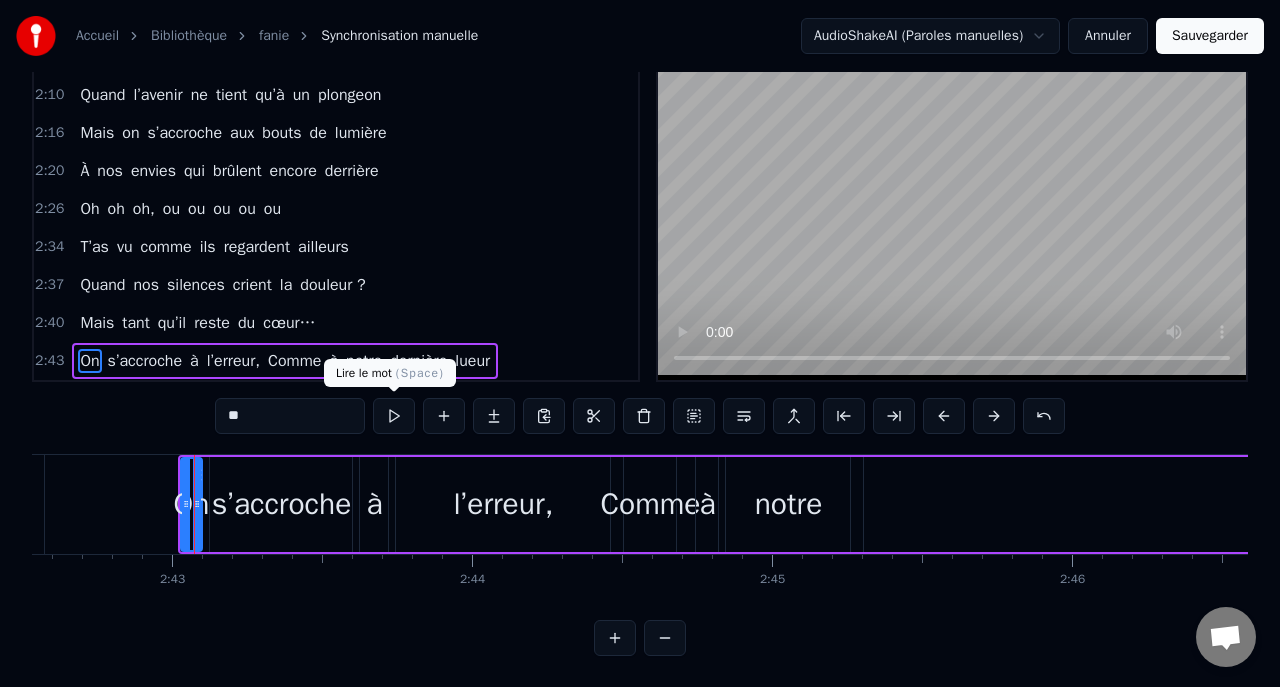 click at bounding box center (394, 416) 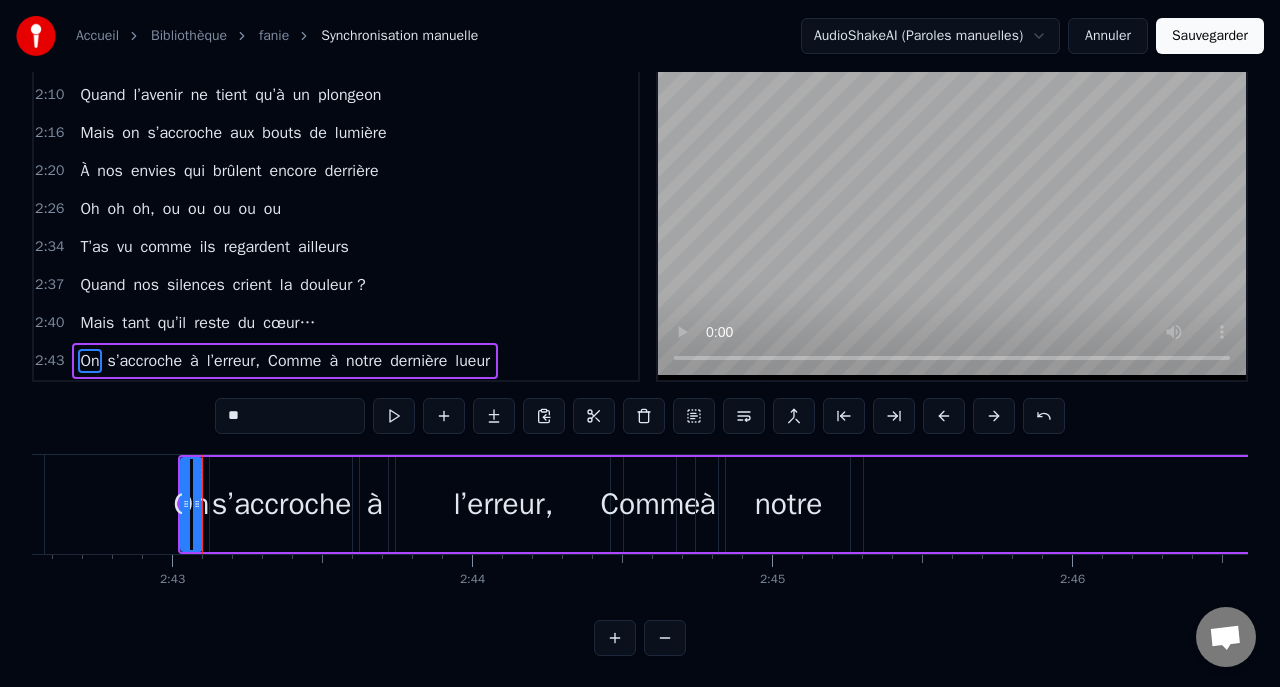 click at bounding box center [394, 416] 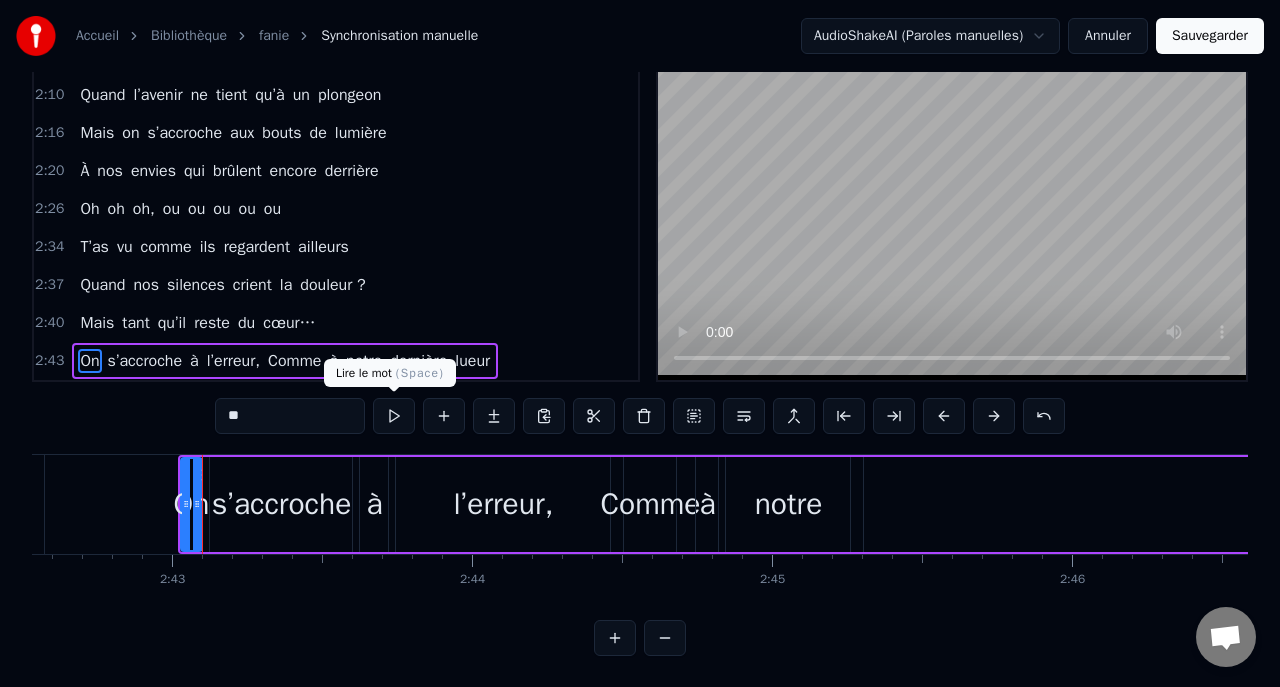 click at bounding box center (394, 416) 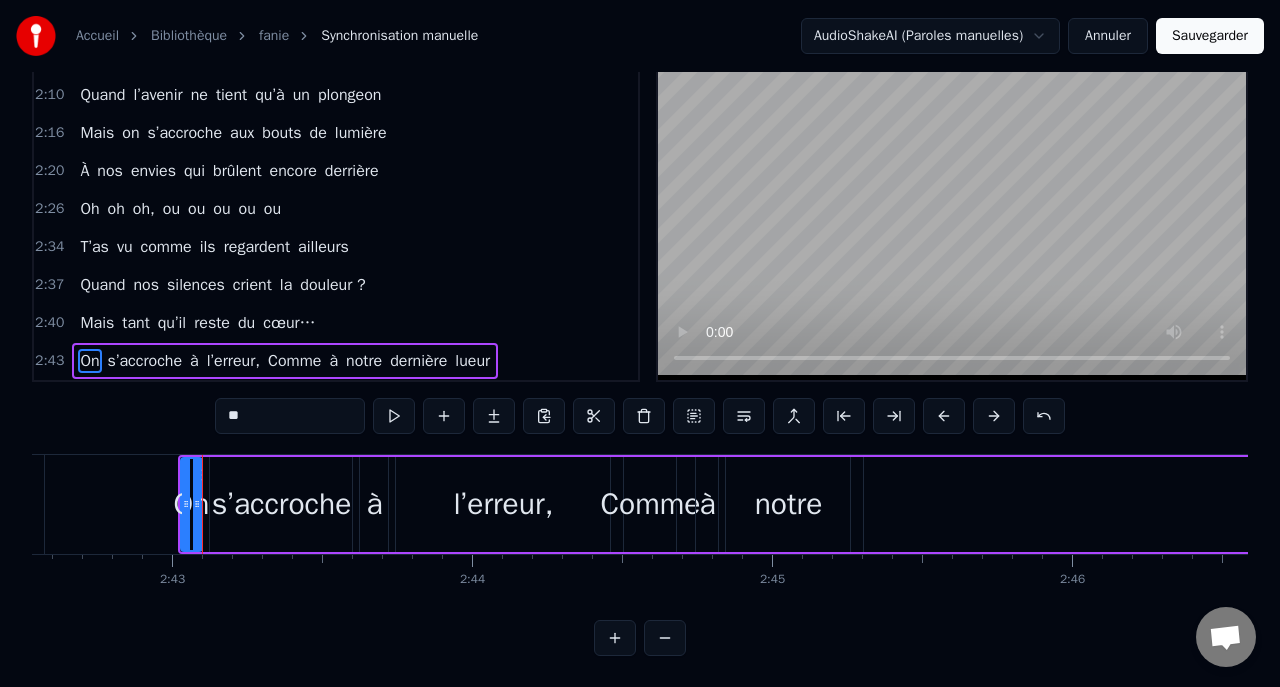 click at bounding box center [394, 416] 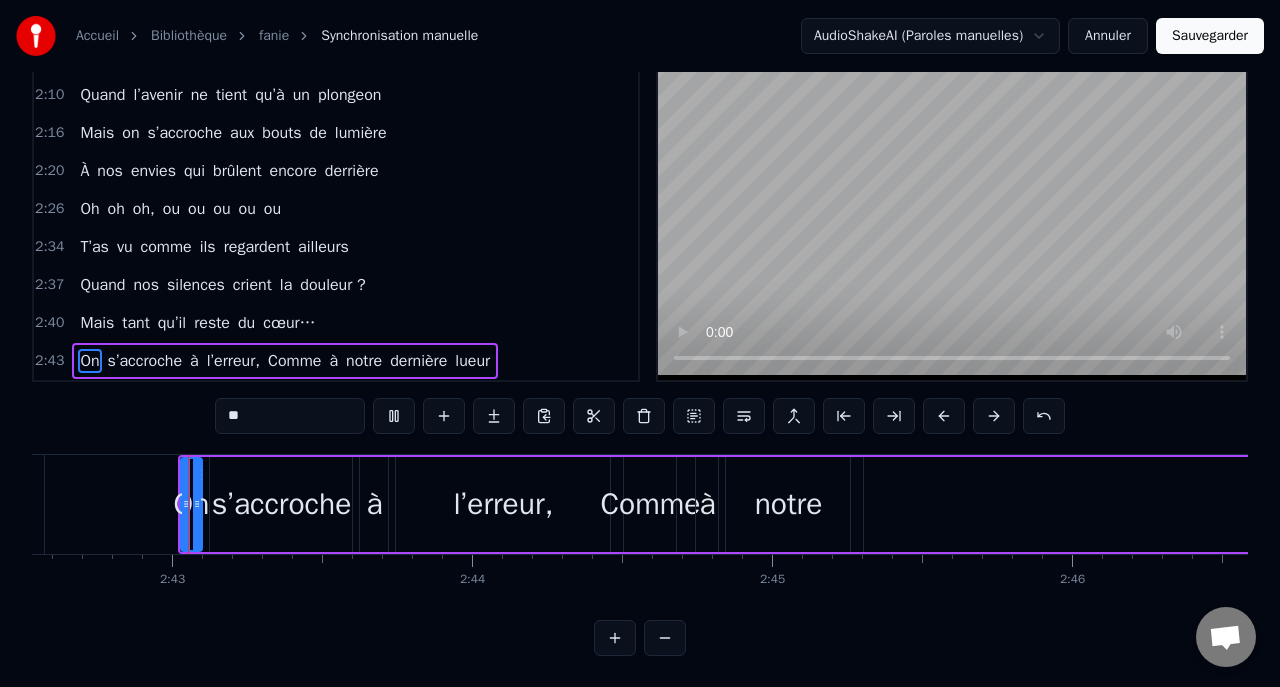 click at bounding box center (394, 416) 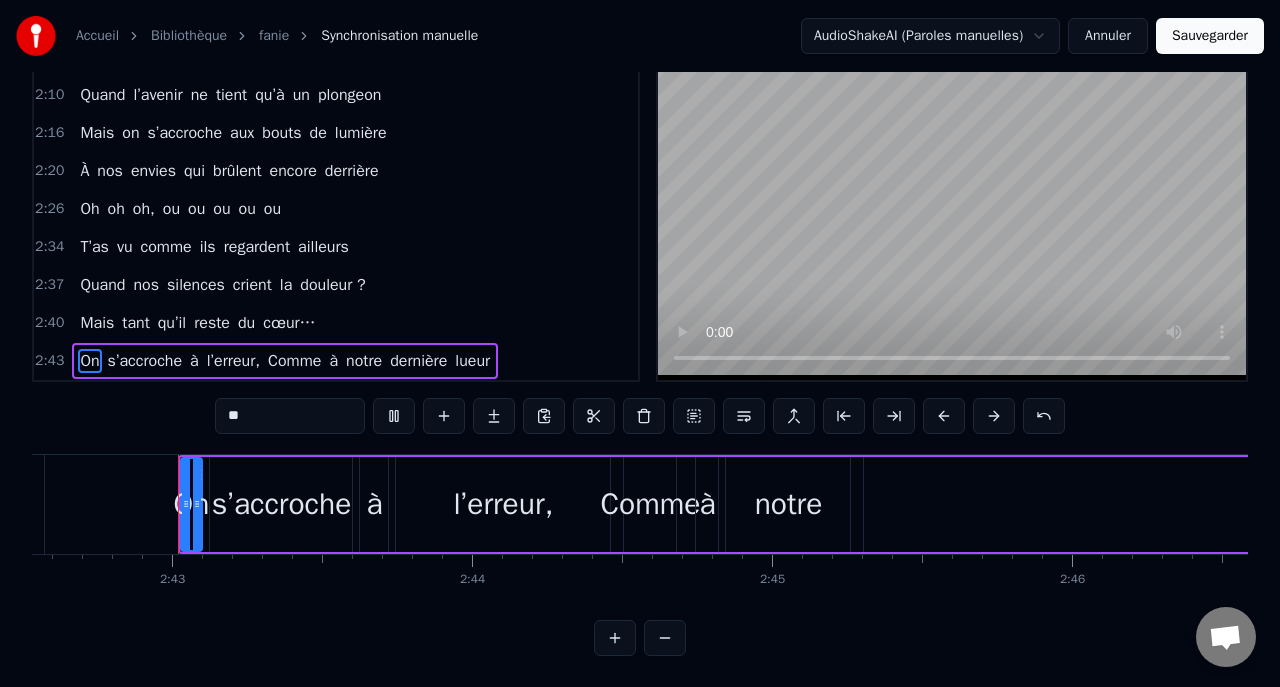 click at bounding box center [394, 416] 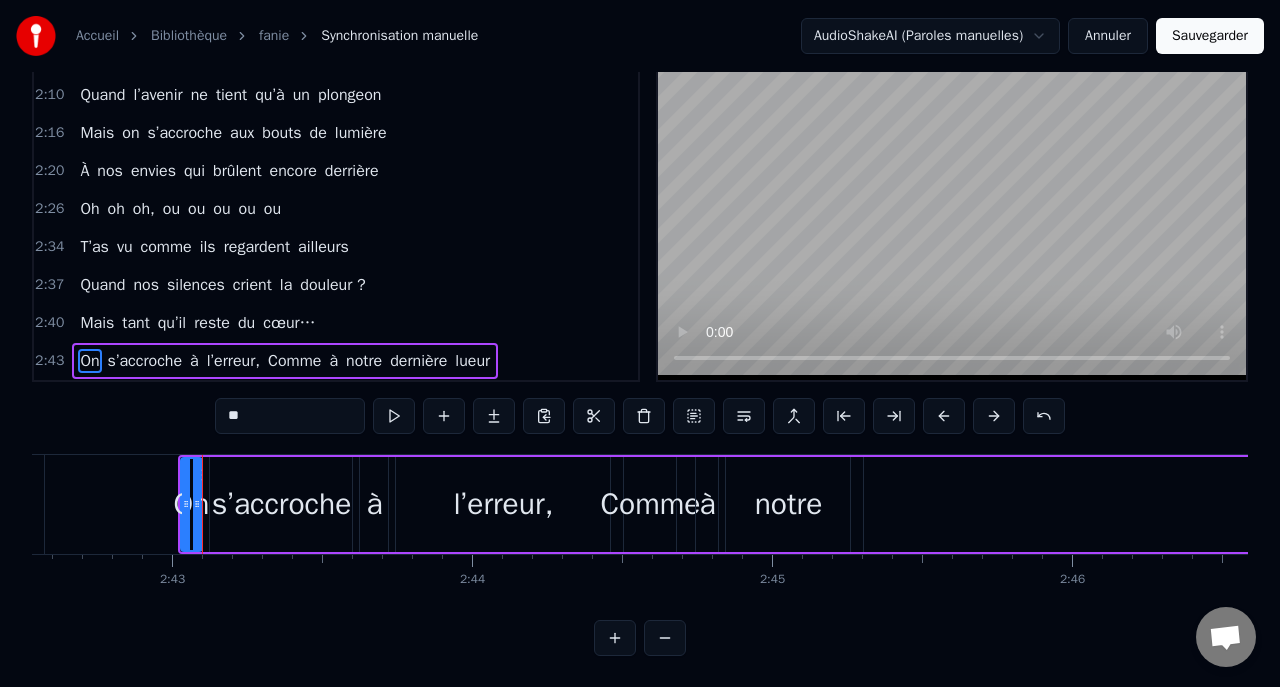 click at bounding box center (394, 416) 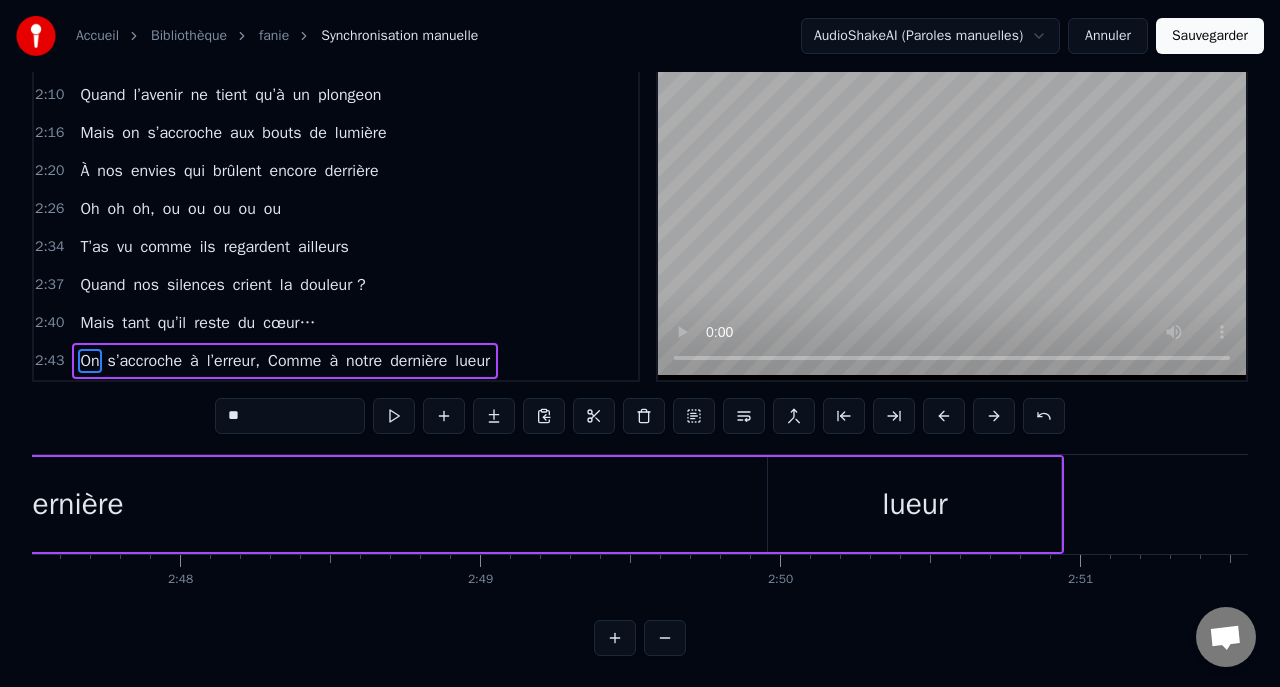 scroll, scrollTop: 0, scrollLeft: 50251, axis: horizontal 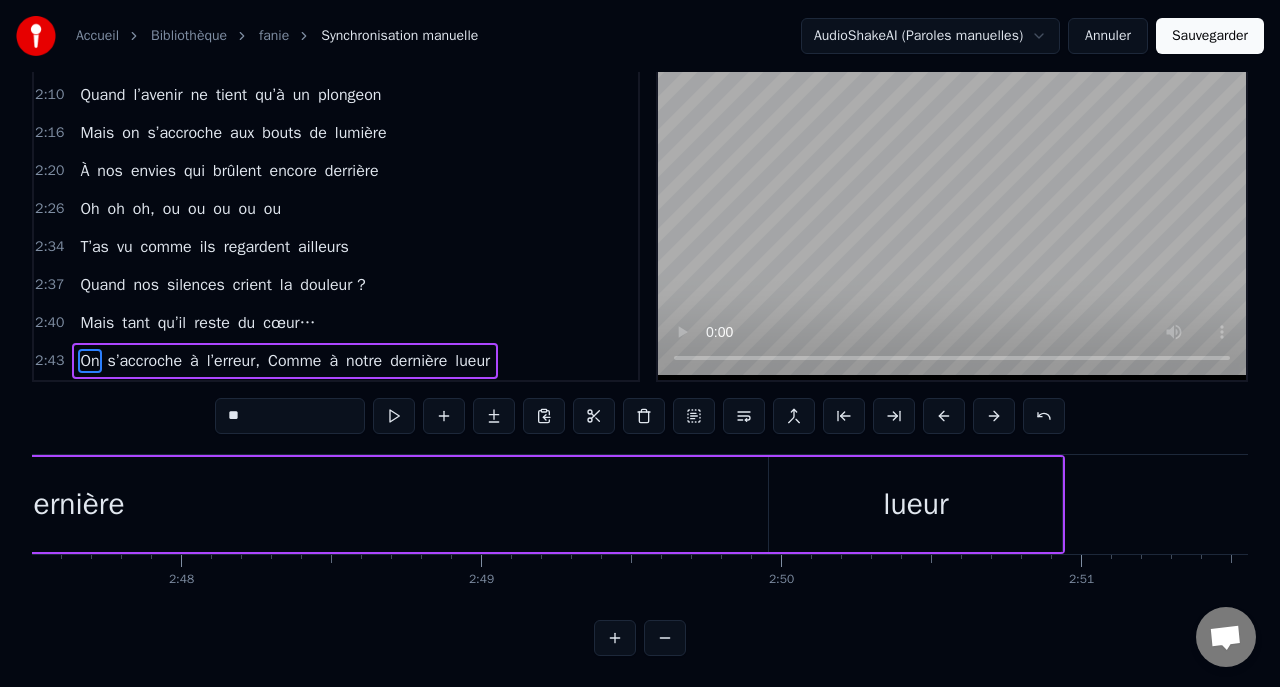click on "lueur" at bounding box center [915, 504] 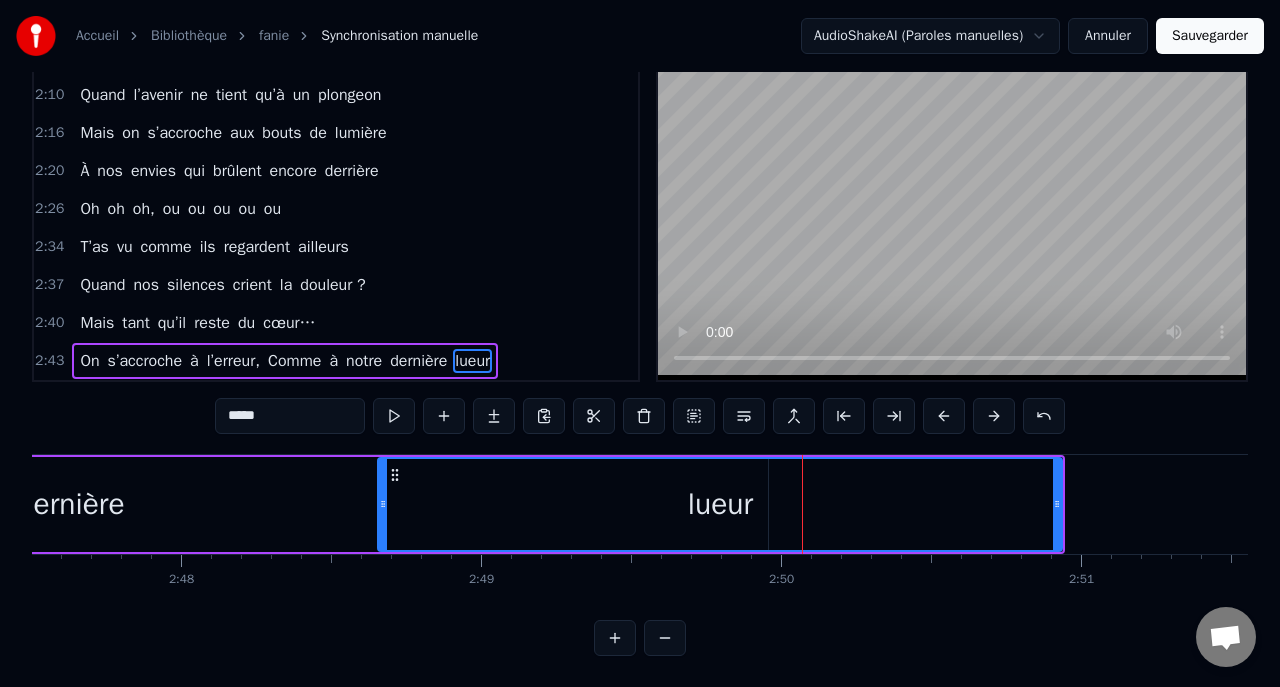 drag, startPoint x: 770, startPoint y: 502, endPoint x: 379, endPoint y: 469, distance: 392.3901 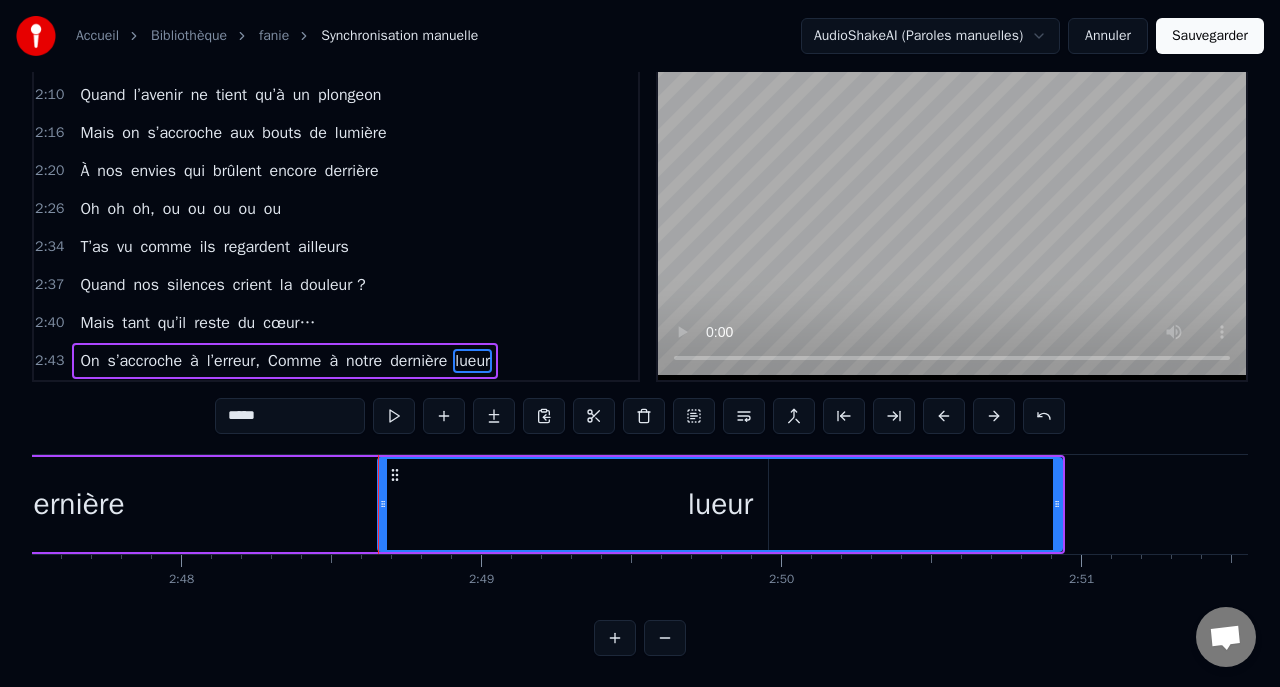 drag, startPoint x: 1064, startPoint y: 499, endPoint x: 906, endPoint y: 515, distance: 158.80806 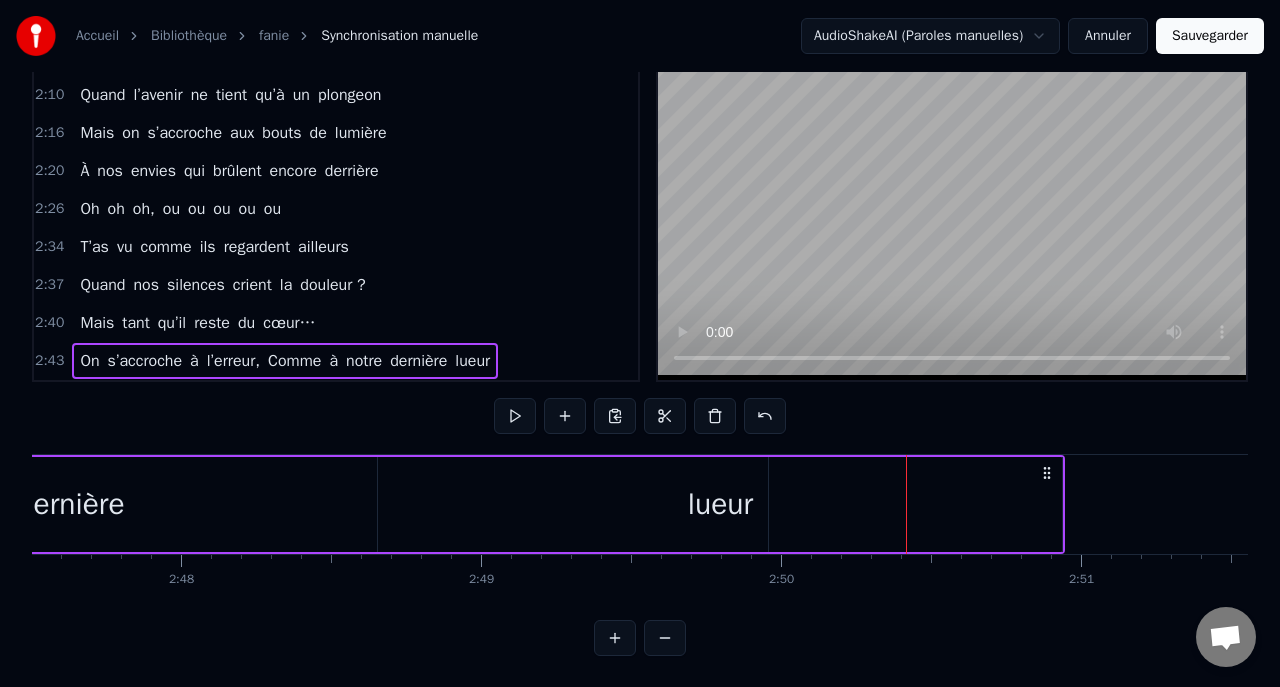 click on "Sauvegarder" at bounding box center [1210, 36] 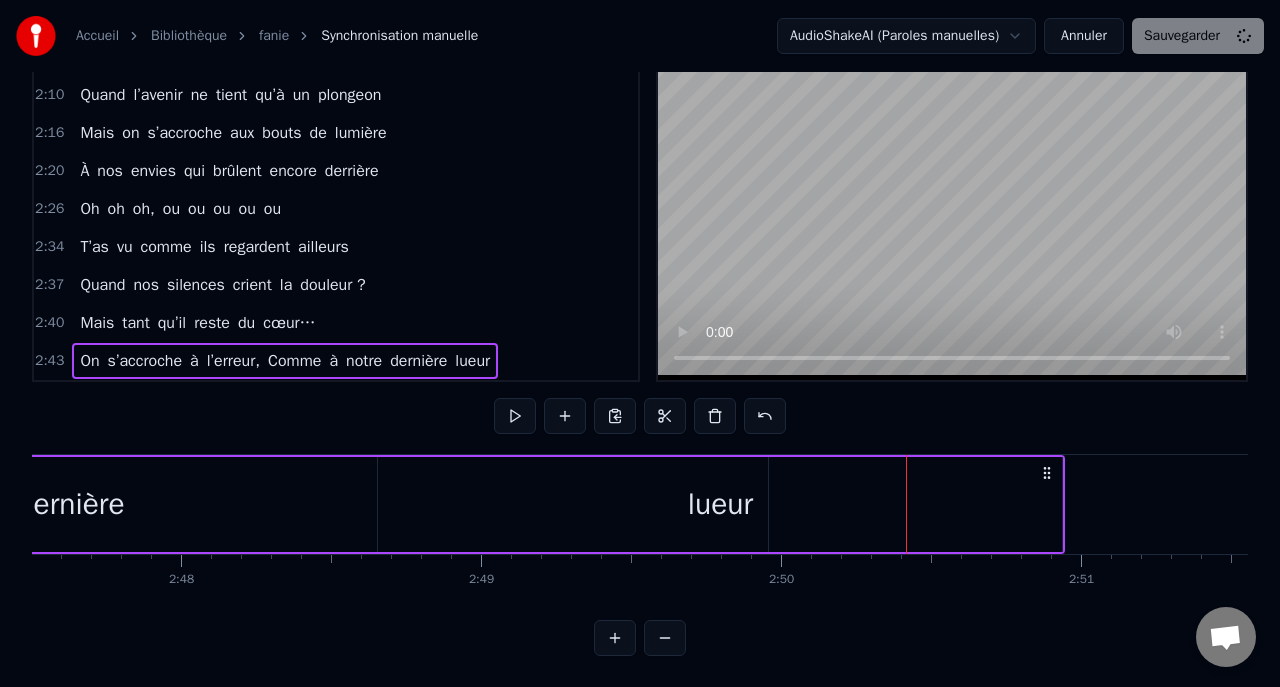 scroll, scrollTop: 17, scrollLeft: 0, axis: vertical 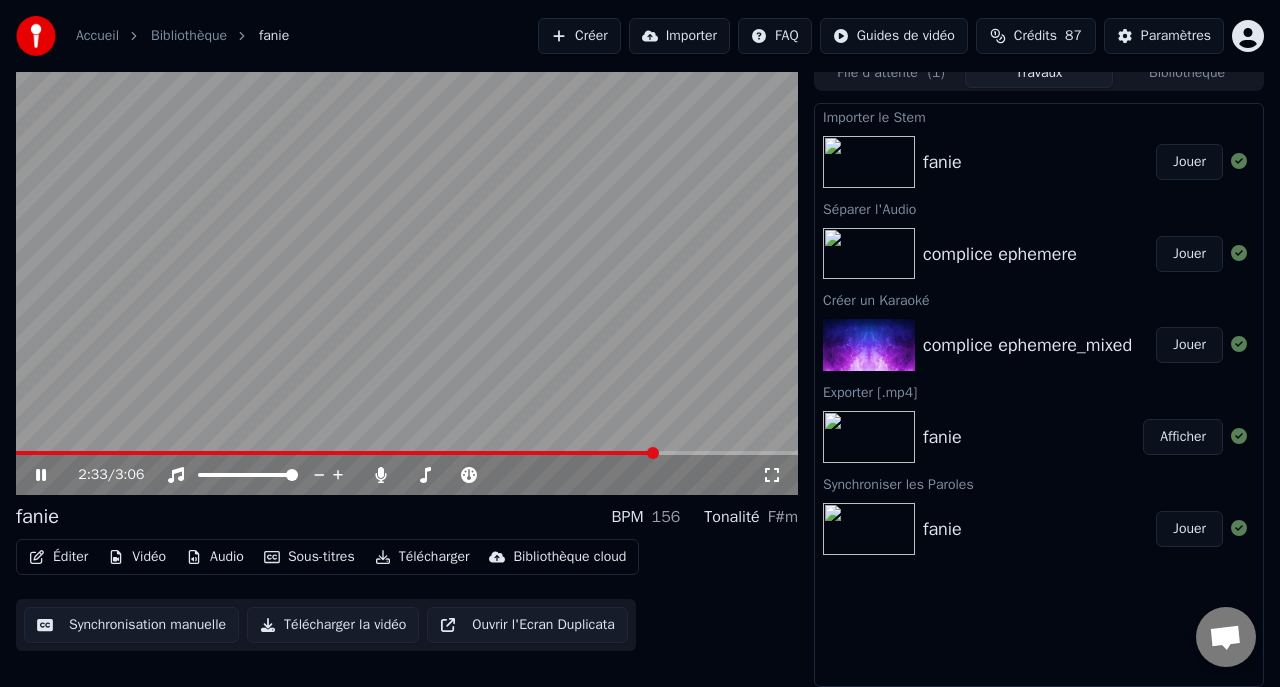 click at bounding box center (407, 453) 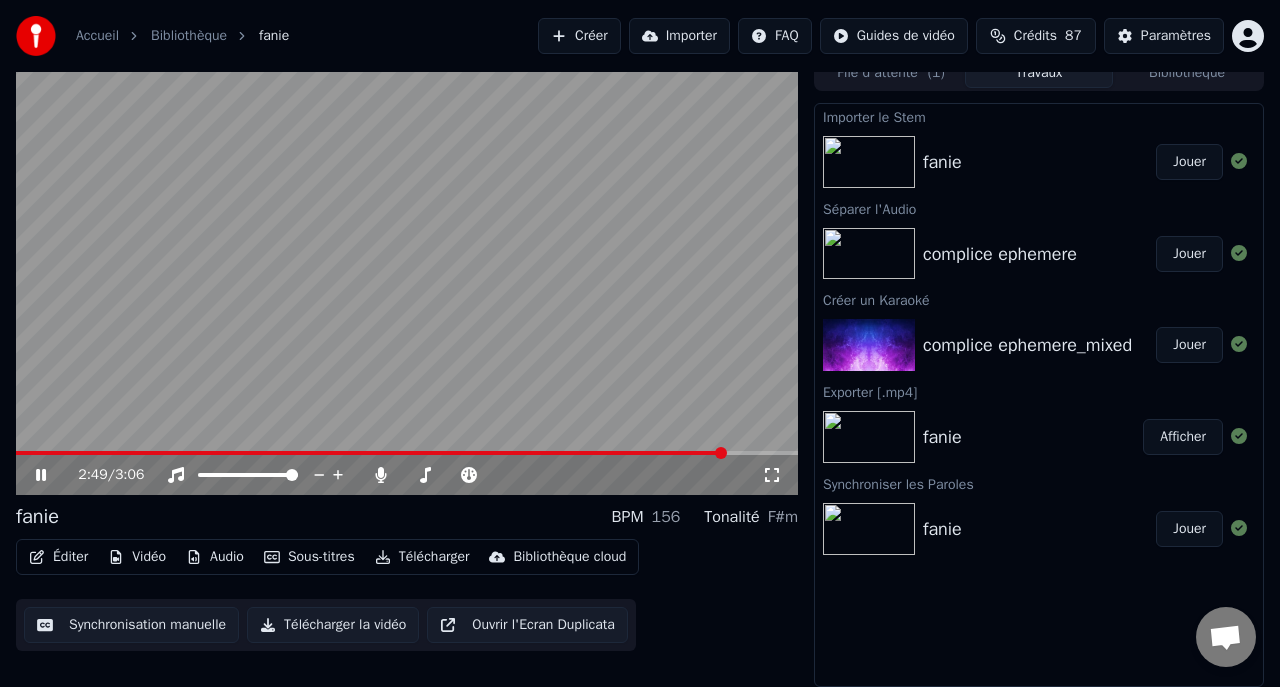 click 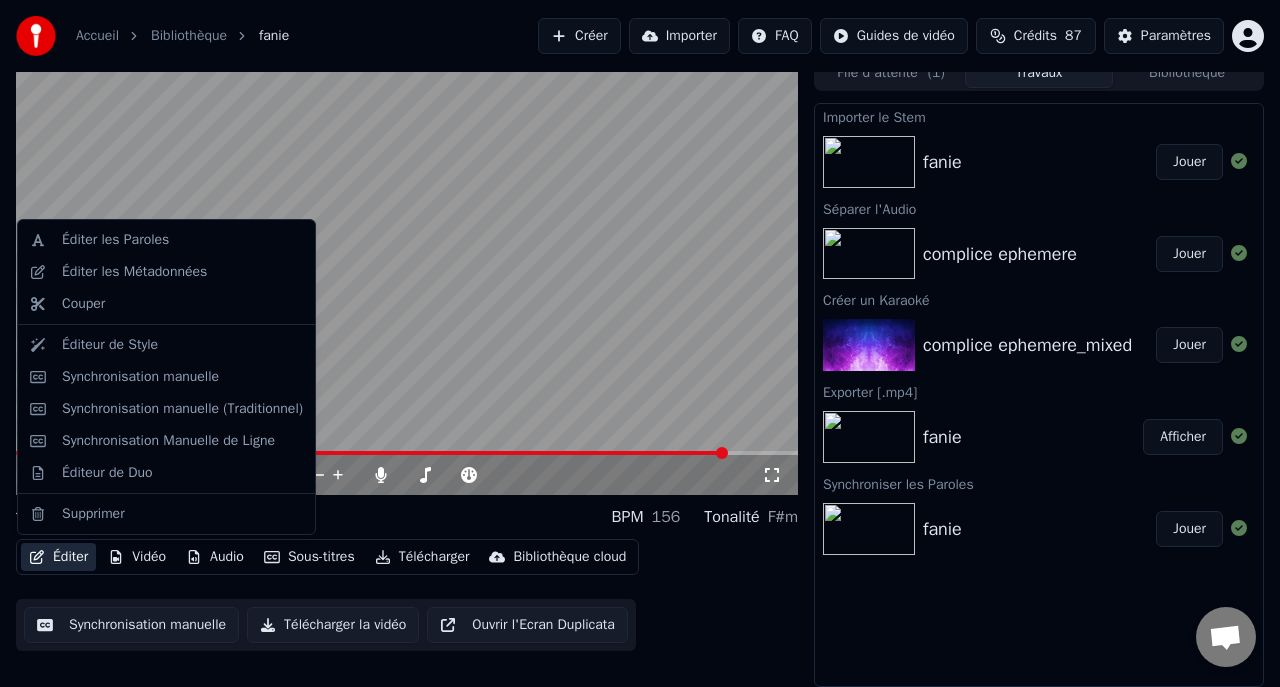 click on "Éditer" at bounding box center [58, 557] 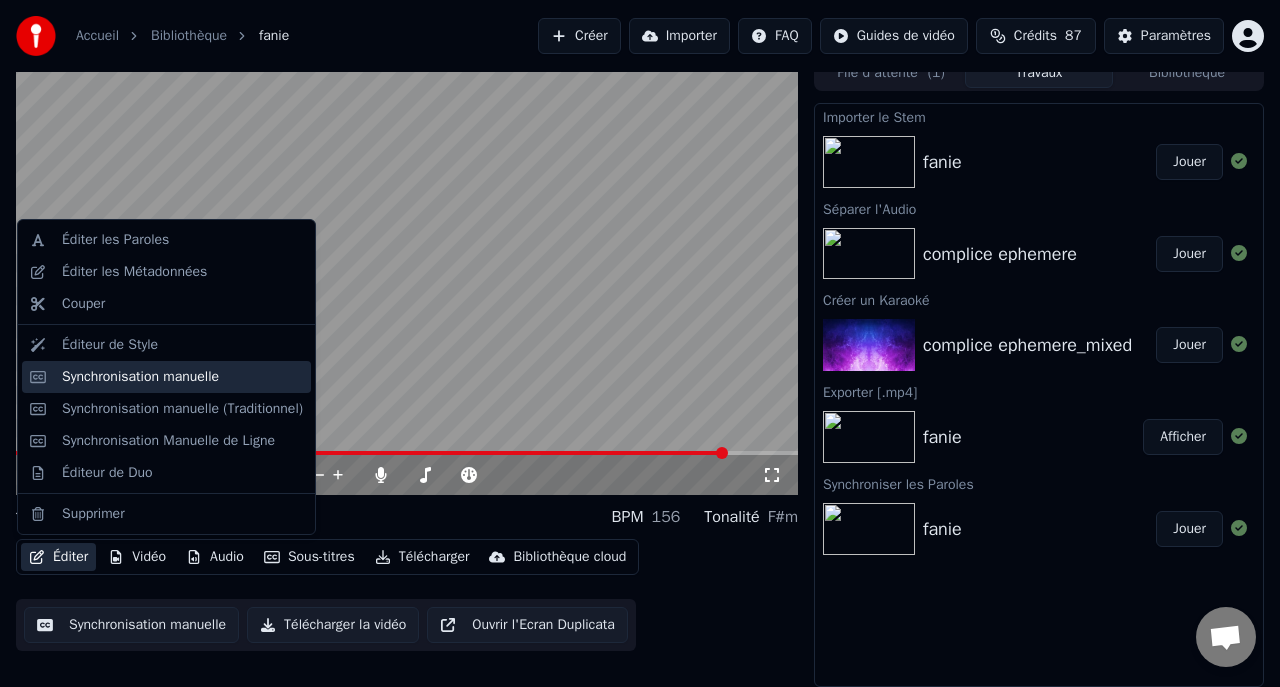 click on "Synchronisation manuelle" at bounding box center [140, 377] 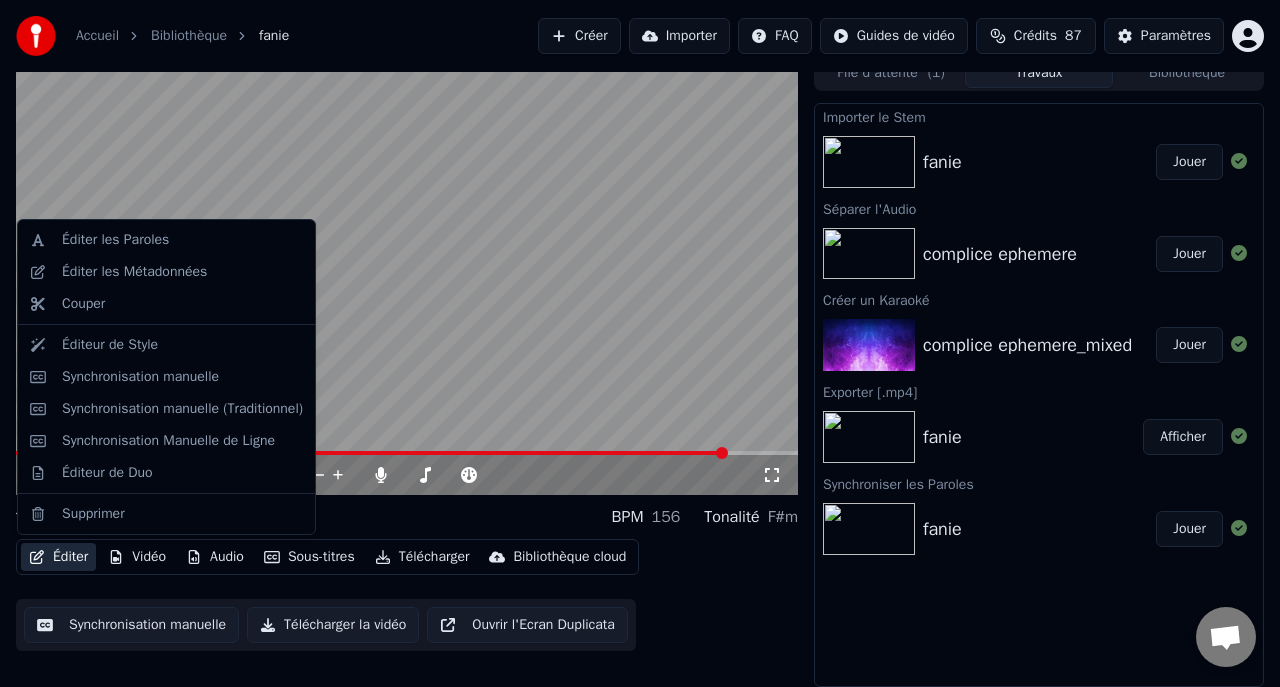 scroll, scrollTop: 0, scrollLeft: 0, axis: both 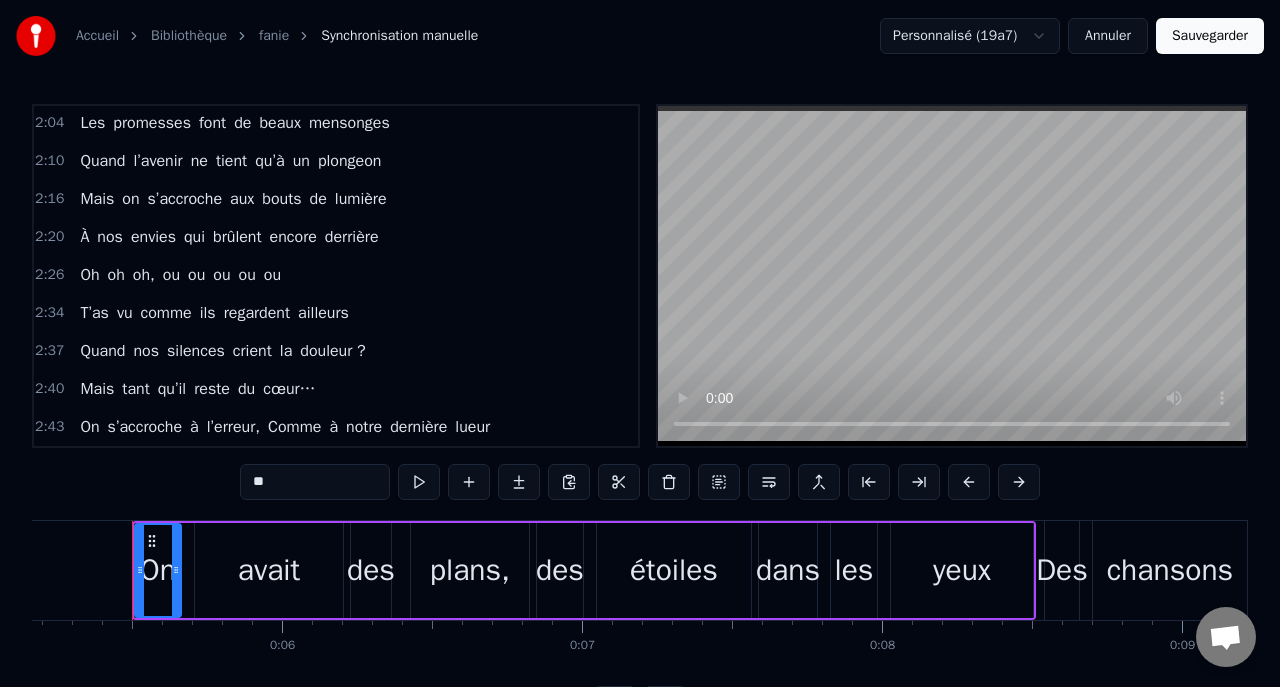 click on "dernière" at bounding box center (418, 427) 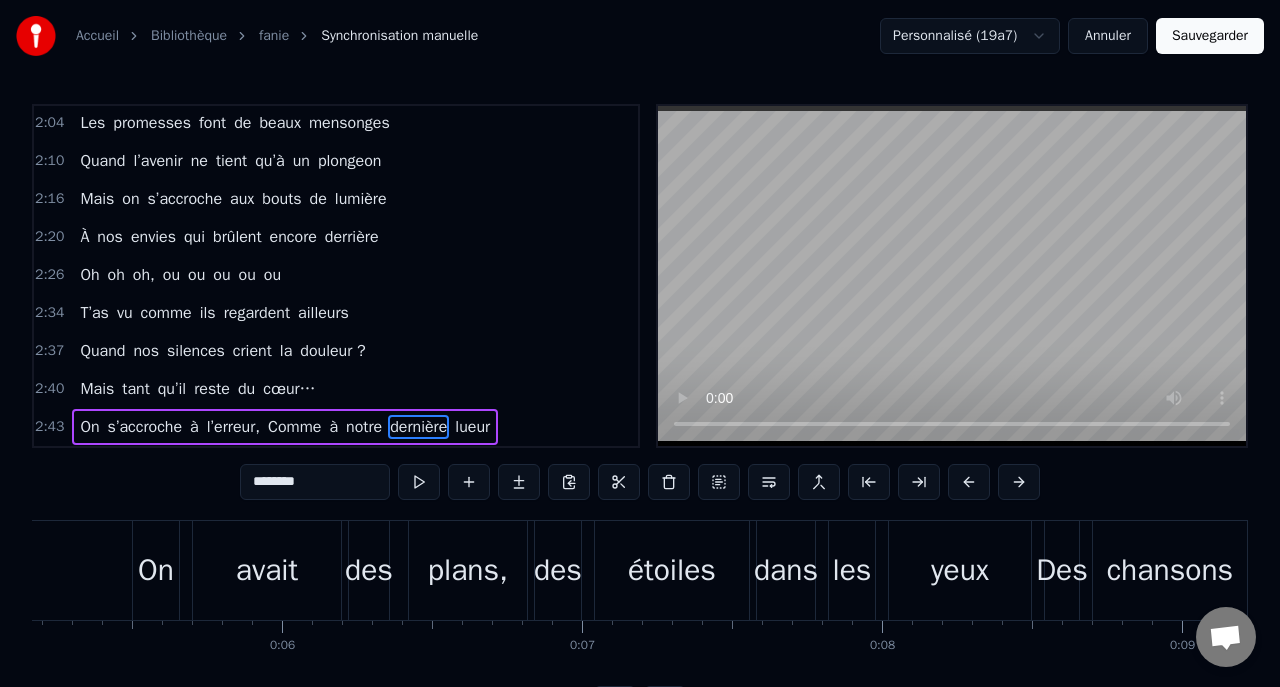 scroll, scrollTop: 66, scrollLeft: 0, axis: vertical 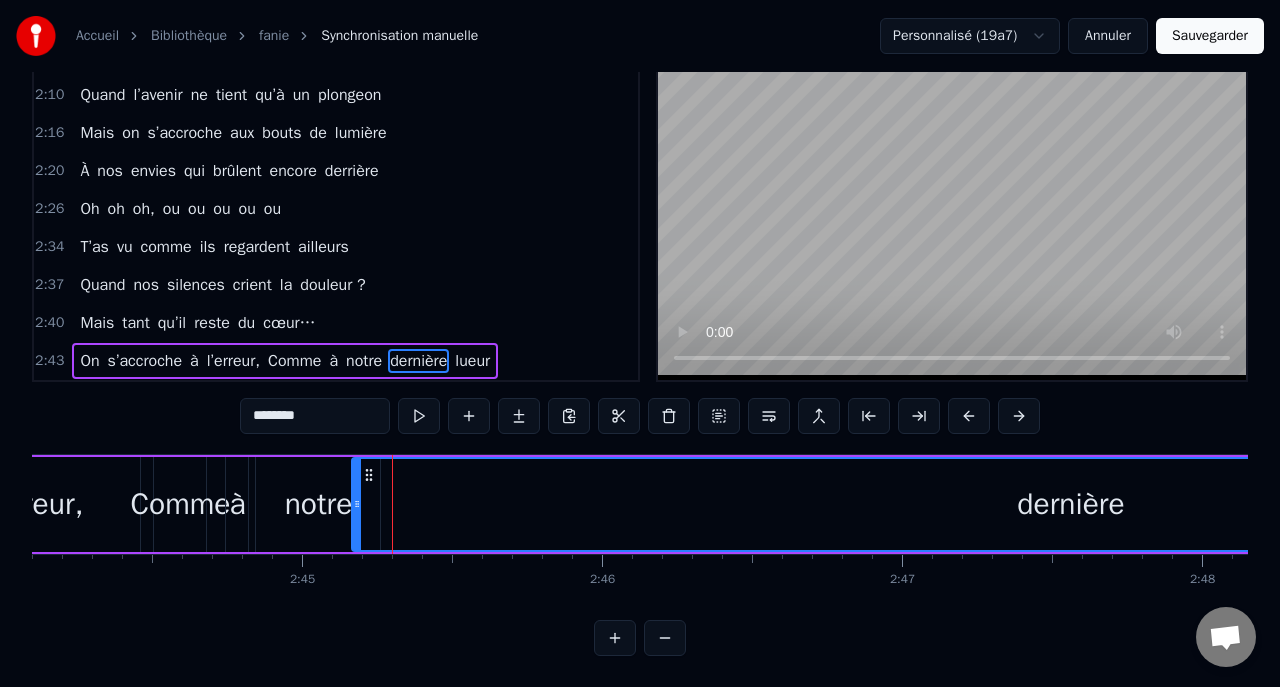 drag, startPoint x: 398, startPoint y: 497, endPoint x: 356, endPoint y: 496, distance: 42.0119 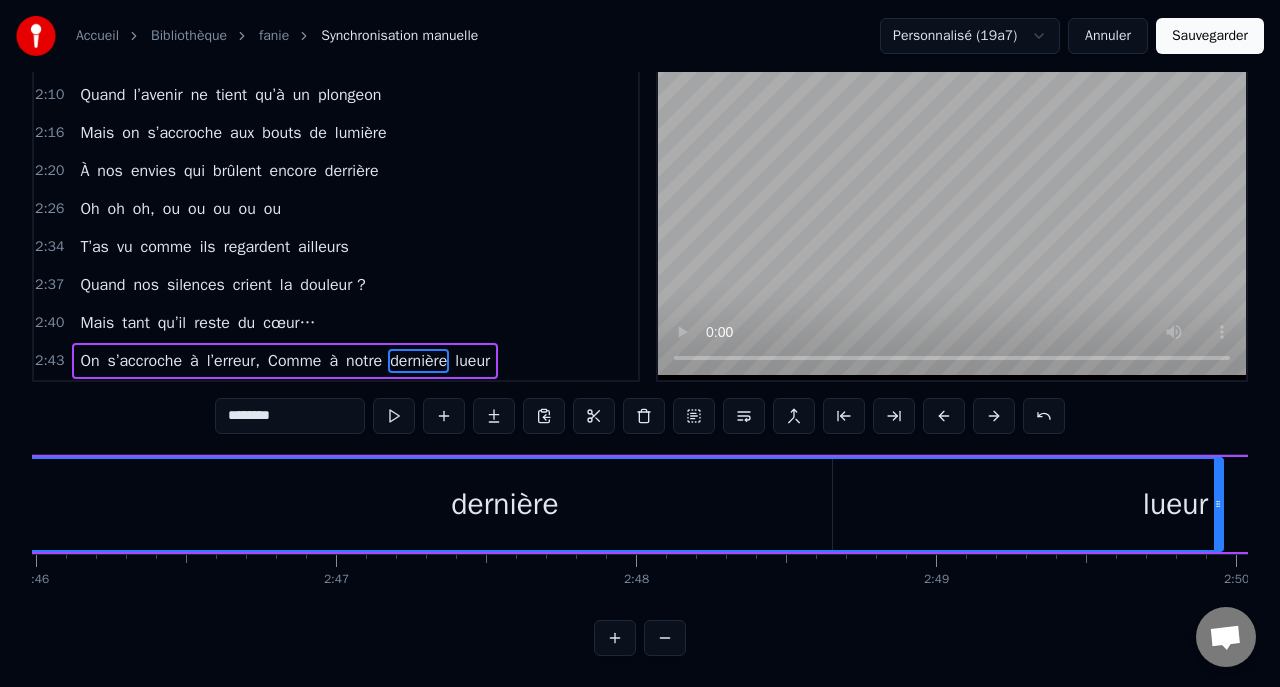 scroll, scrollTop: 0, scrollLeft: 49804, axis: horizontal 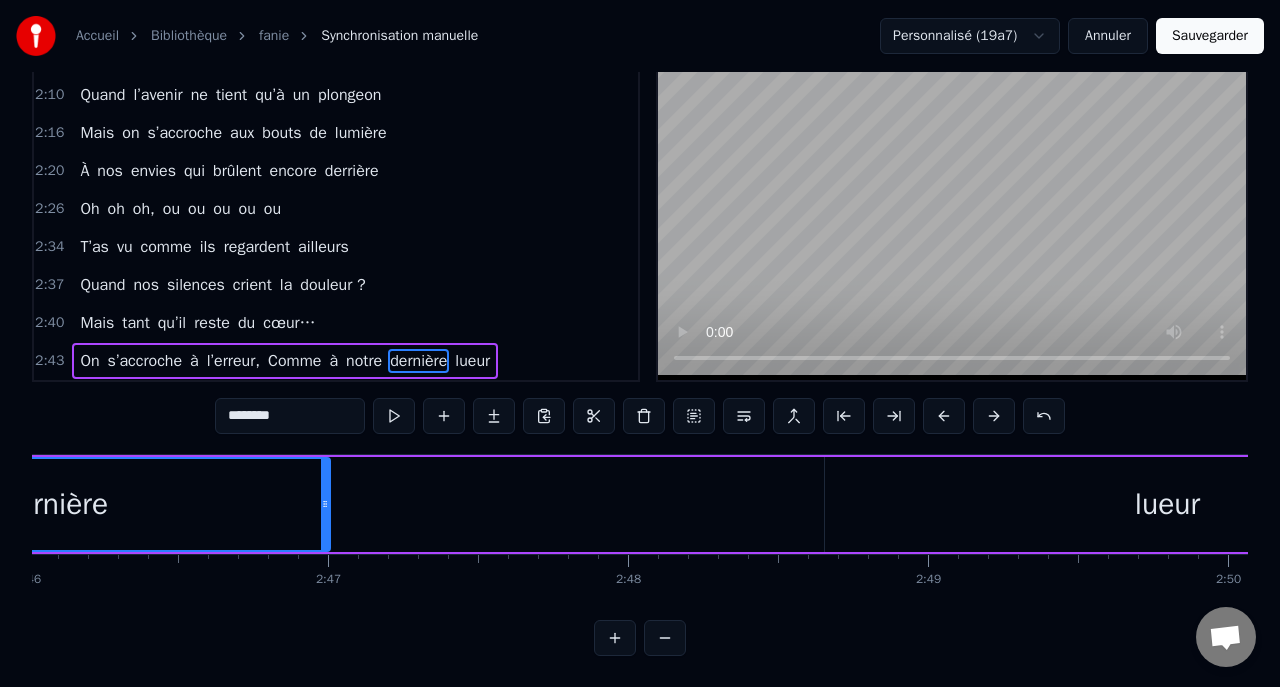 drag, startPoint x: 1207, startPoint y: 508, endPoint x: 322, endPoint y: 506, distance: 885.00226 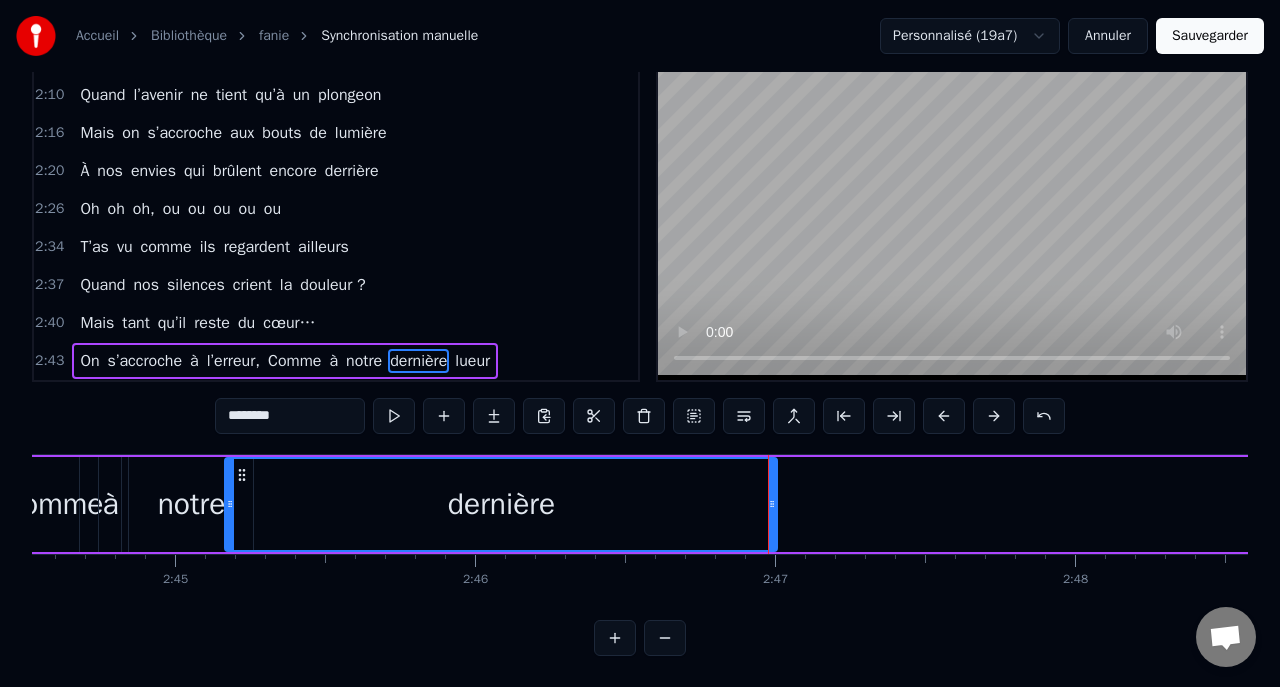 scroll, scrollTop: 0, scrollLeft: 49355, axis: horizontal 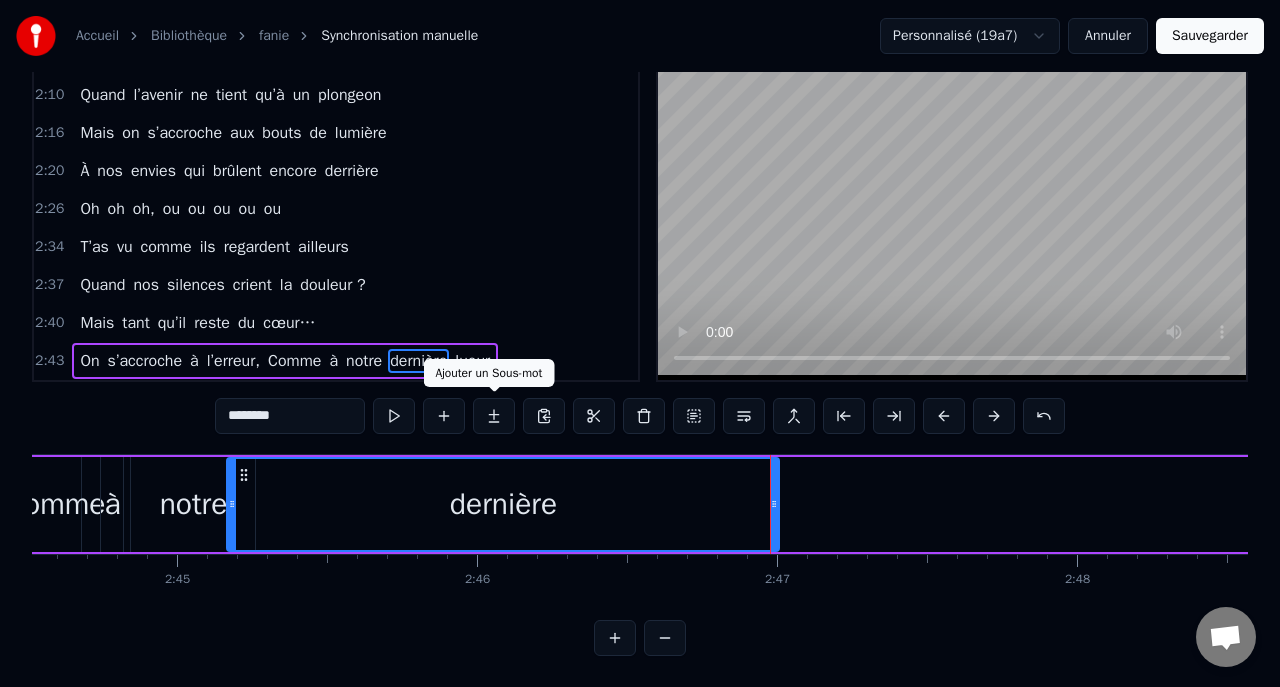 click at bounding box center [494, 416] 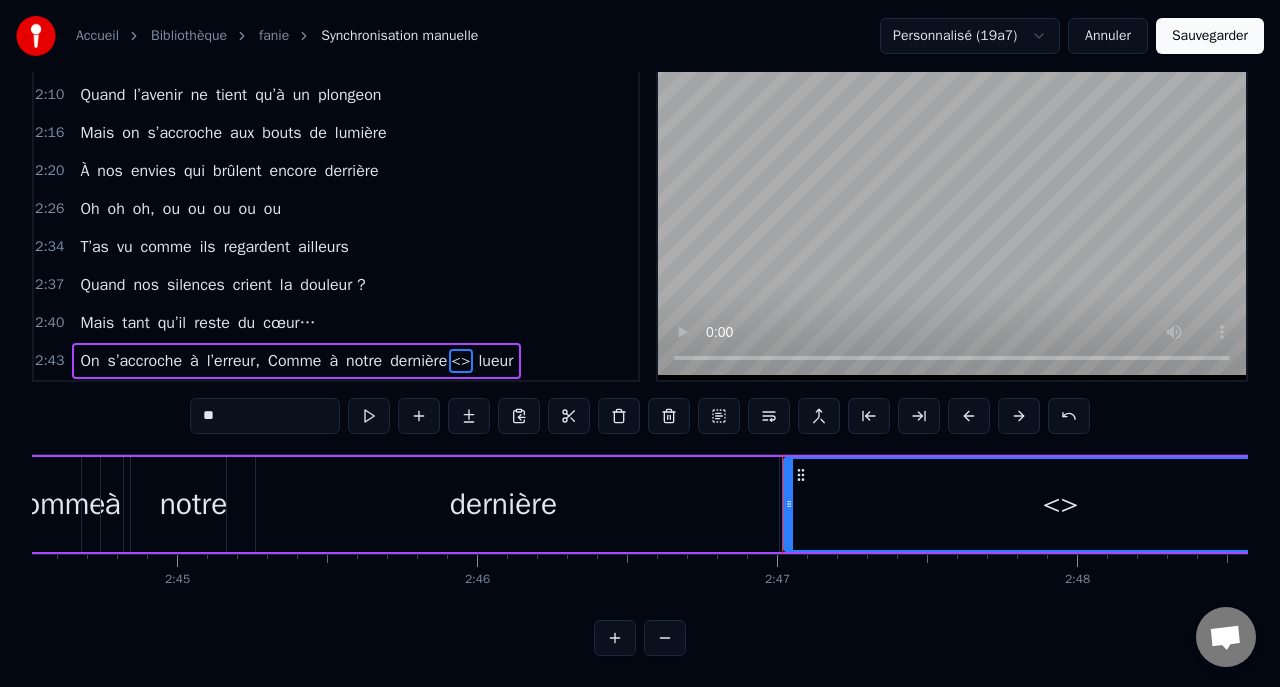 click at bounding box center [519, 416] 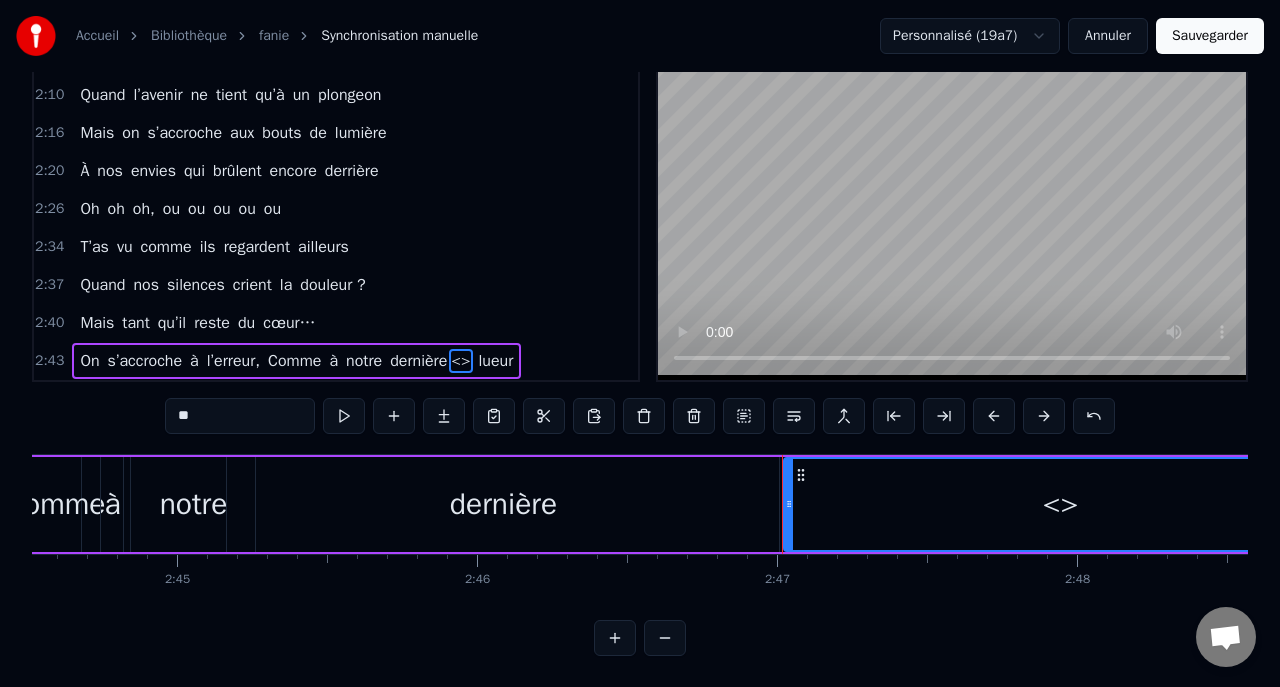 click at bounding box center [494, 416] 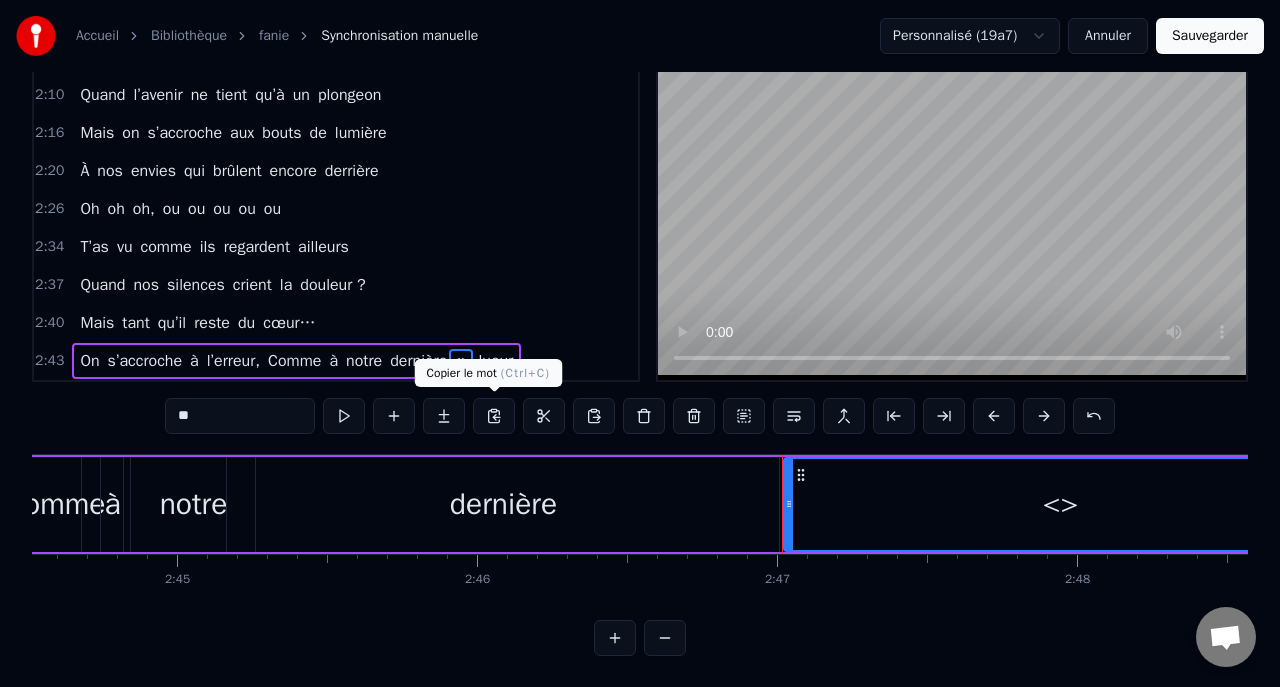 click at bounding box center [494, 416] 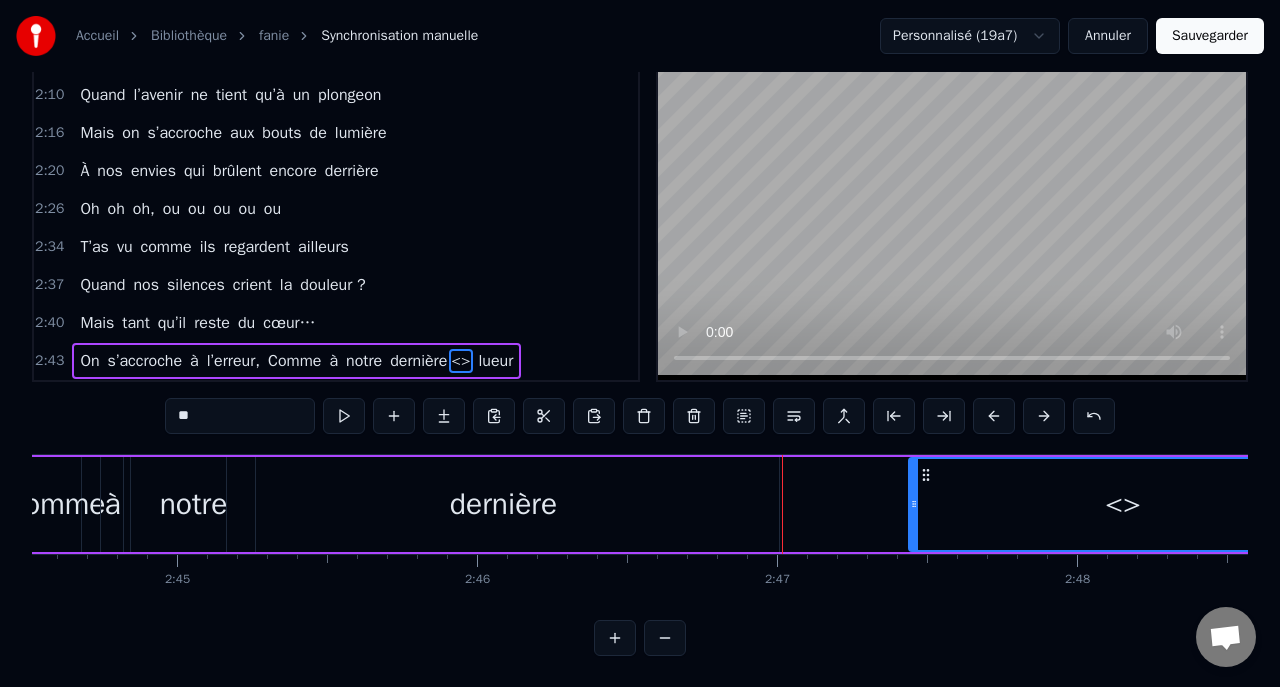 drag, startPoint x: 787, startPoint y: 506, endPoint x: 980, endPoint y: 509, distance: 193.02332 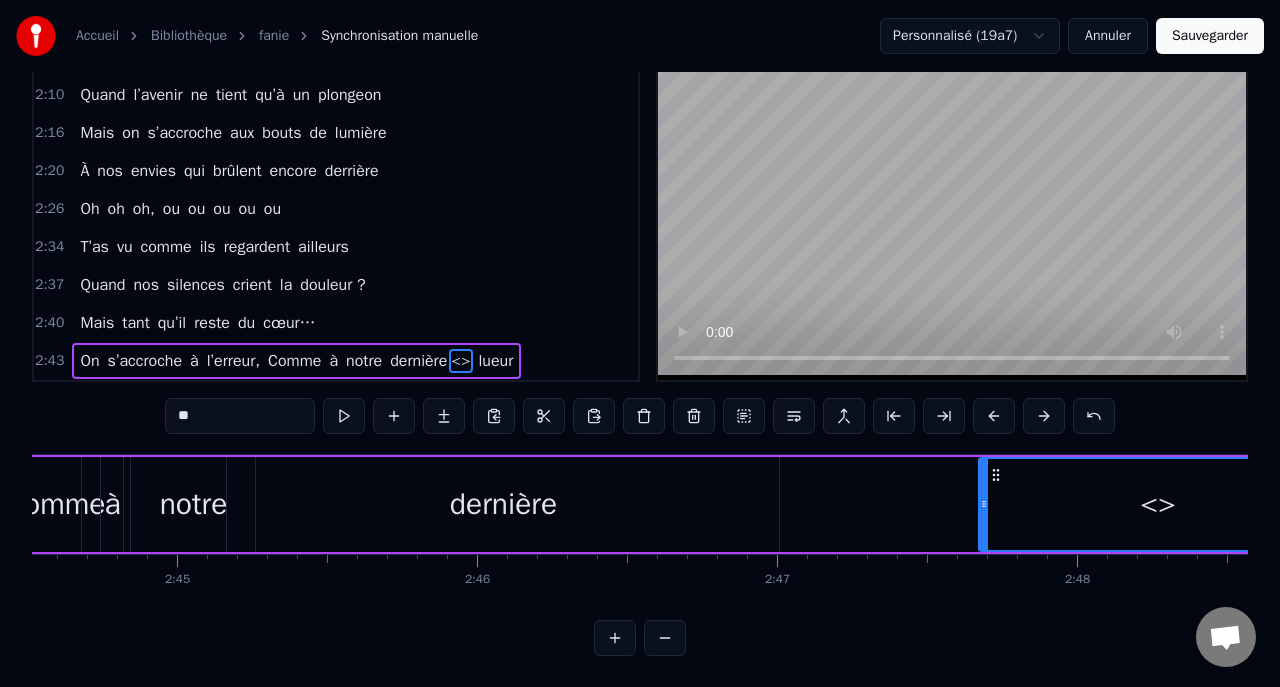 type 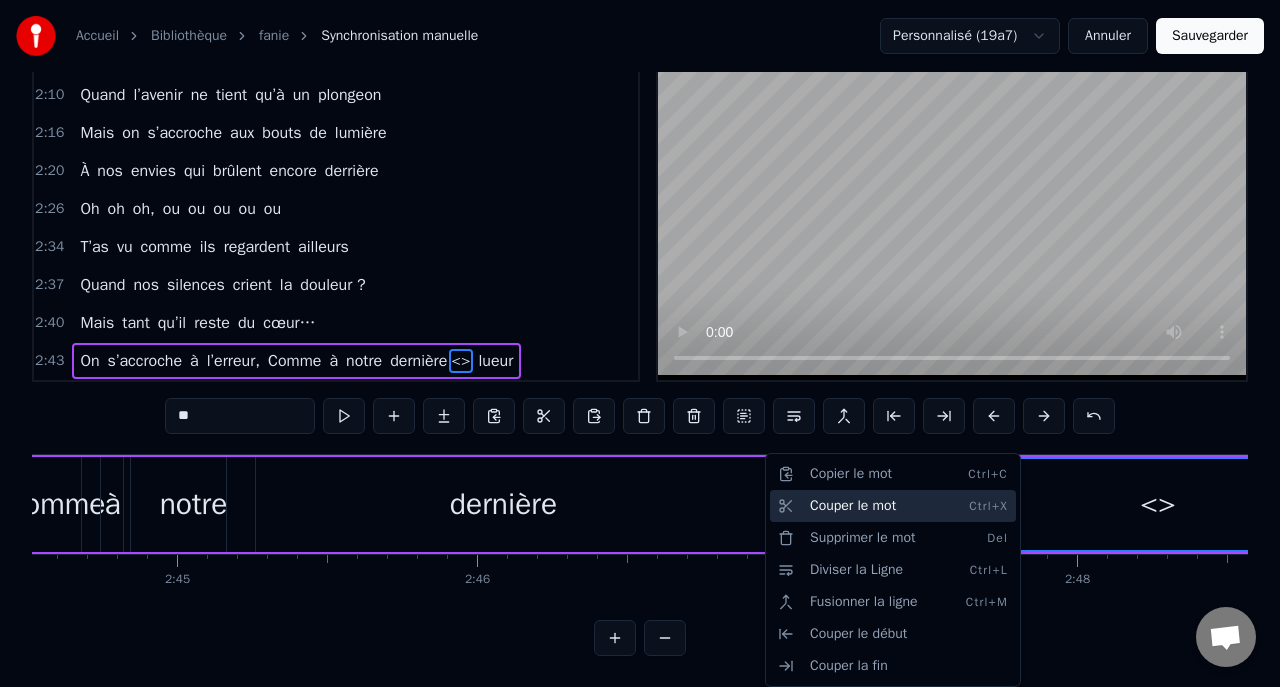 click on "Couper le mot Ctrl+X" at bounding box center [893, 506] 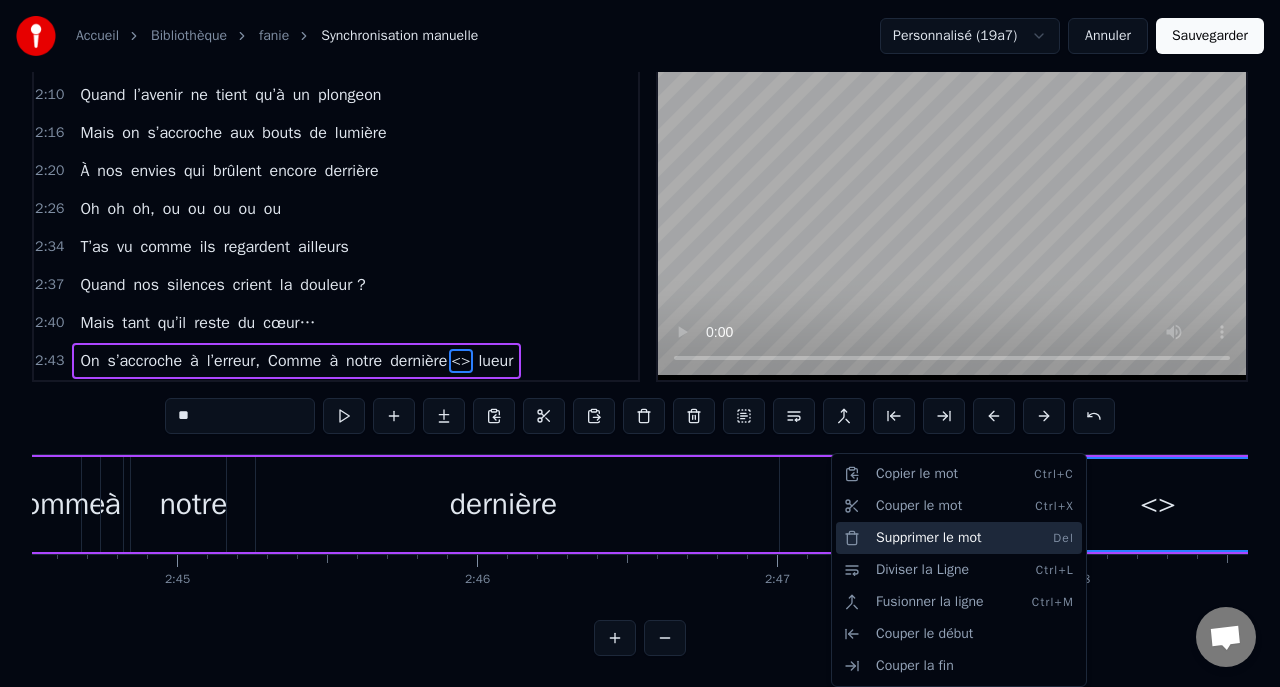click on "Supprimer le mot Del" at bounding box center (959, 538) 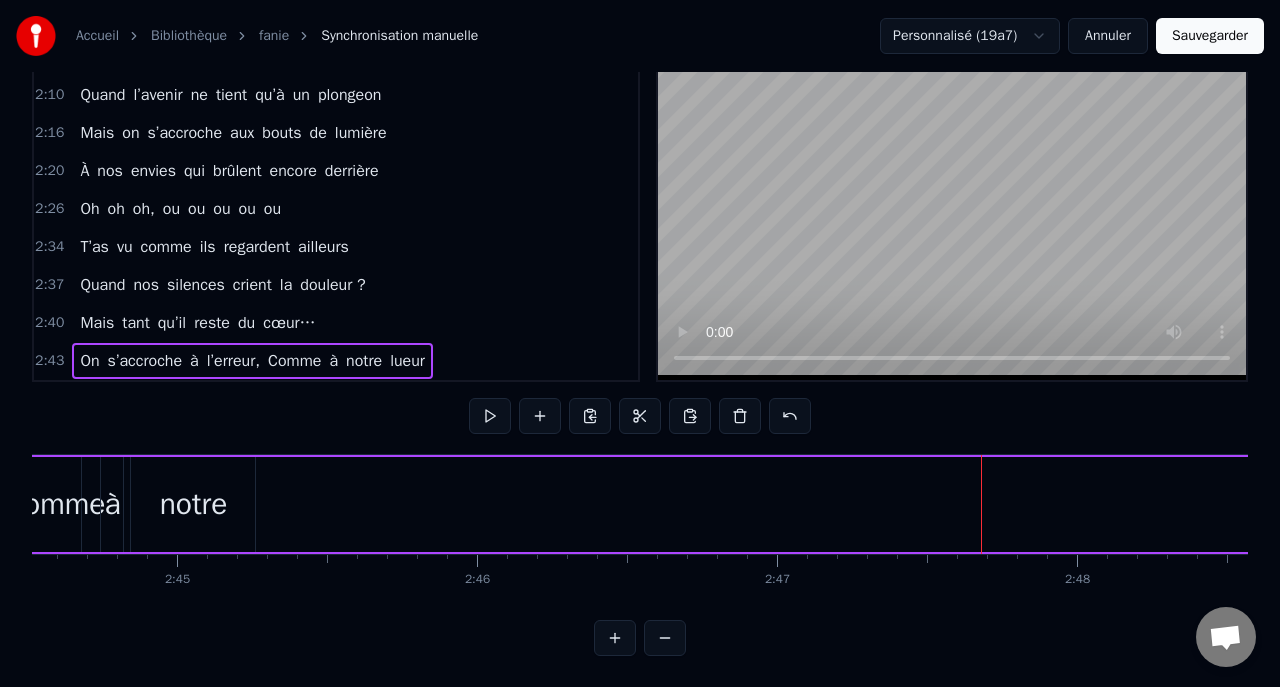 click on "On s’accroche à l’erreur, Comme à notre lueur" at bounding box center [772, 504] 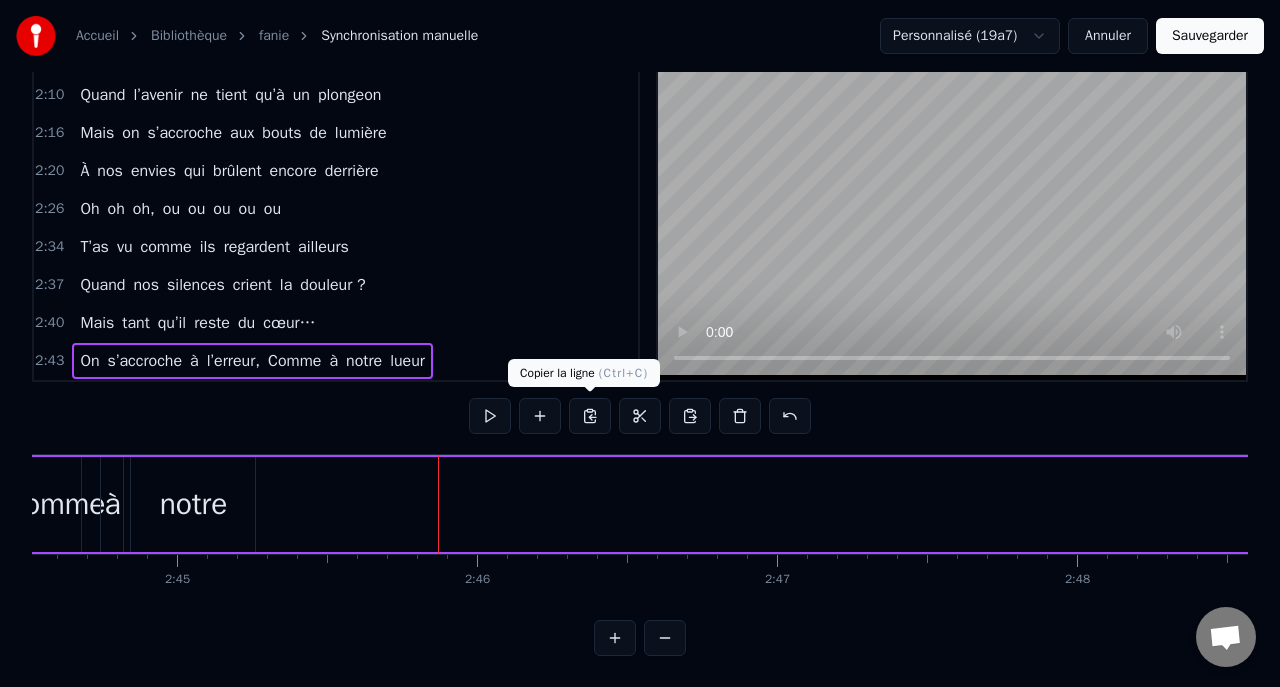 click at bounding box center [590, 416] 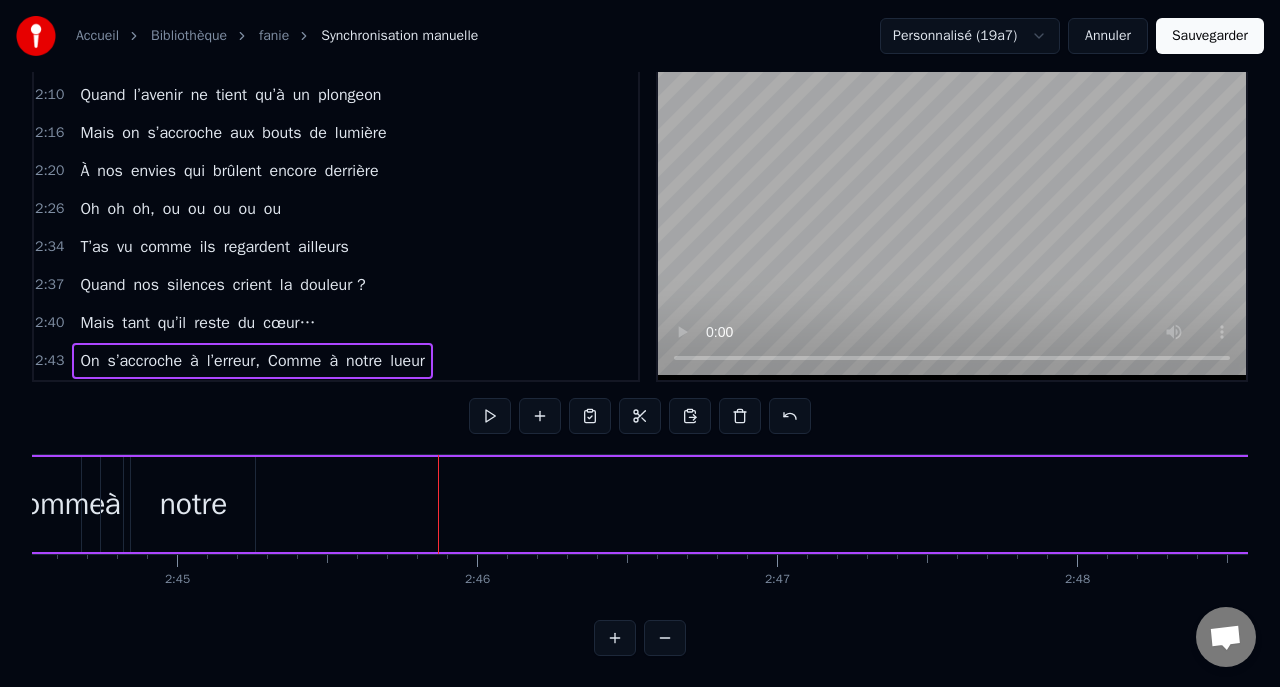 click at bounding box center (590, 416) 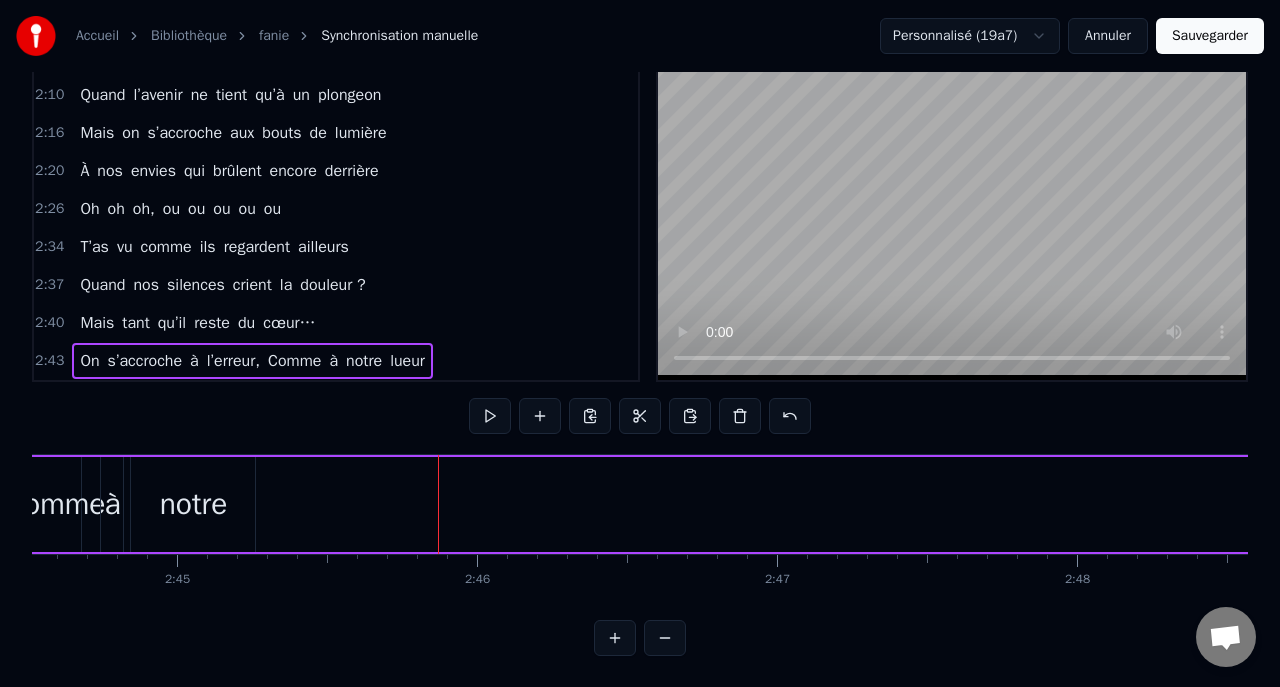 click on "Annuler" at bounding box center (1108, 36) 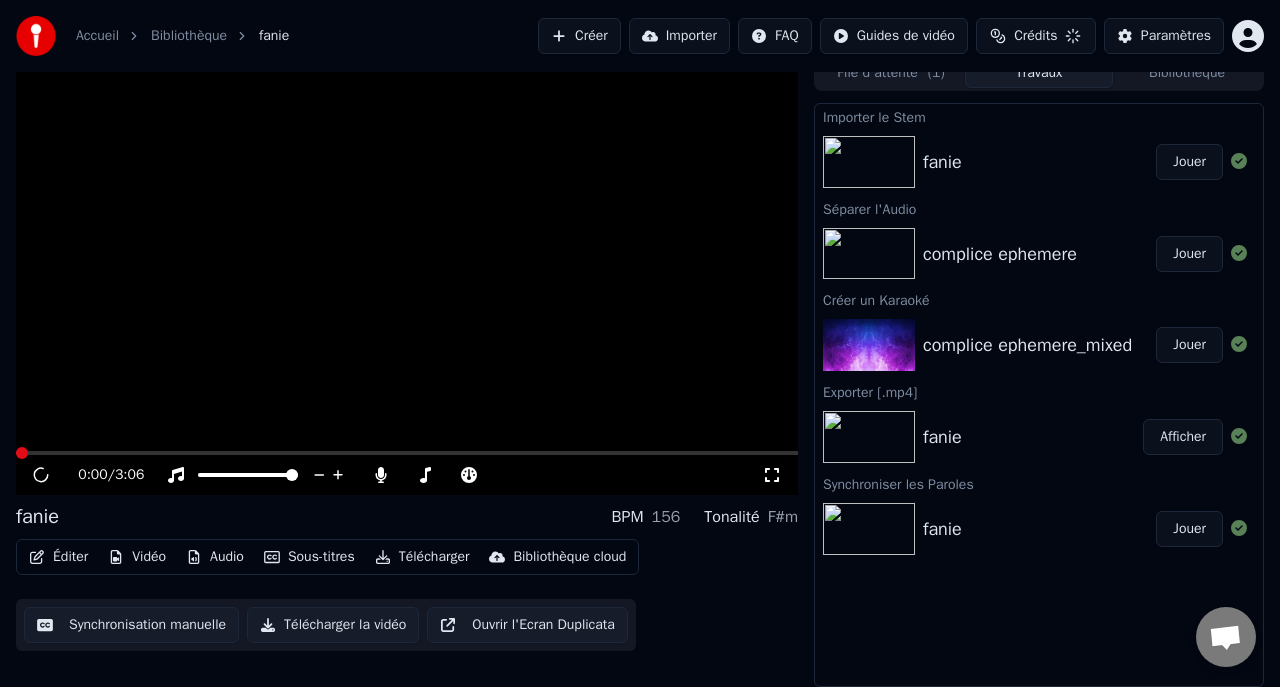 scroll, scrollTop: 17, scrollLeft: 0, axis: vertical 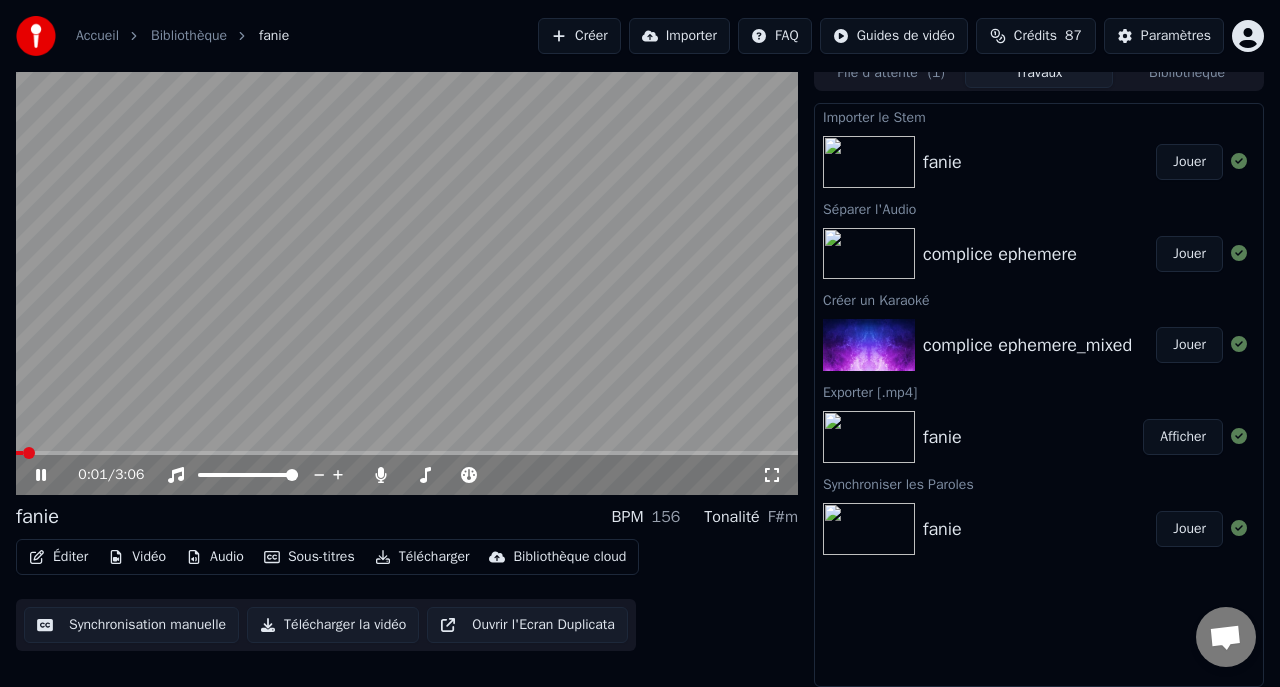 click on "Éditer" at bounding box center [58, 557] 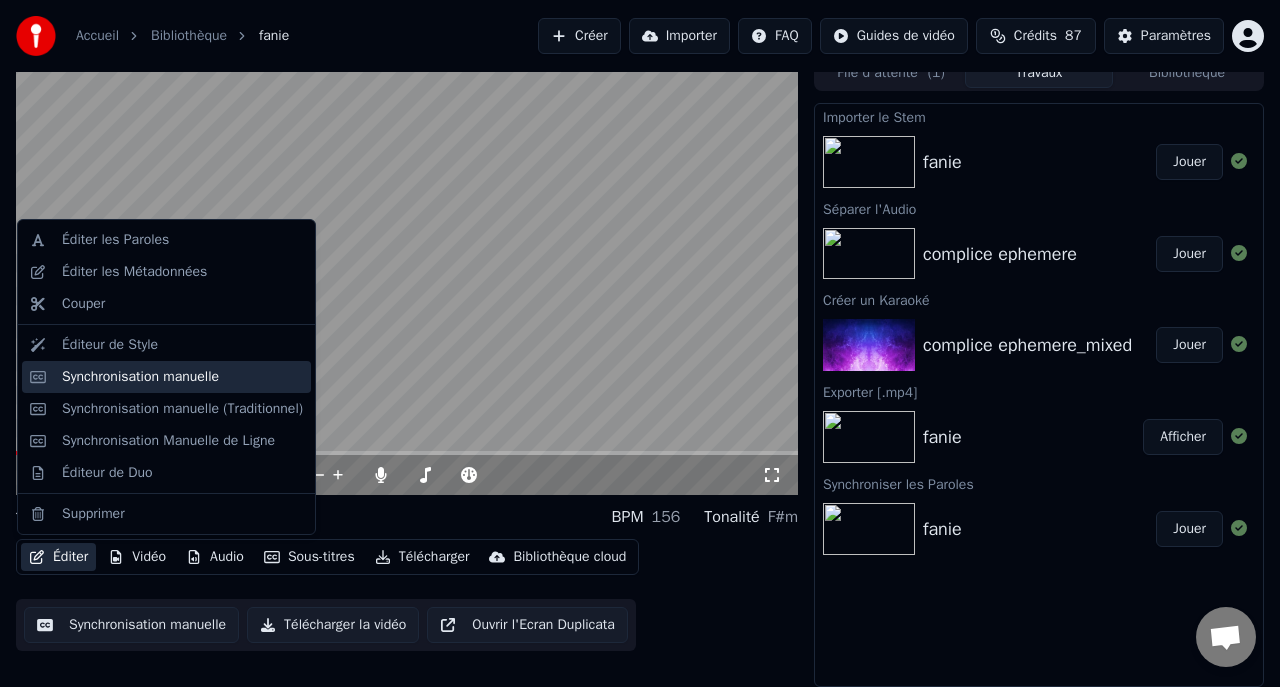 click on "Synchronisation manuelle" at bounding box center (140, 377) 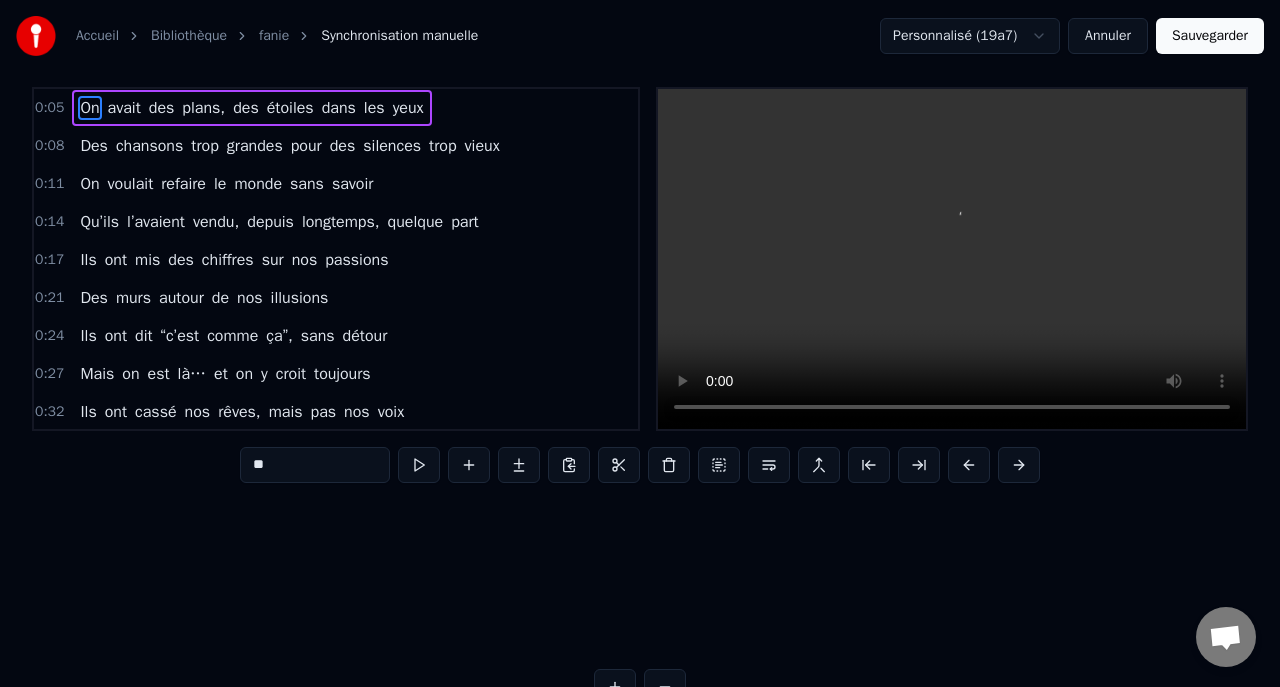 scroll, scrollTop: 0, scrollLeft: 0, axis: both 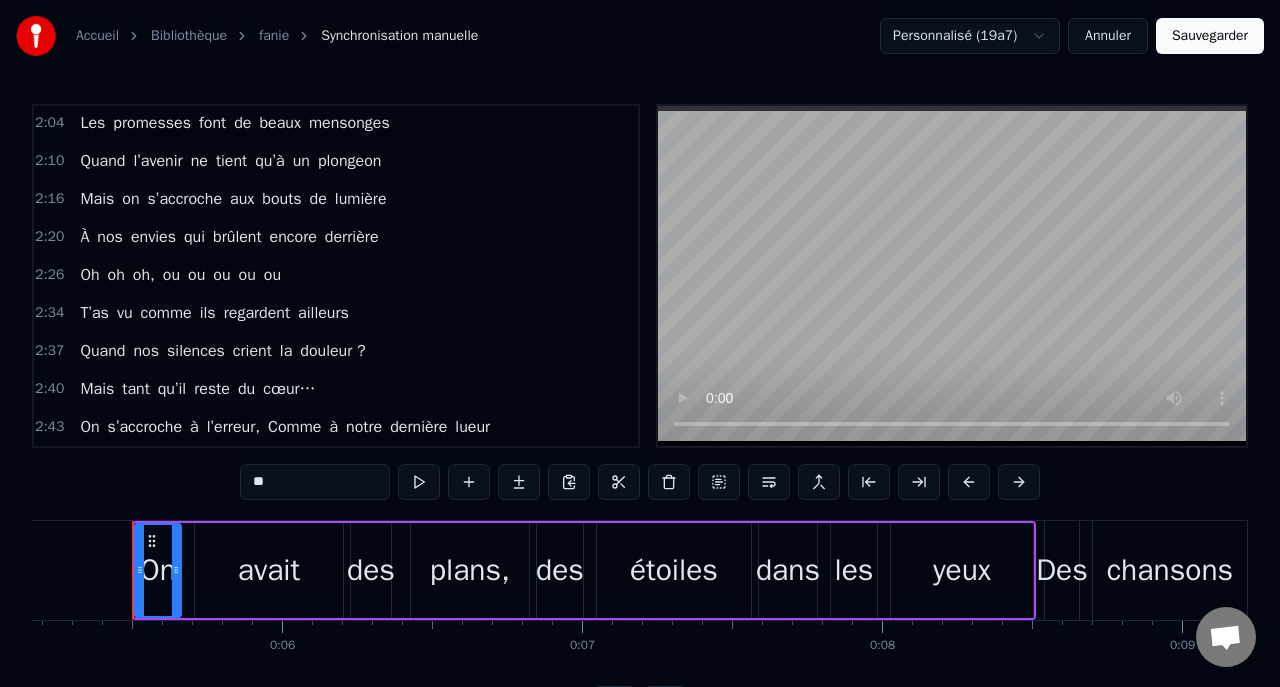 click on "dernière" at bounding box center (418, 427) 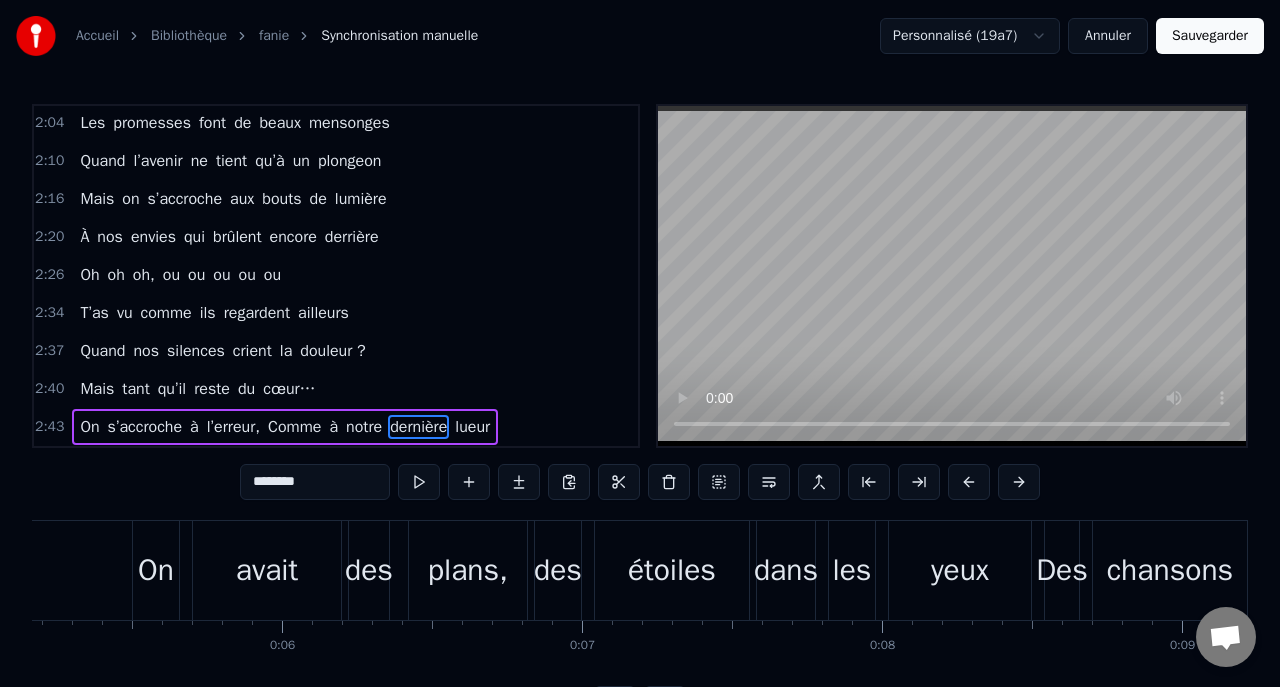 scroll, scrollTop: 66, scrollLeft: 0, axis: vertical 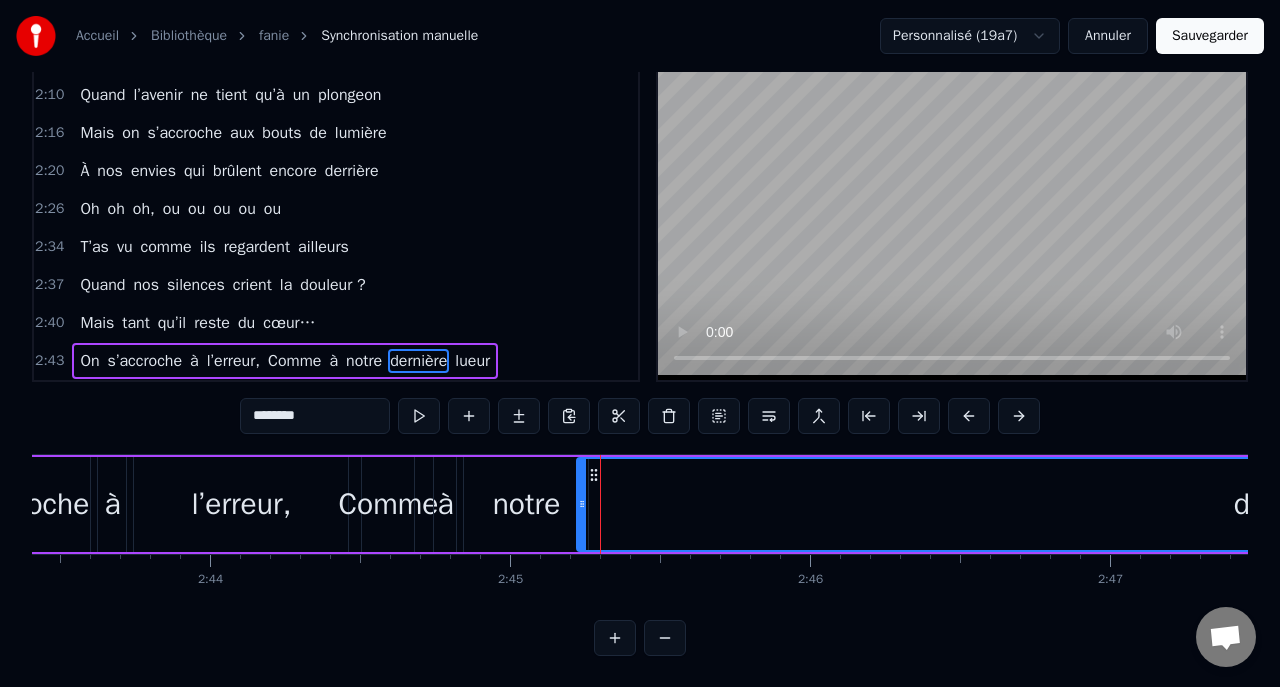 drag, startPoint x: 607, startPoint y: 500, endPoint x: 581, endPoint y: 501, distance: 26.019224 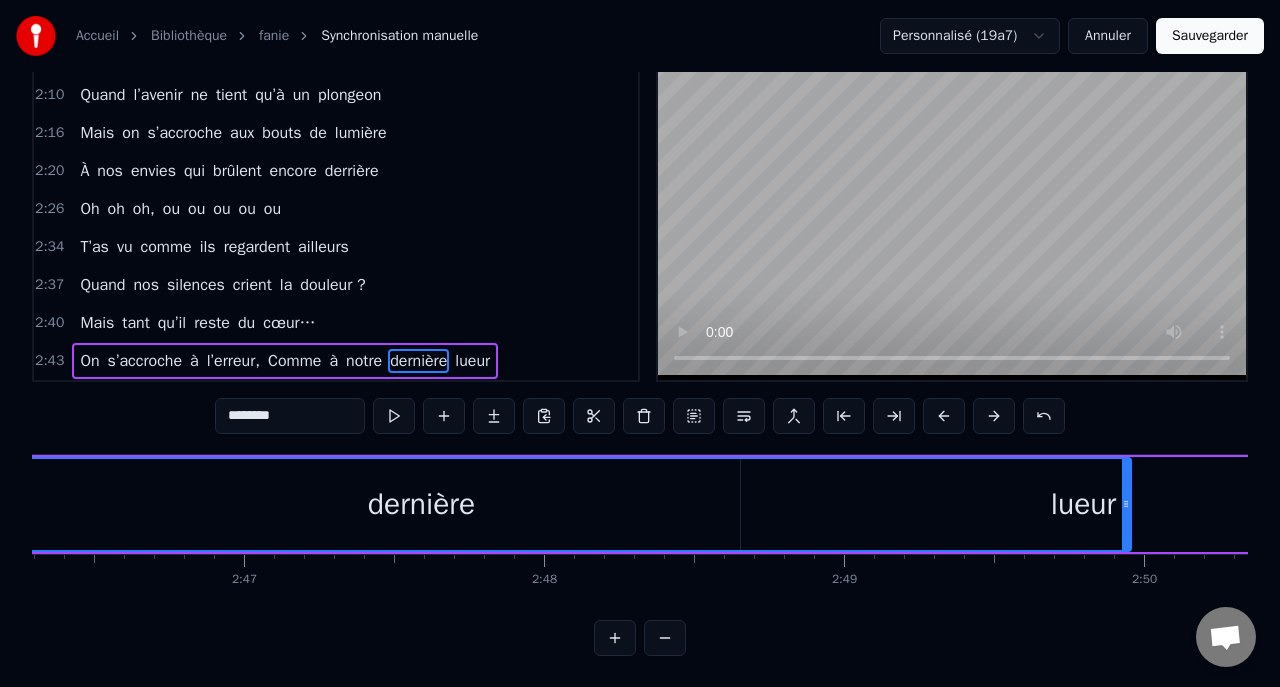 scroll, scrollTop: 0, scrollLeft: 49886, axis: horizontal 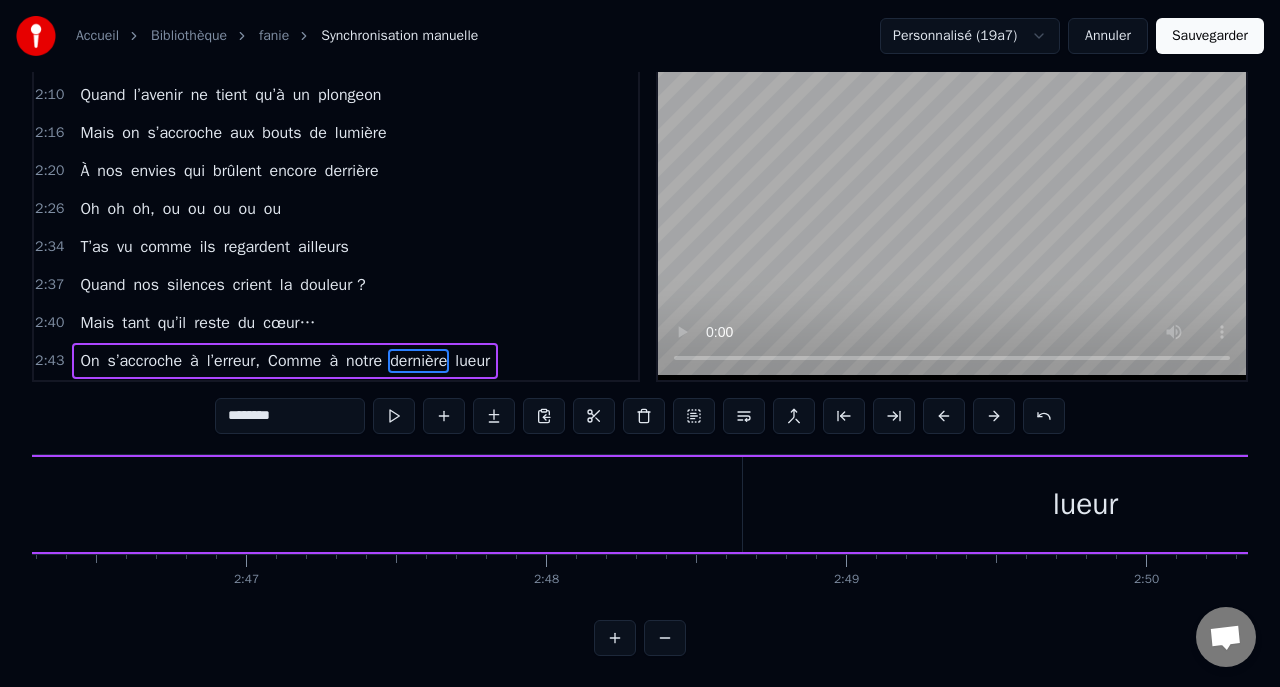 drag, startPoint x: 1128, startPoint y: 506, endPoint x: 0, endPoint y: 508, distance: 1128.0018 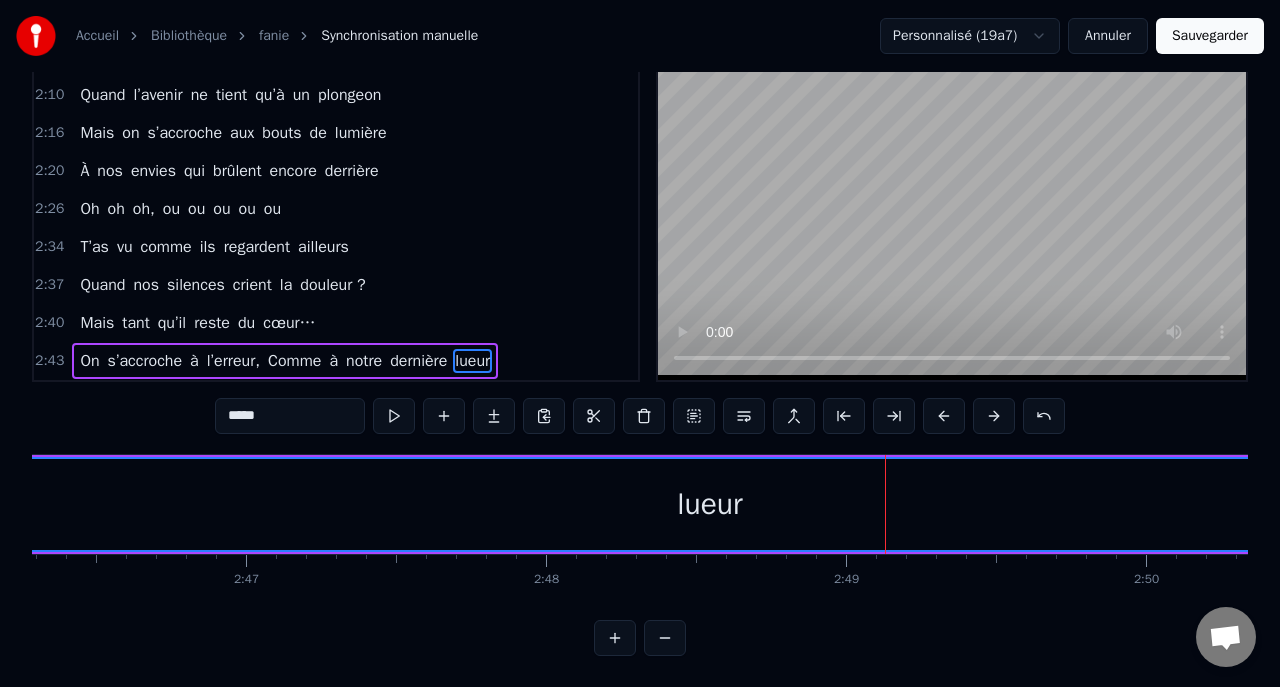 drag, startPoint x: 751, startPoint y: 499, endPoint x: 0, endPoint y: 557, distance: 753.2363 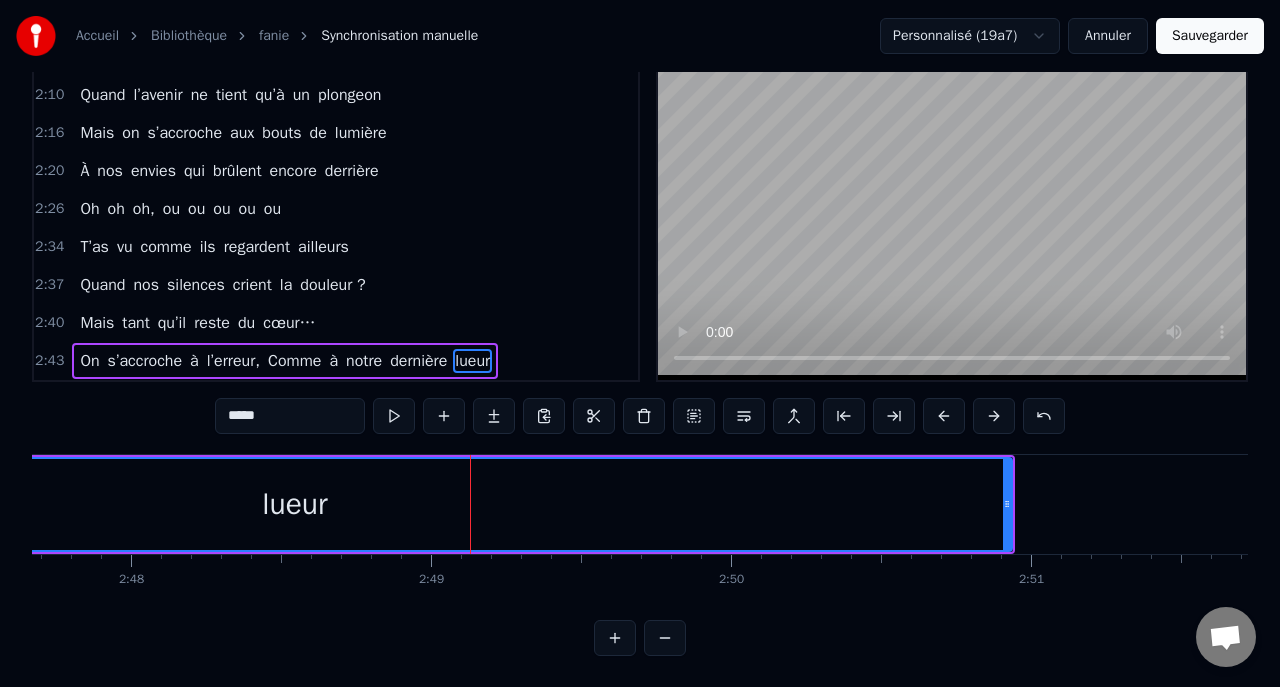 scroll, scrollTop: 0, scrollLeft: 50316, axis: horizontal 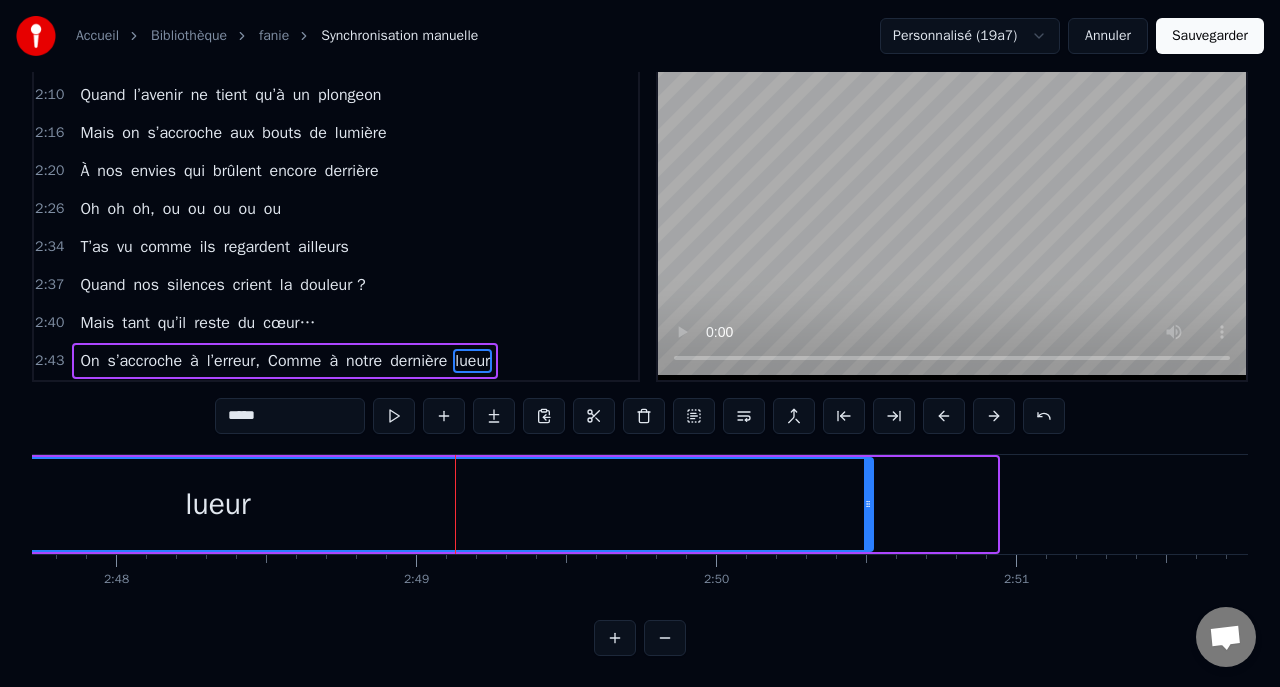 drag, startPoint x: 991, startPoint y: 491, endPoint x: 321, endPoint y: 528, distance: 671.0209 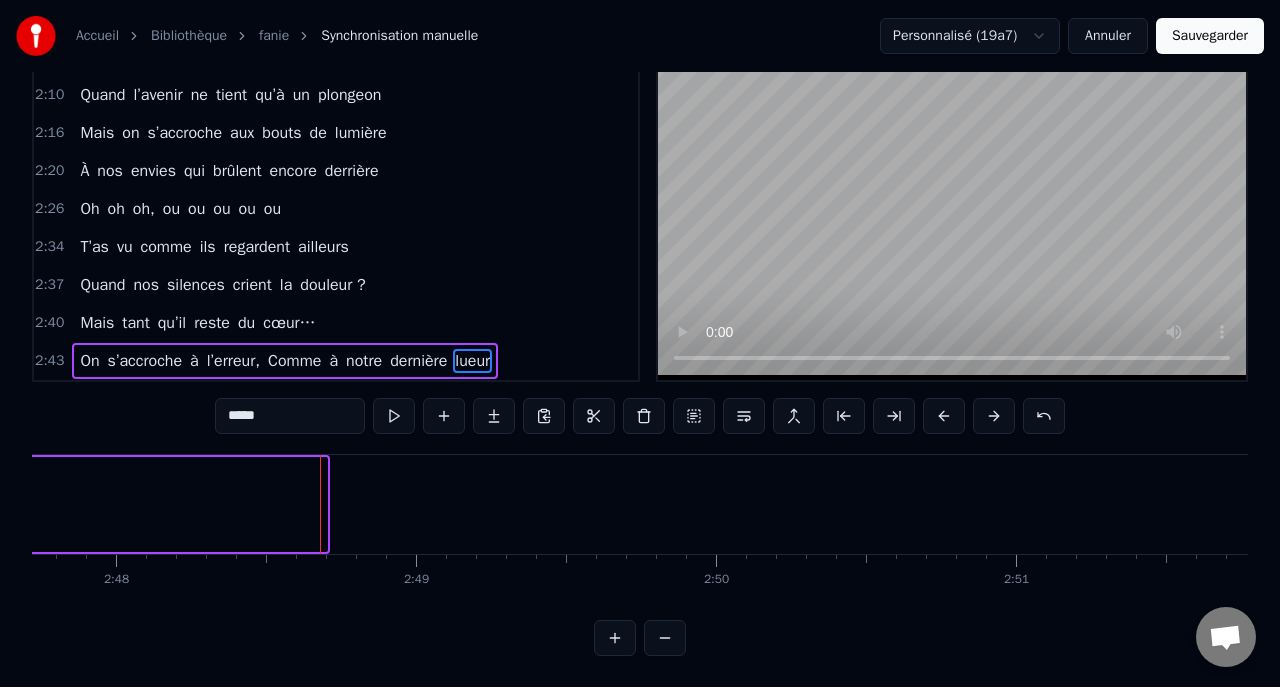 drag, startPoint x: 322, startPoint y: 513, endPoint x: 9, endPoint y: 546, distance: 314.7348 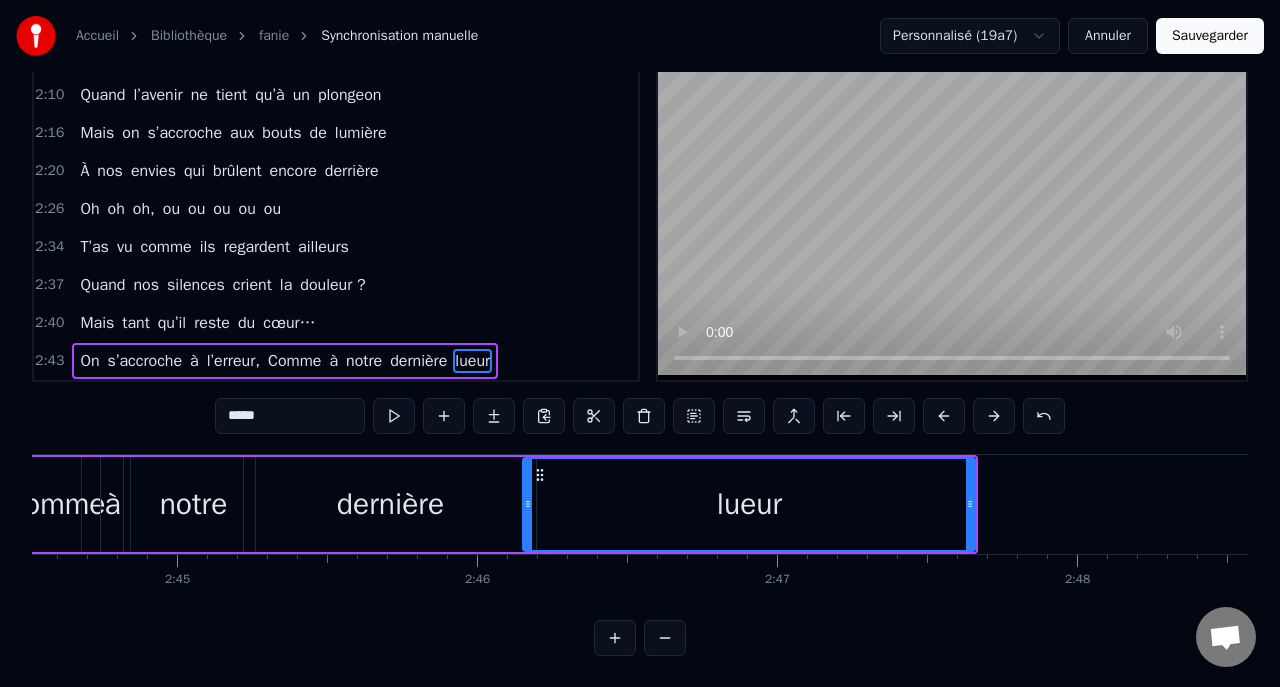 scroll, scrollTop: 0, scrollLeft: 49344, axis: horizontal 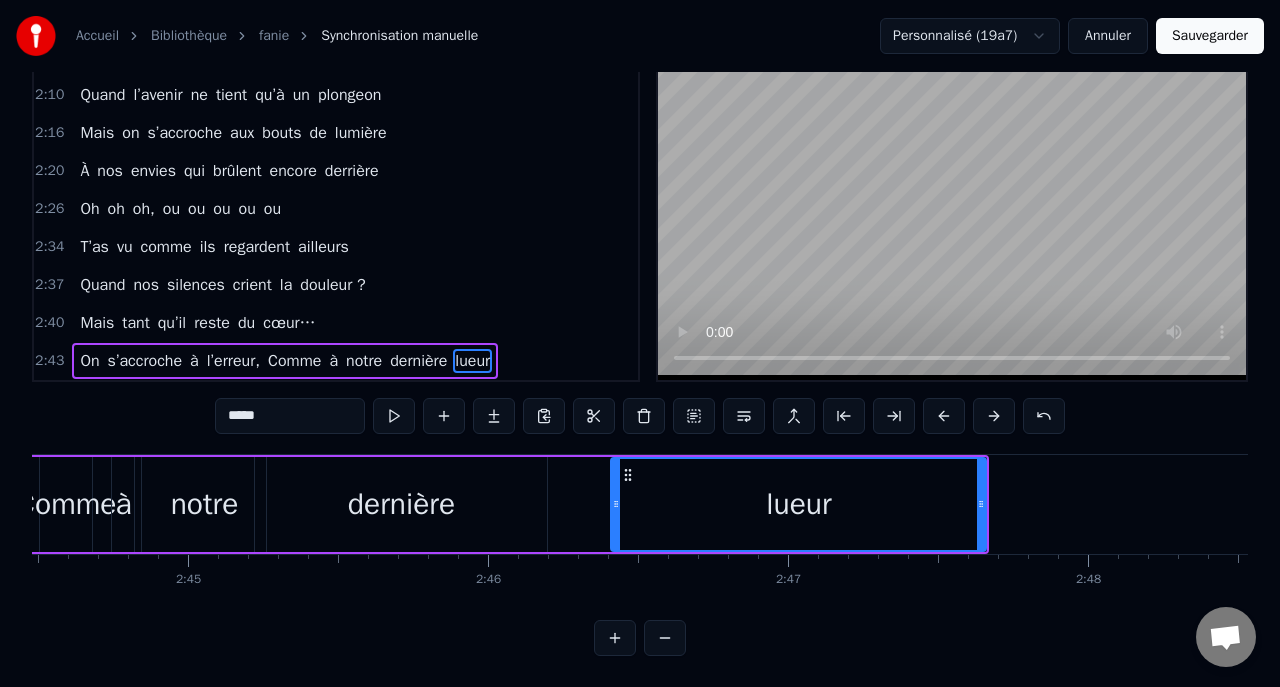 drag, startPoint x: 539, startPoint y: 503, endPoint x: 616, endPoint y: 517, distance: 78.26238 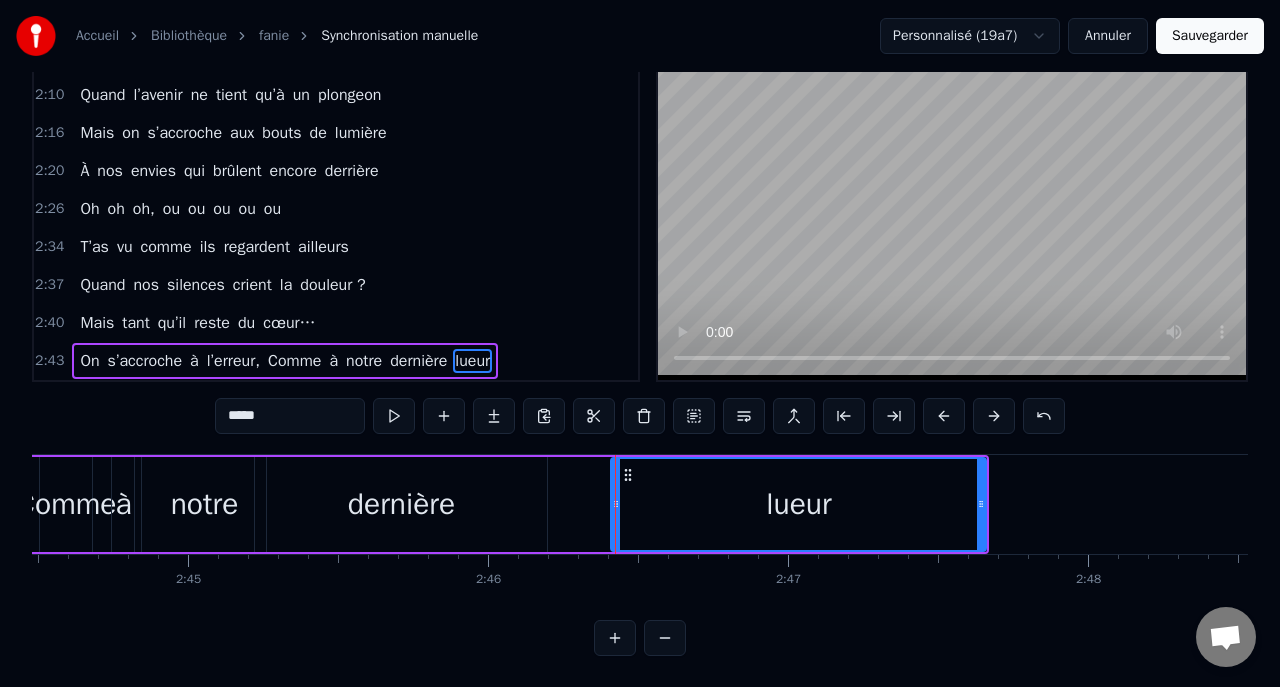 click on "dernière" at bounding box center (401, 504) 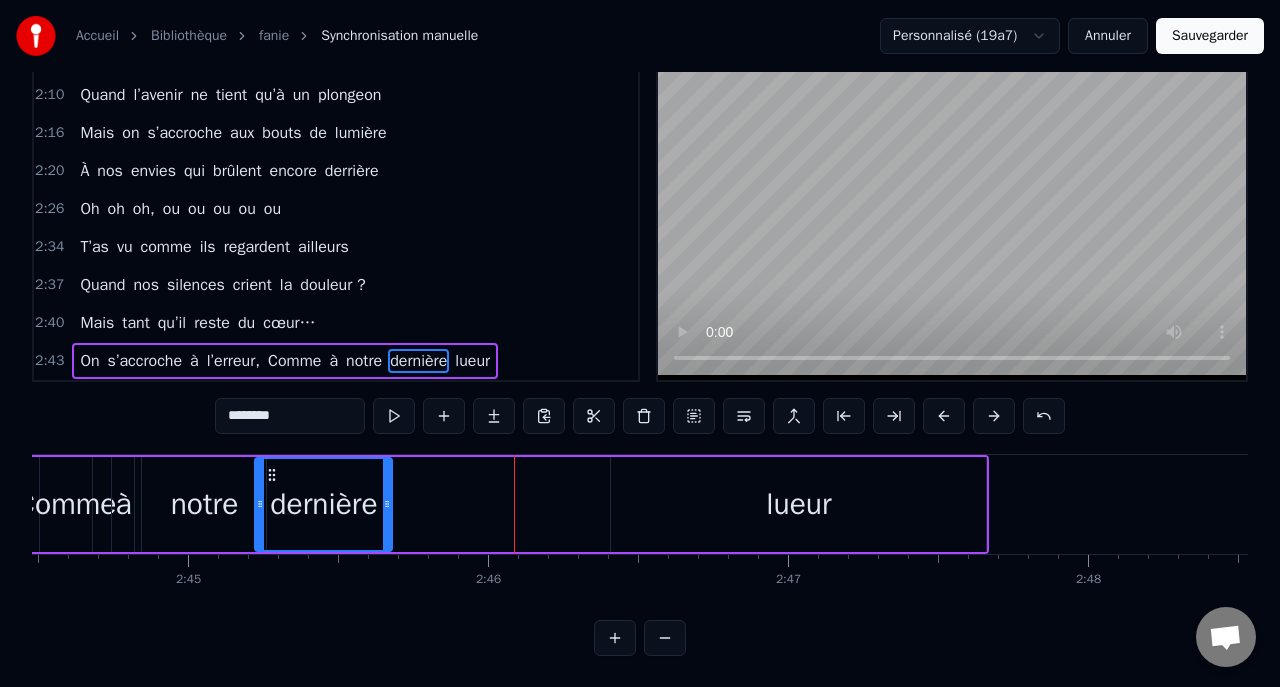 drag, startPoint x: 542, startPoint y: 501, endPoint x: 387, endPoint y: 505, distance: 155.0516 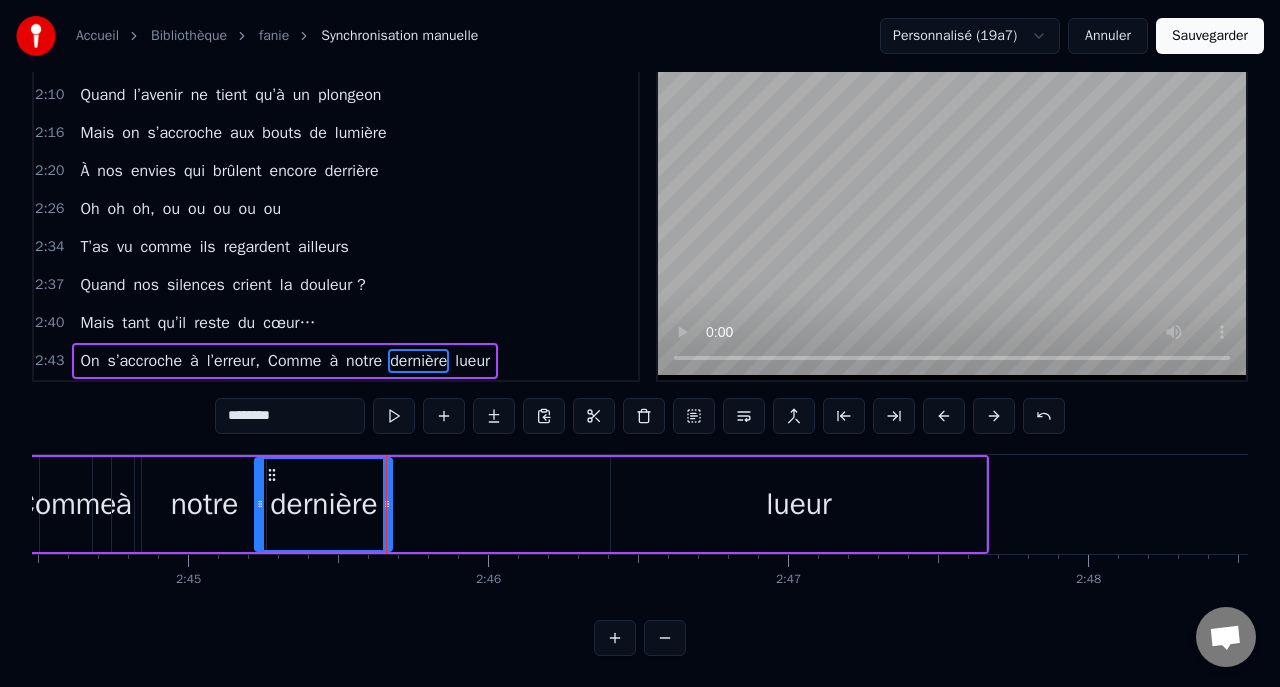 click on "lueur" at bounding box center (798, 504) 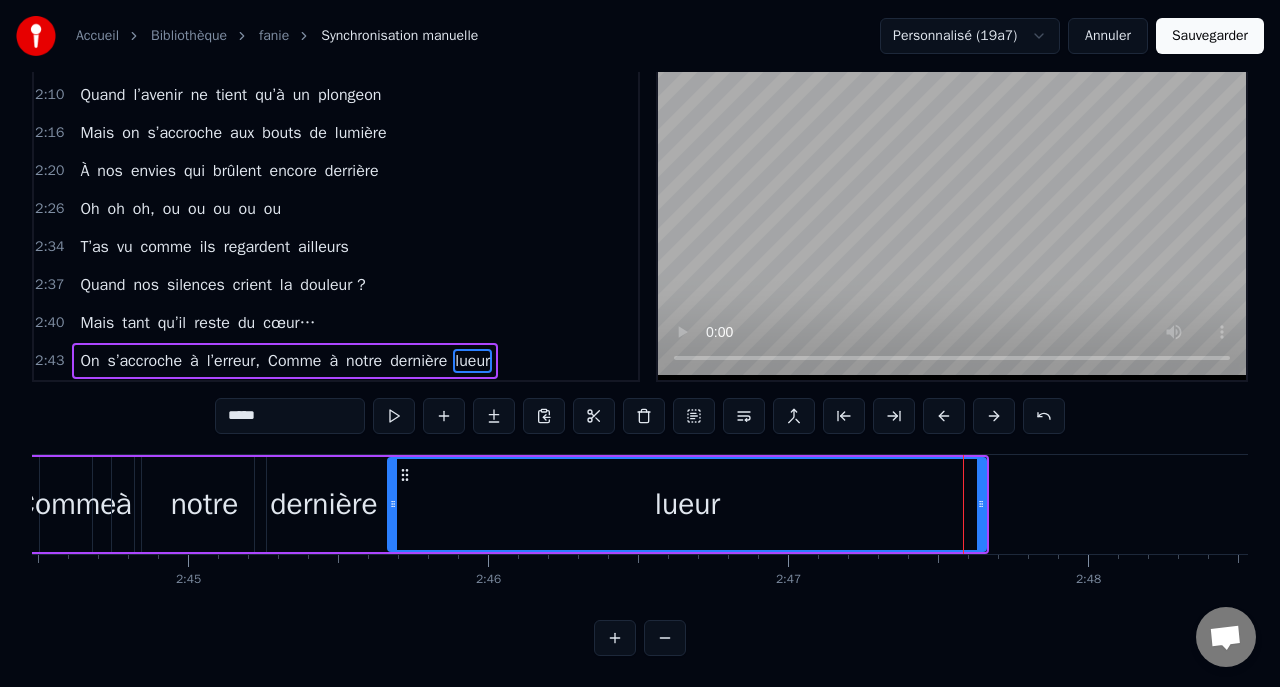 drag, startPoint x: 612, startPoint y: 508, endPoint x: 389, endPoint y: 510, distance: 223.00897 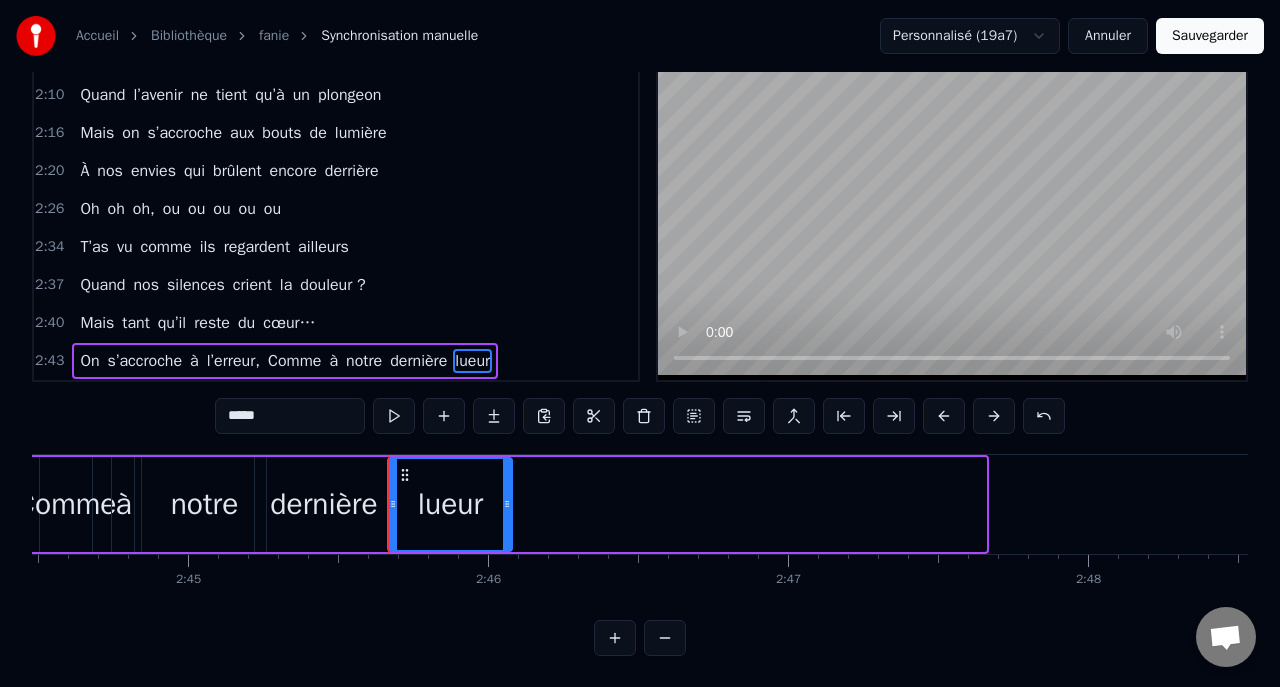 drag, startPoint x: 976, startPoint y: 501, endPoint x: 504, endPoint y: 520, distance: 472.38226 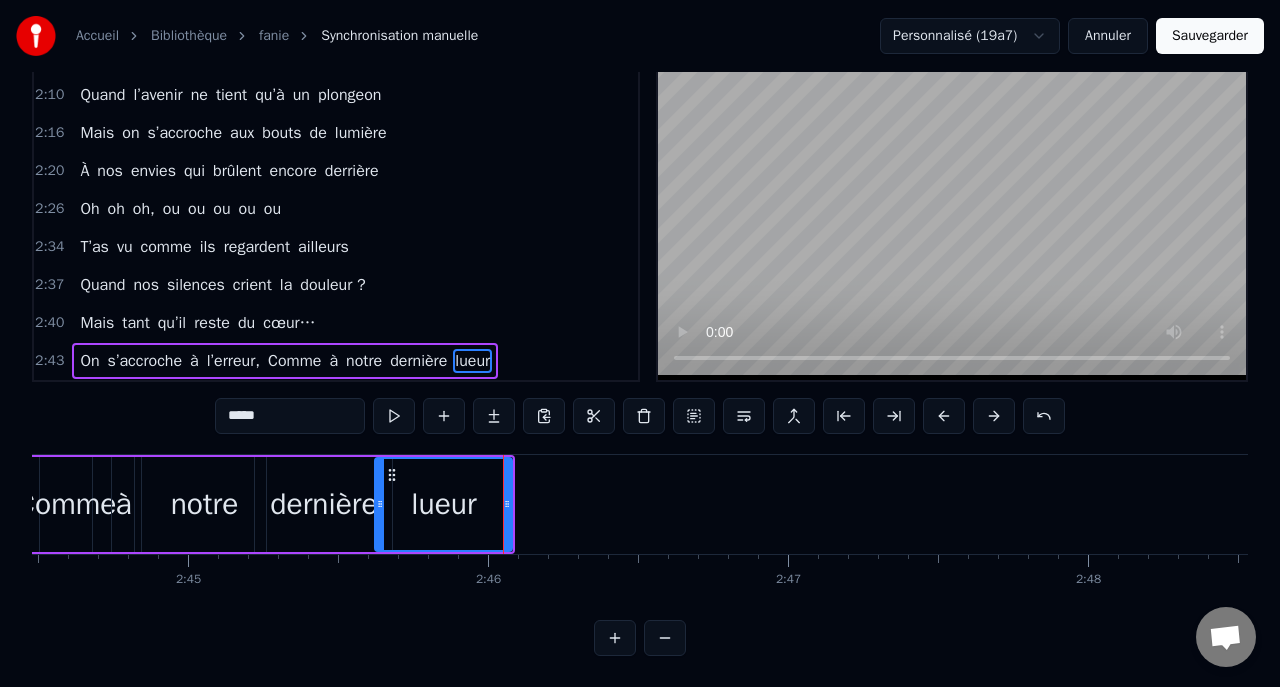 drag, startPoint x: 391, startPoint y: 511, endPoint x: 378, endPoint y: 511, distance: 13 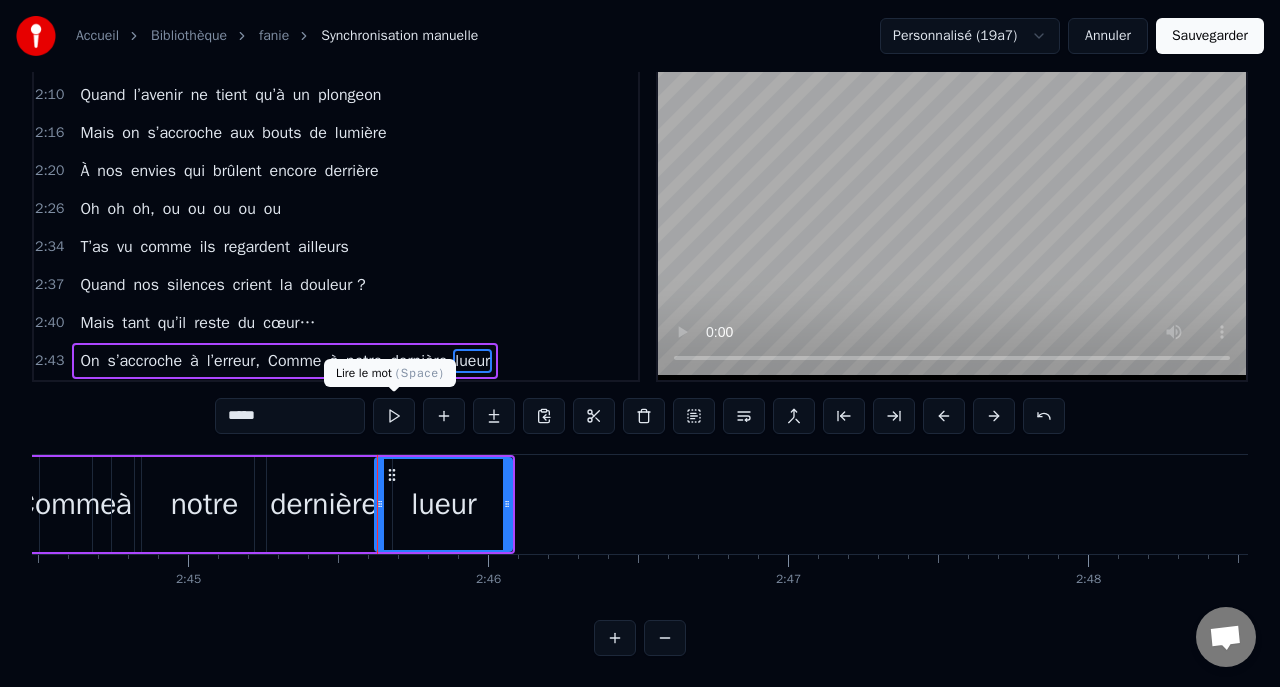 click at bounding box center (394, 416) 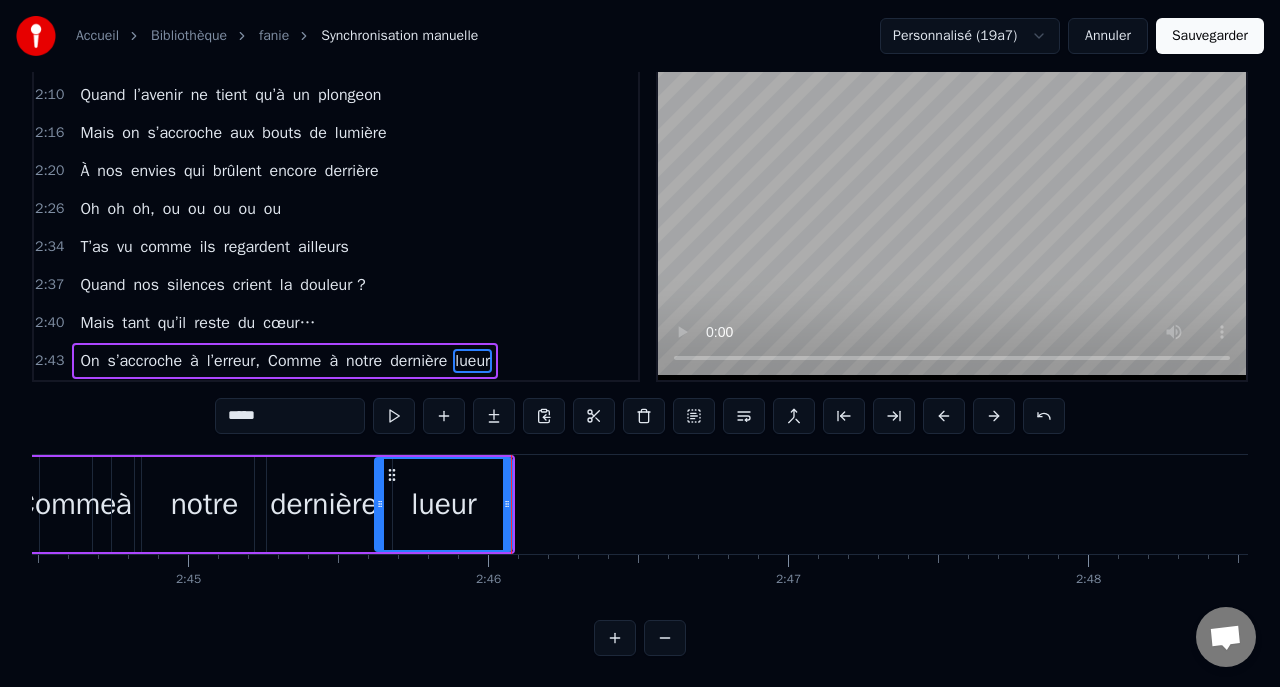 click at bounding box center (394, 416) 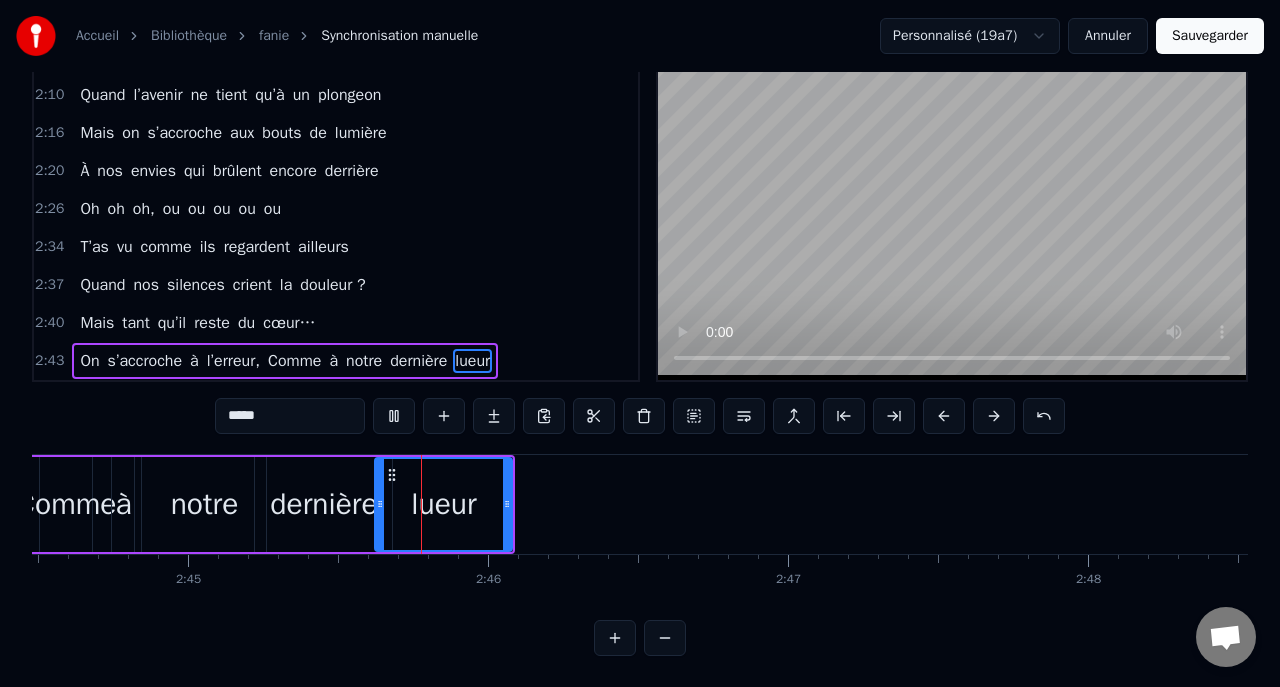 click at bounding box center [394, 416] 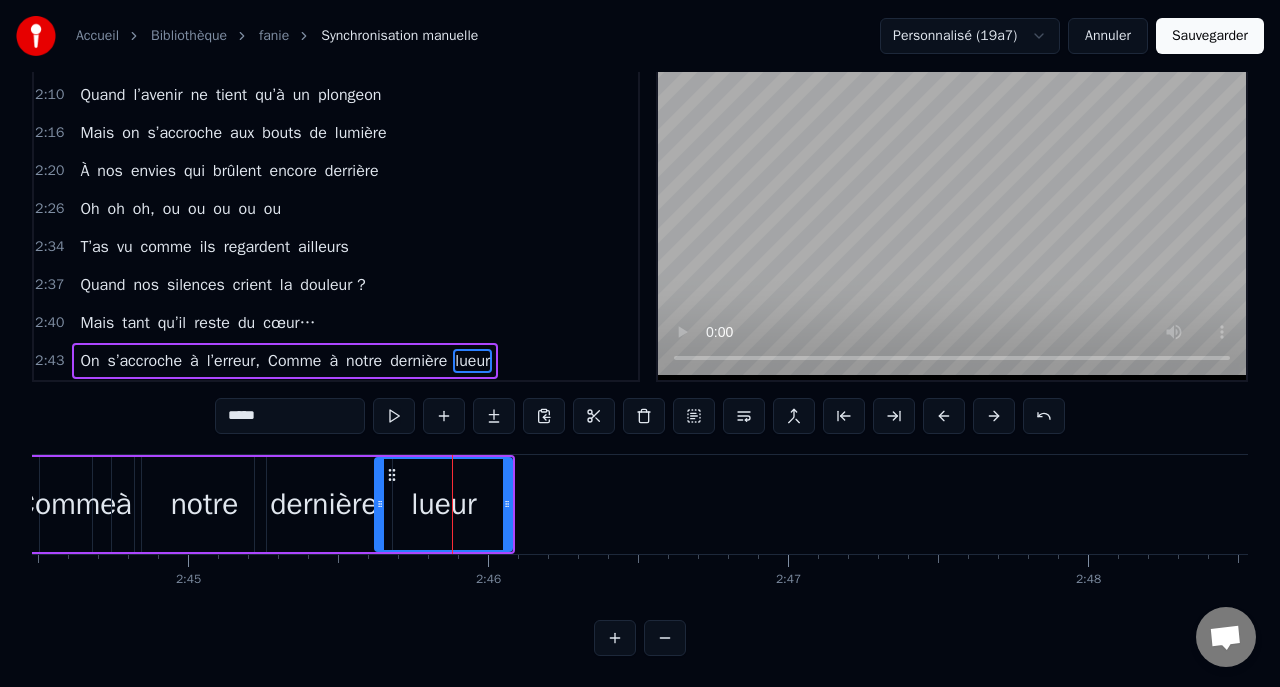 click at bounding box center [394, 416] 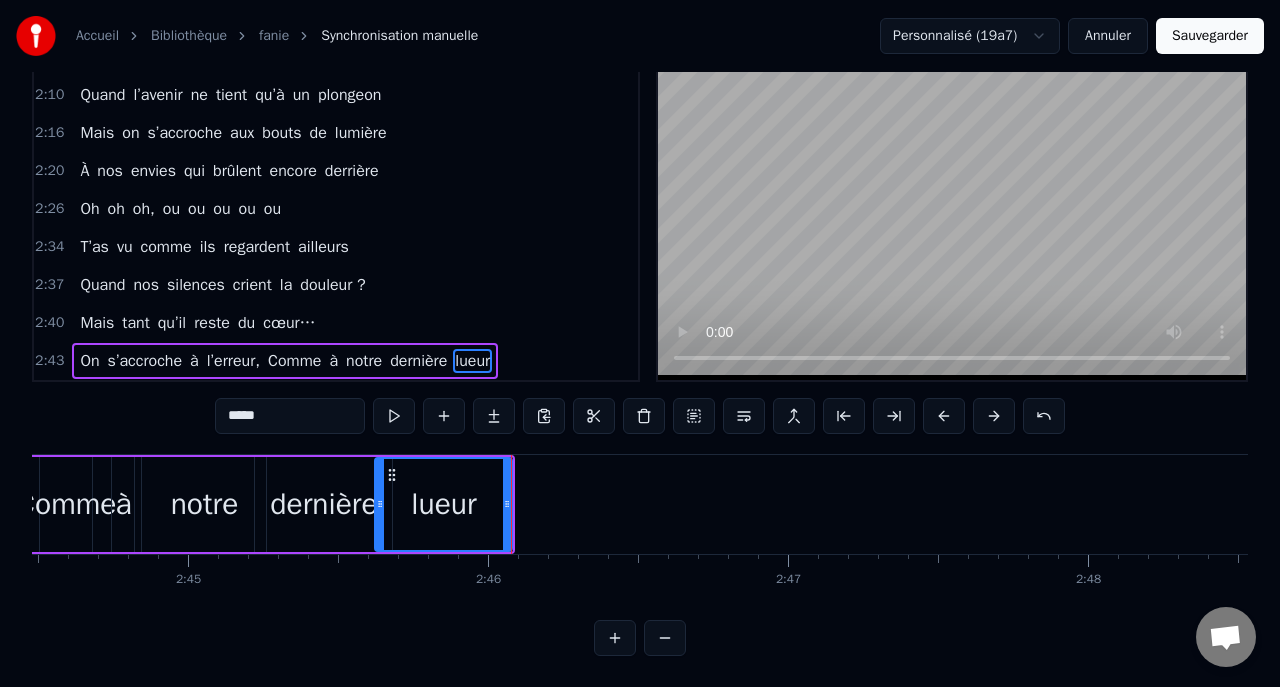 click at bounding box center [394, 416] 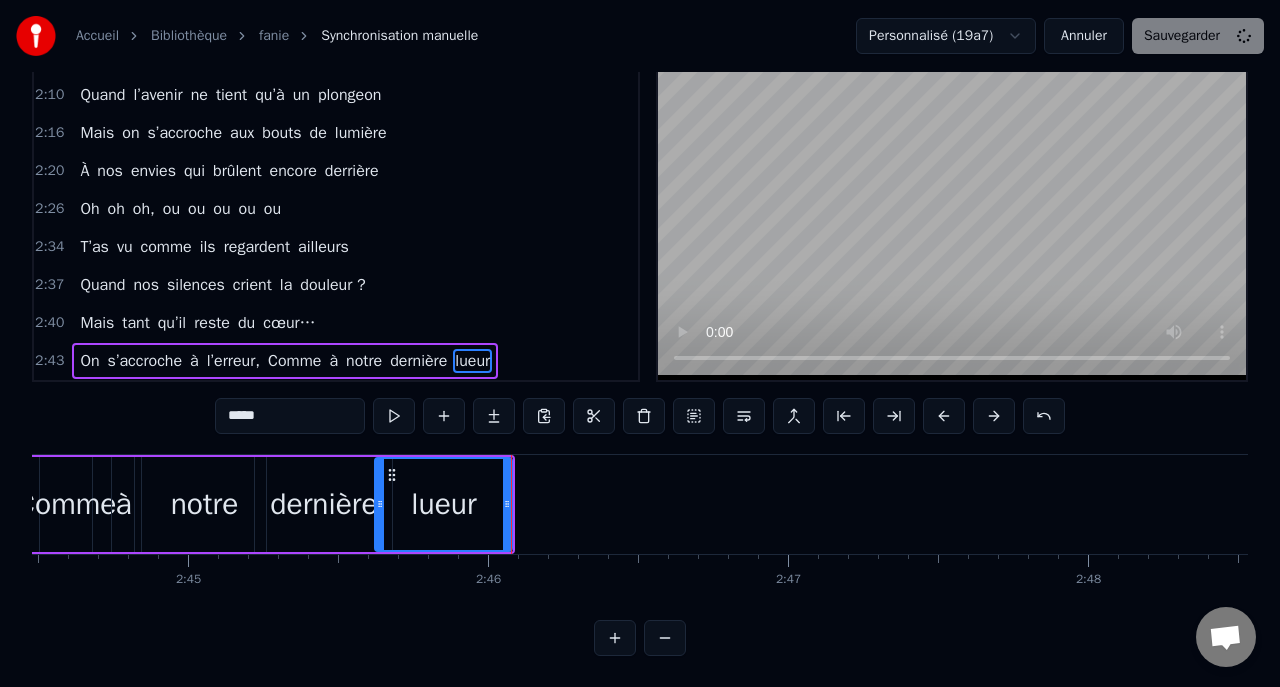 scroll, scrollTop: 17, scrollLeft: 0, axis: vertical 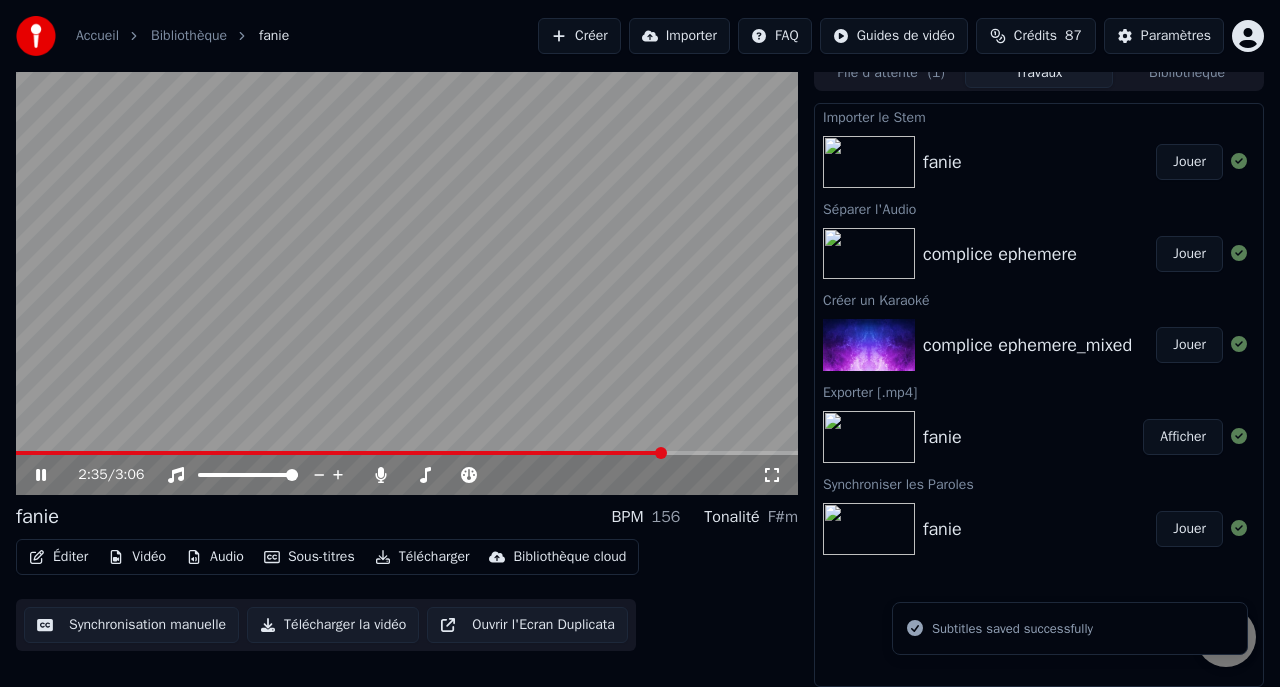 click at bounding box center [407, 453] 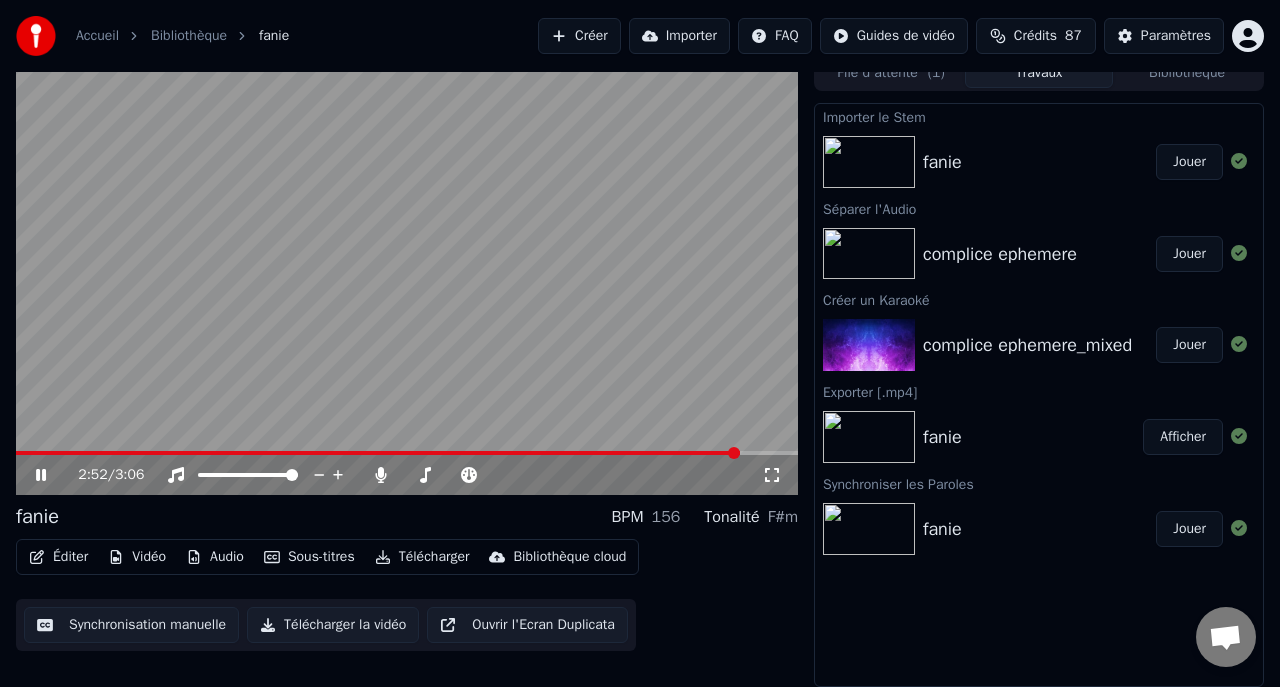 click 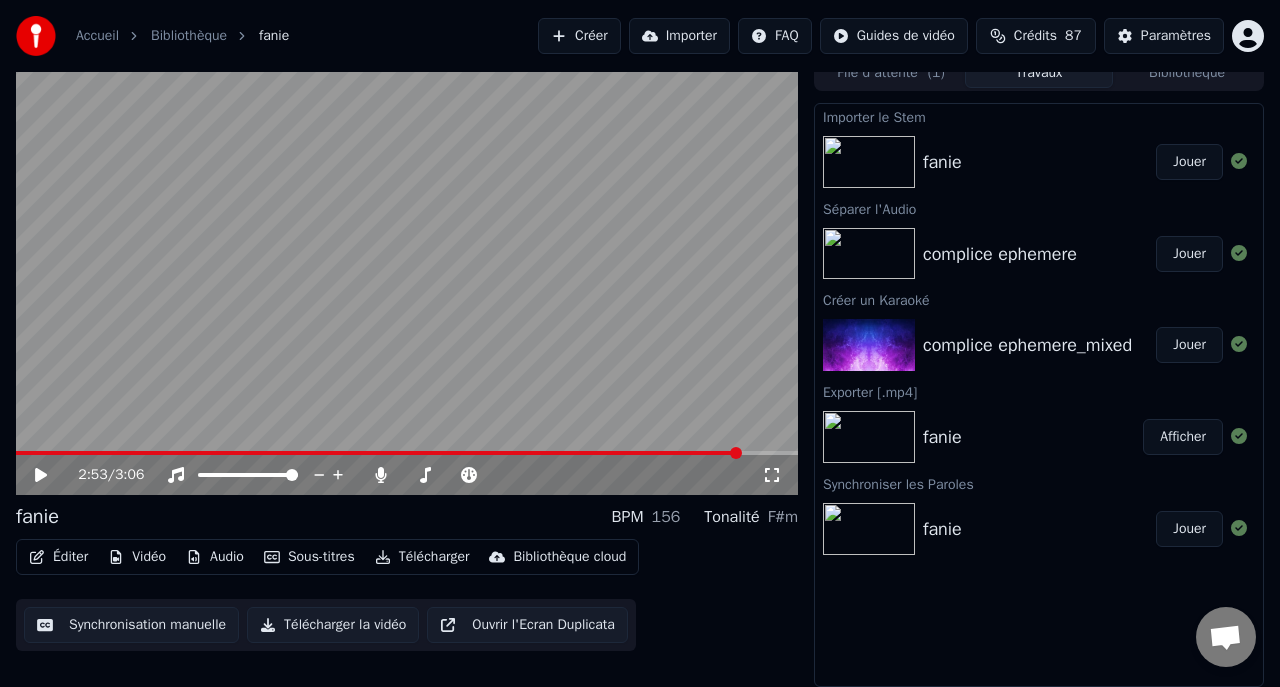 click on "Audio" at bounding box center [215, 557] 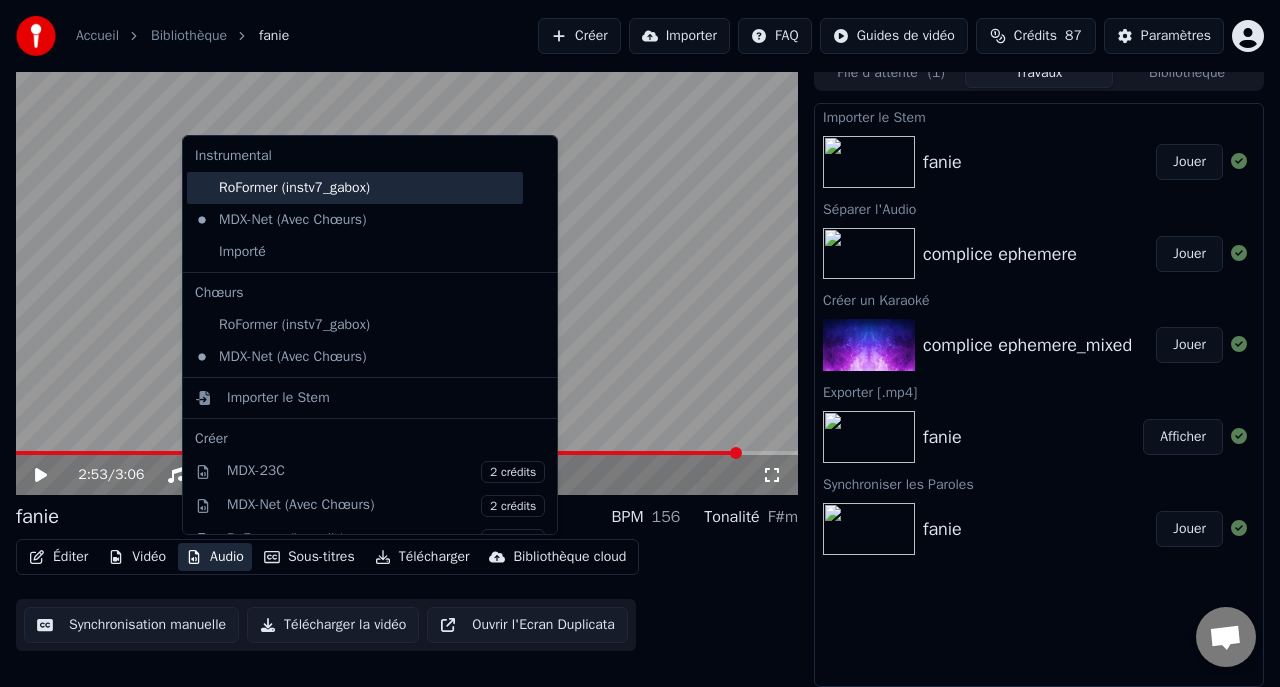 click on "RoFormer (instv7_gabox)" at bounding box center (355, 188) 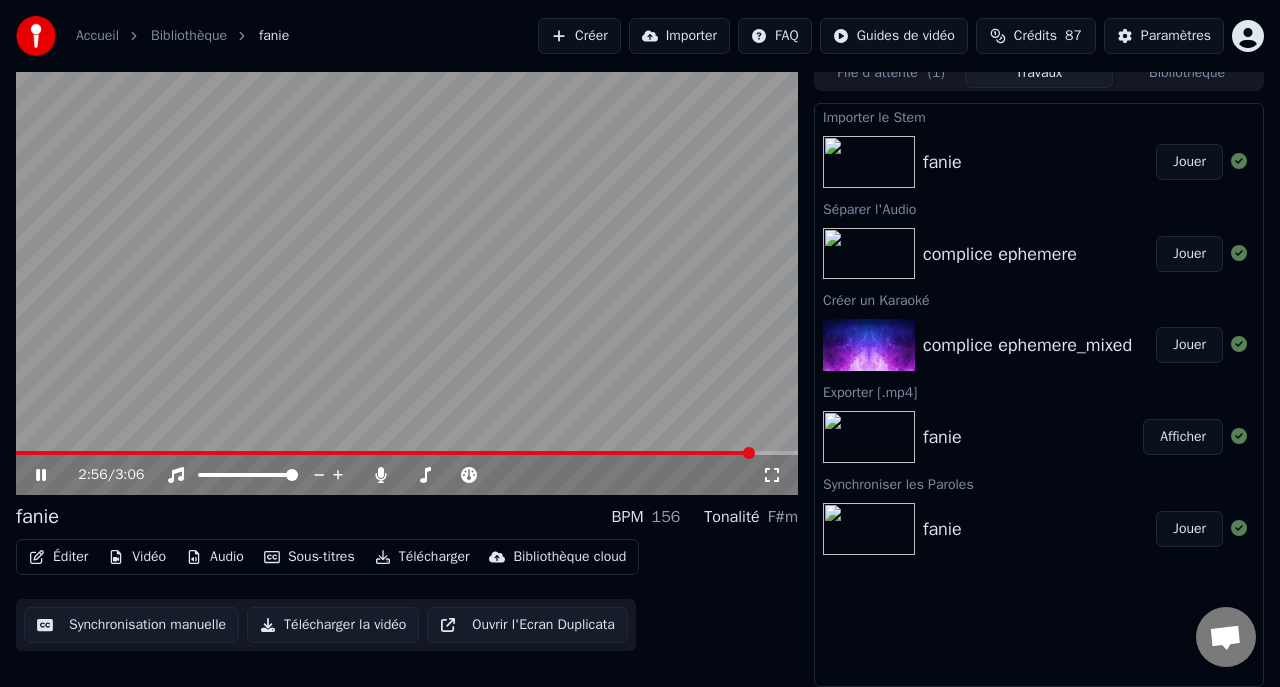 click 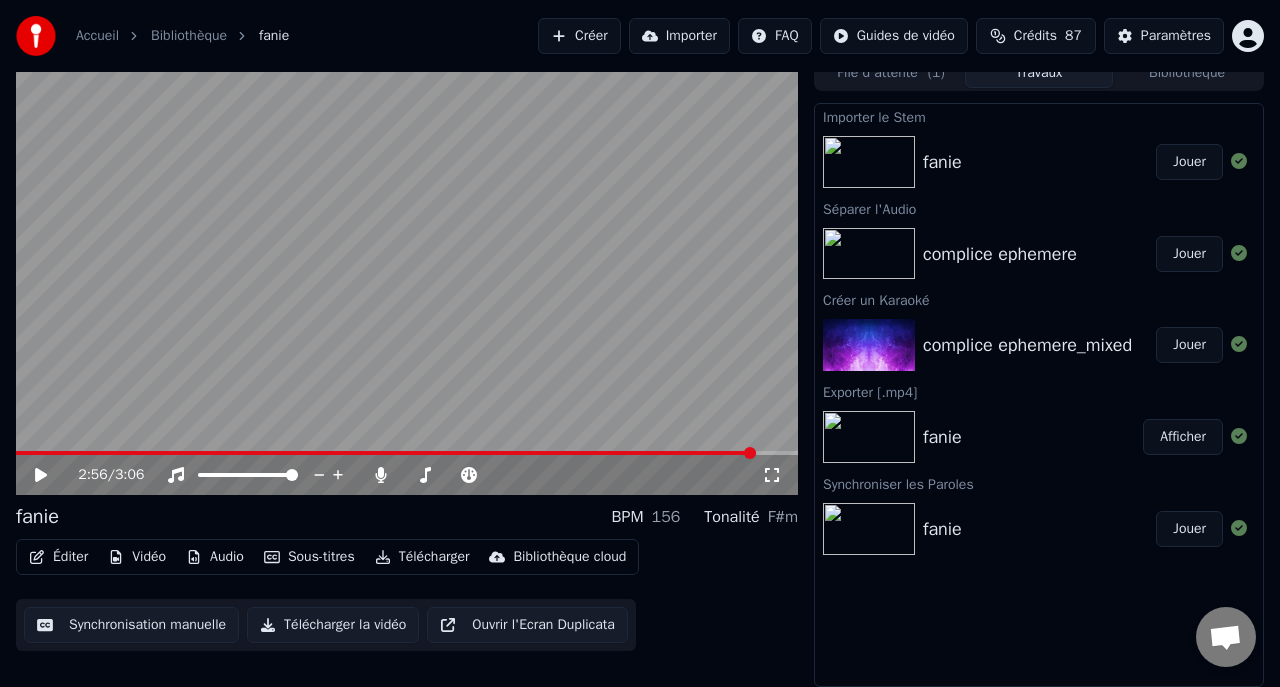 click on "Télécharger" at bounding box center [422, 557] 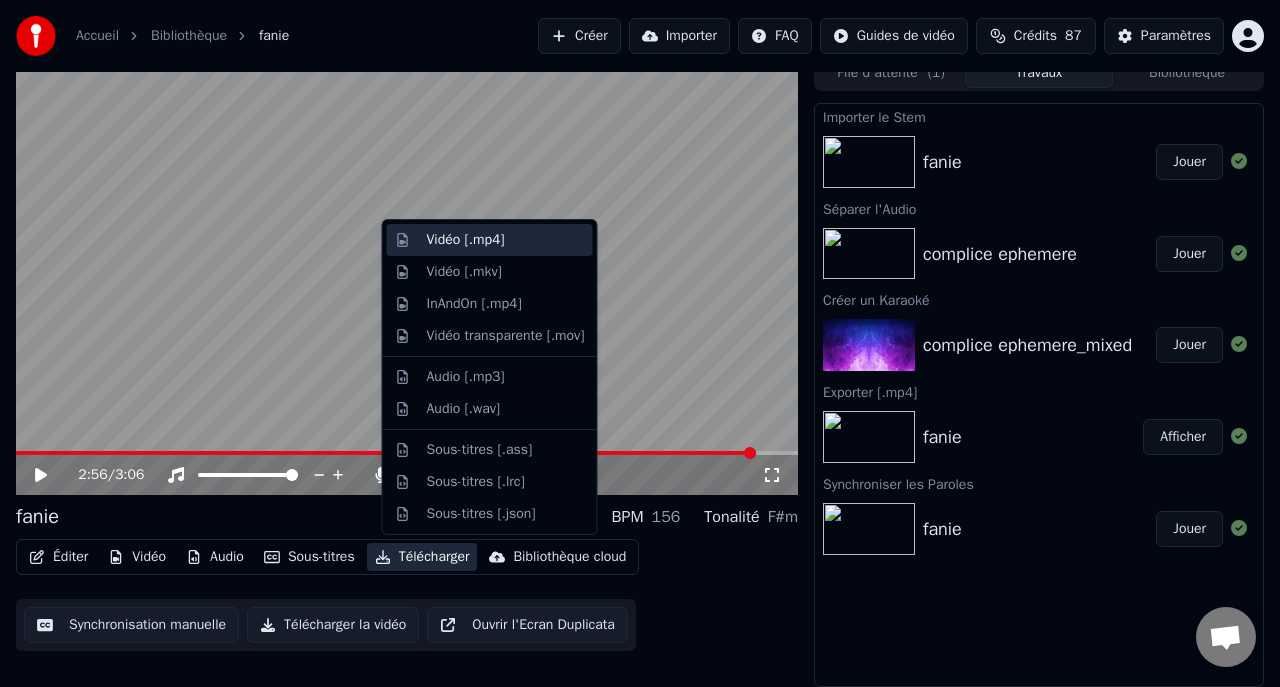 click on "Vidéo [.mp4]" at bounding box center [466, 240] 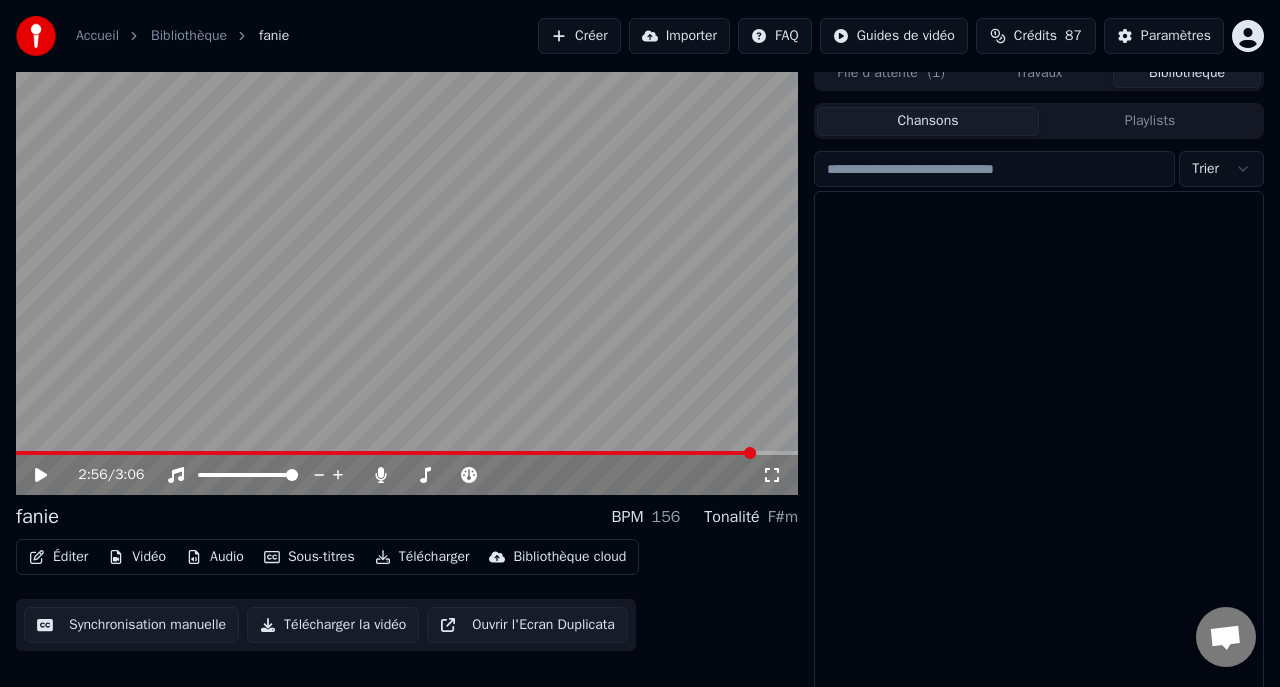 click on "Bibliothèque" at bounding box center [1187, 73] 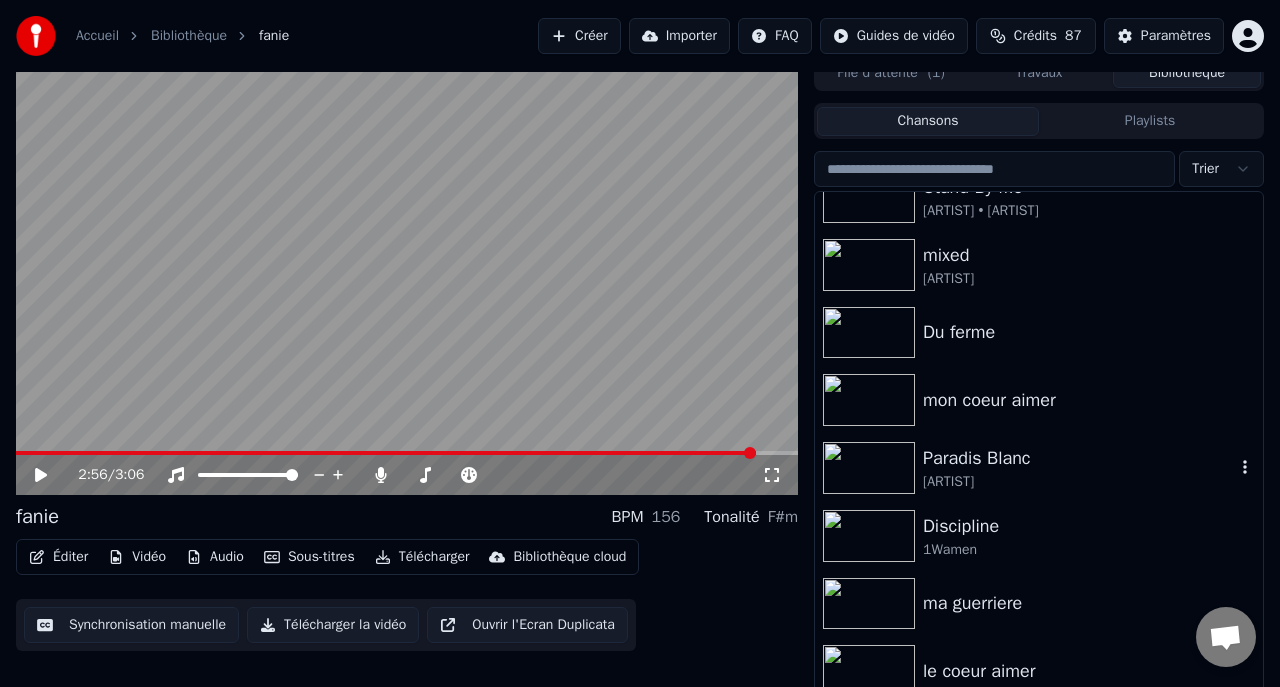 scroll, scrollTop: 444, scrollLeft: 0, axis: vertical 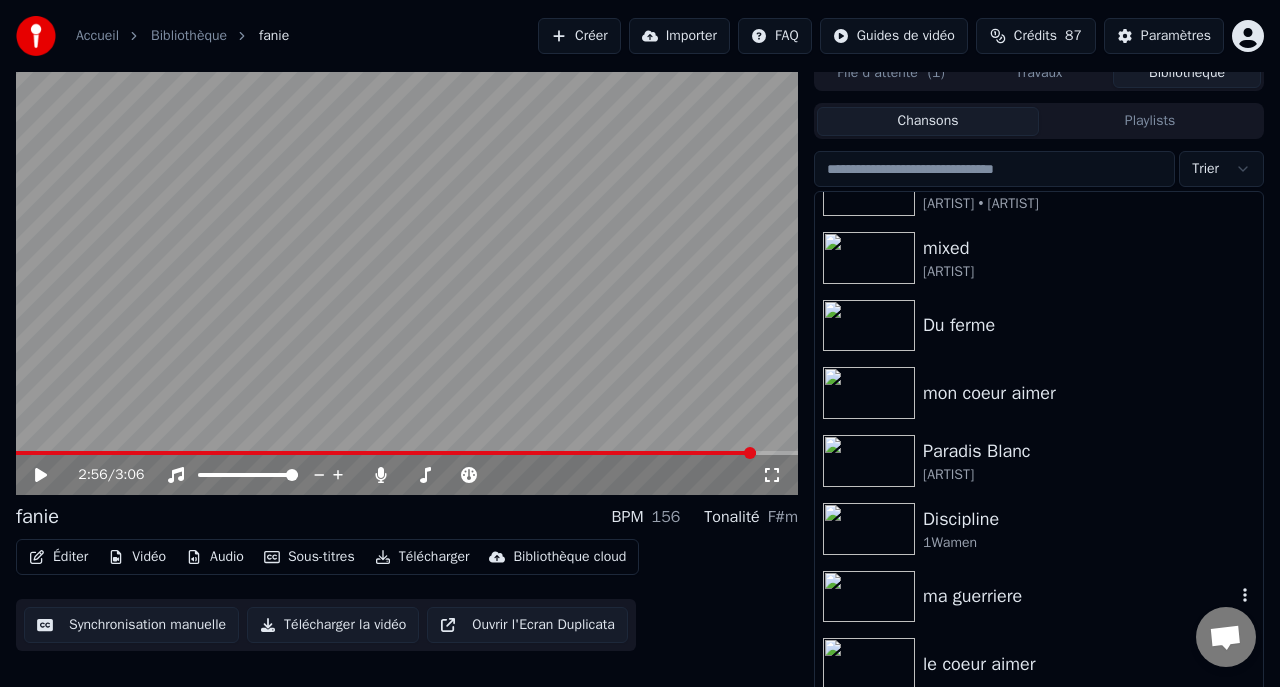 click on "ma guerriere" at bounding box center (1079, 596) 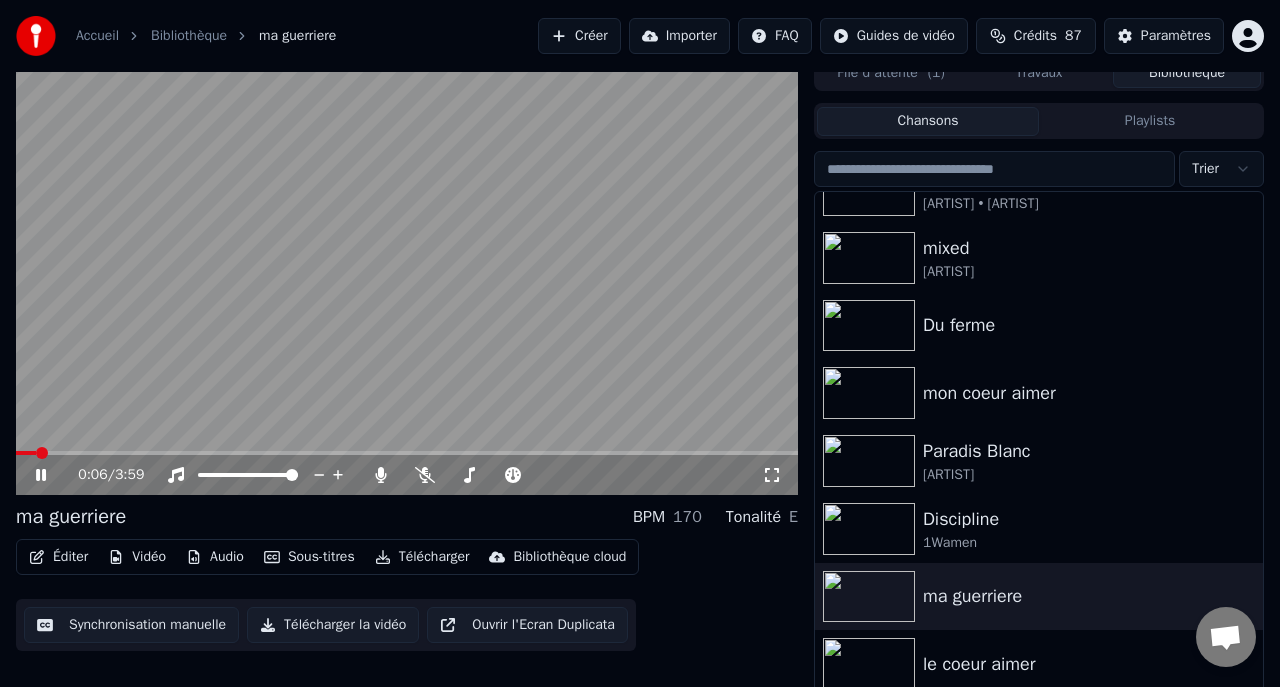 click 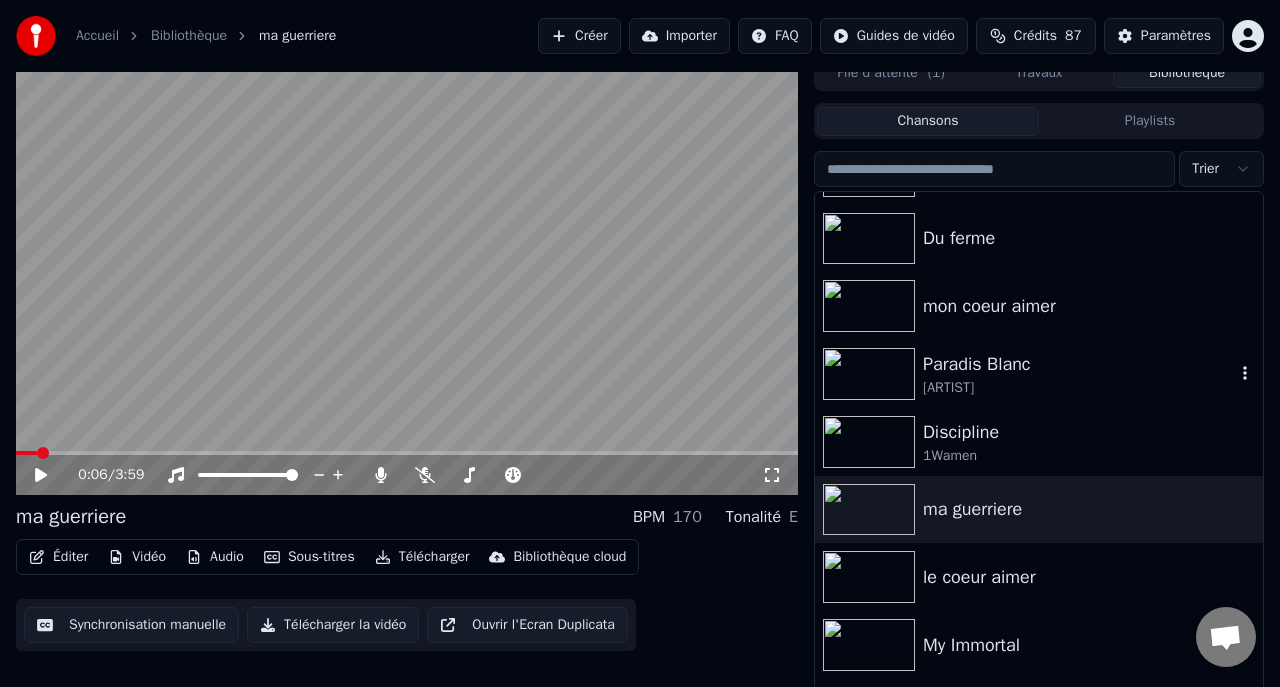 scroll, scrollTop: 534, scrollLeft: 0, axis: vertical 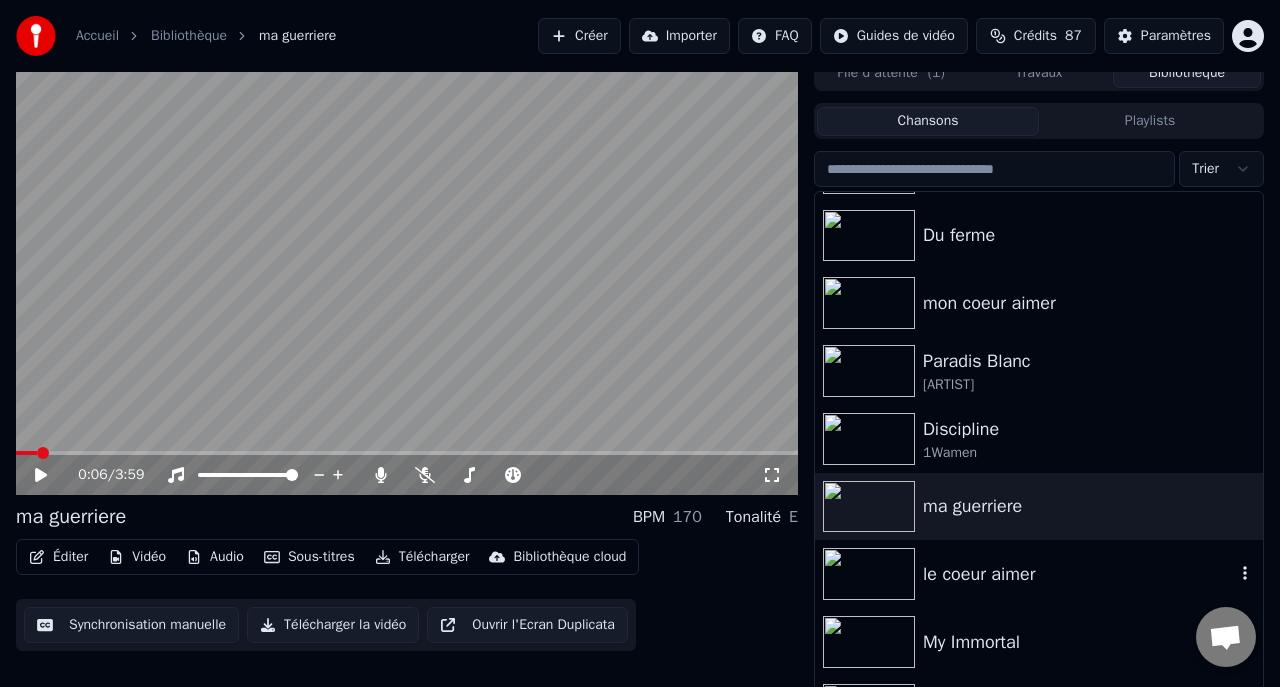 click on "le coeur aimer" at bounding box center [1079, 574] 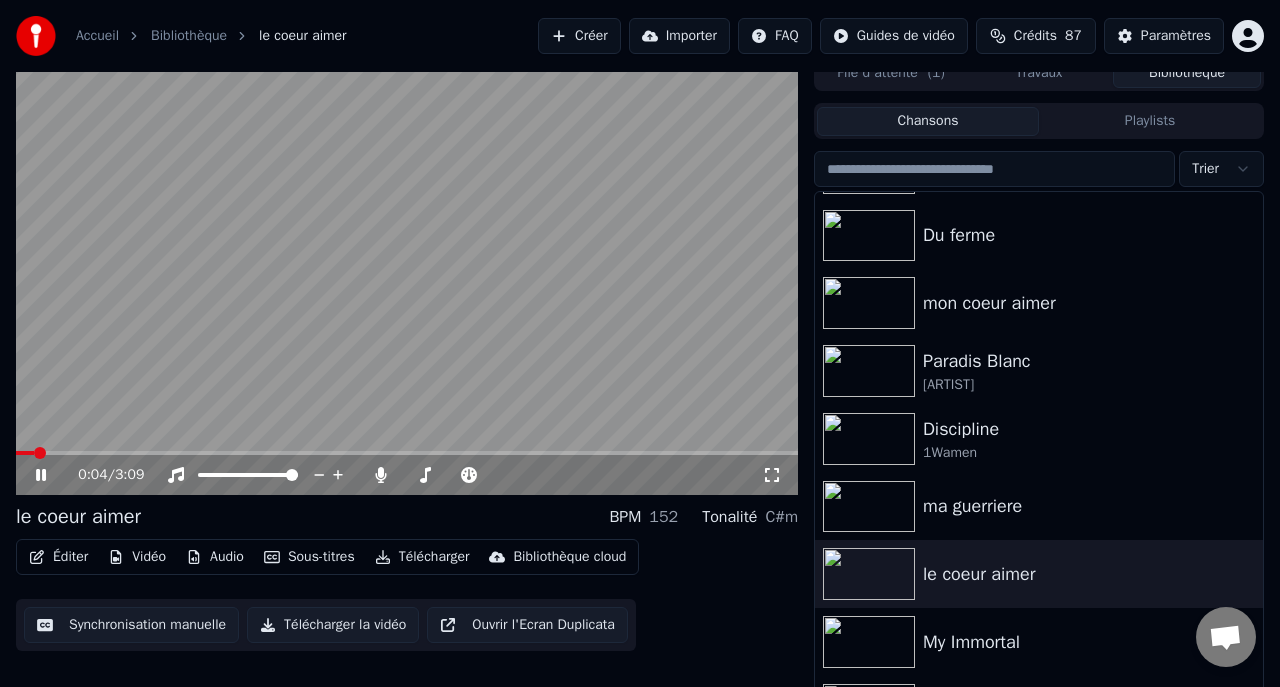 click 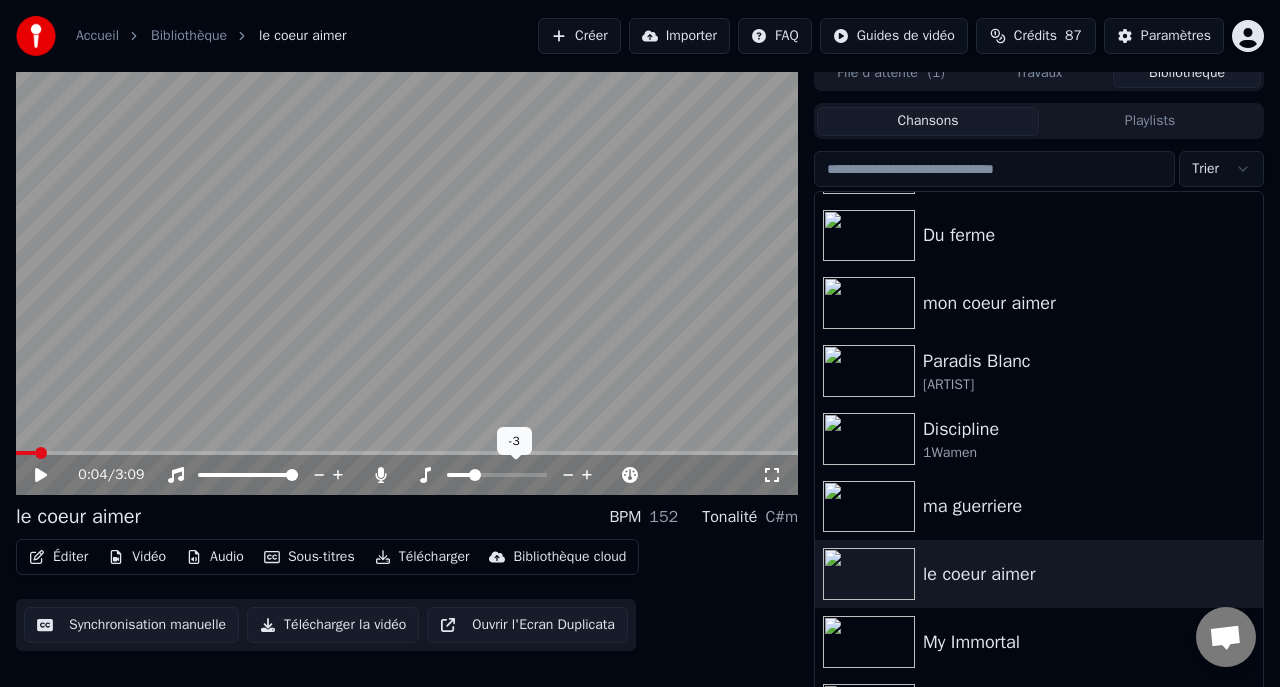 click 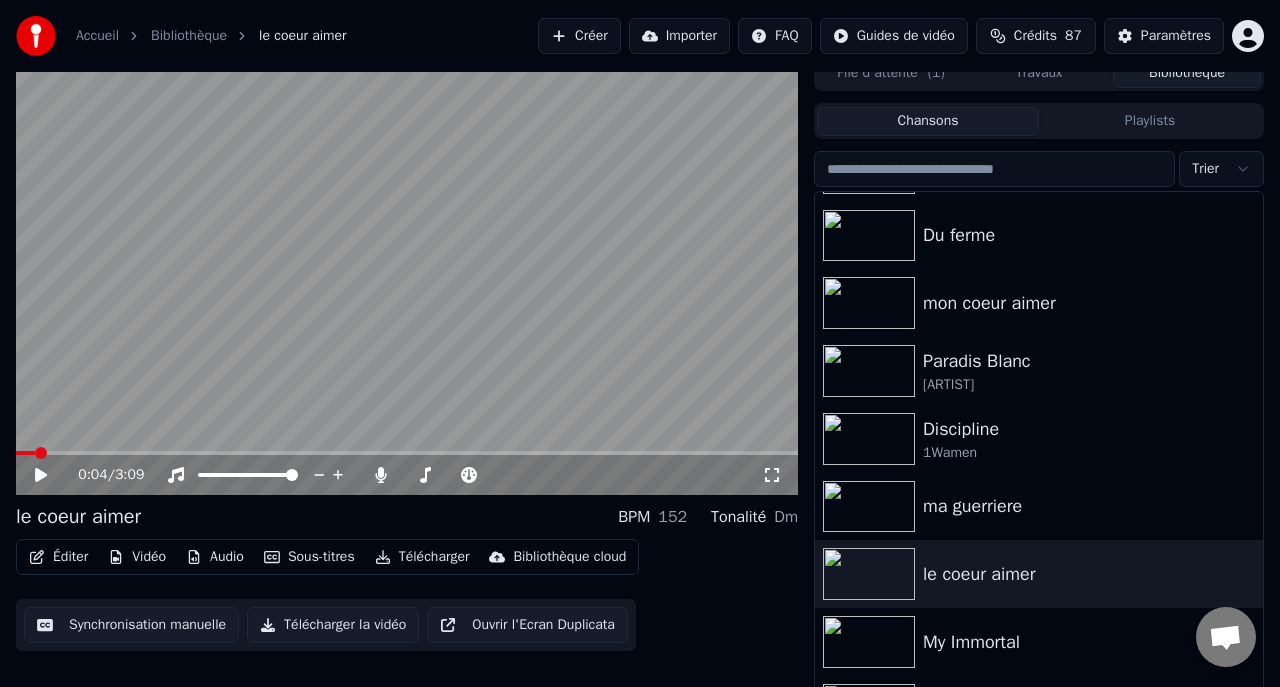 click 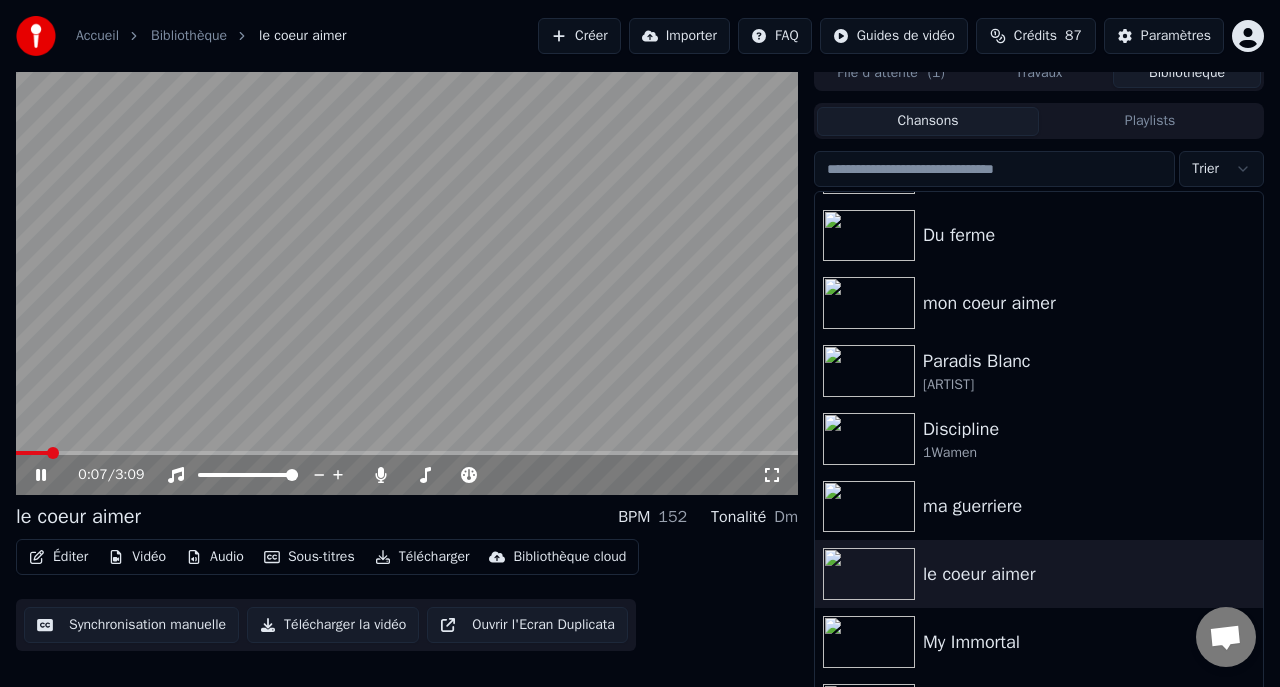 click 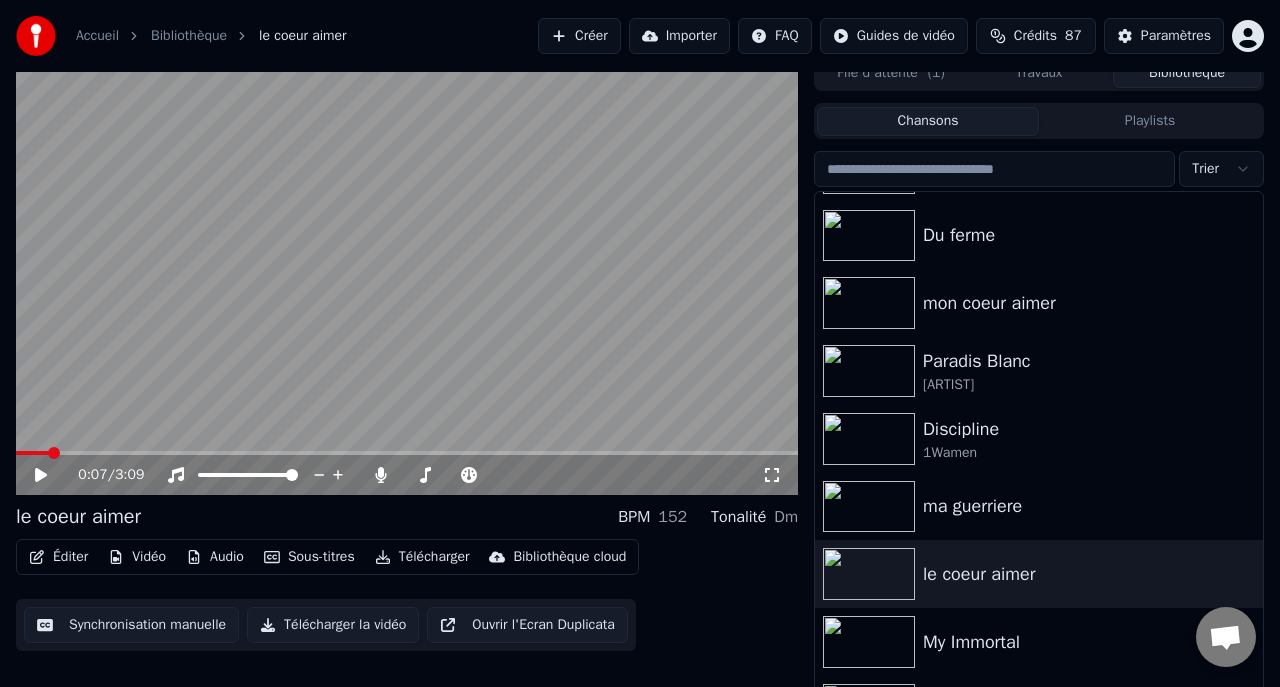 click on "Télécharger" at bounding box center (422, 557) 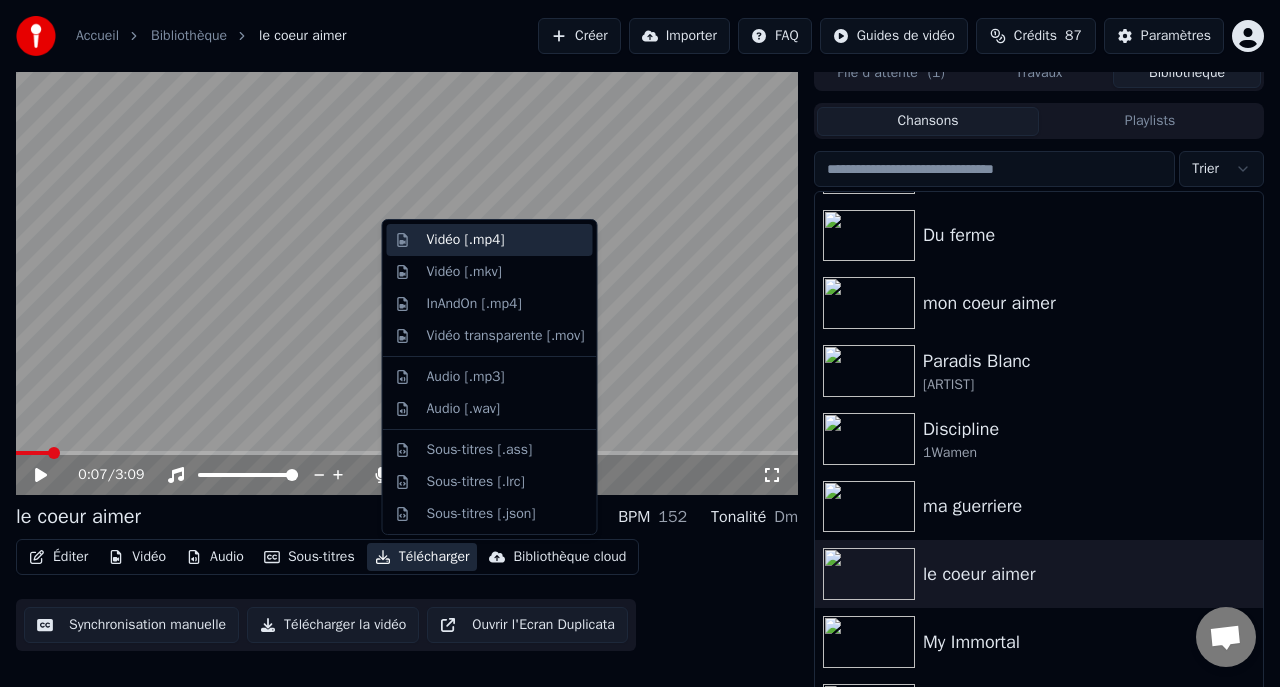 click on "Vidéo [.mp4]" at bounding box center [466, 240] 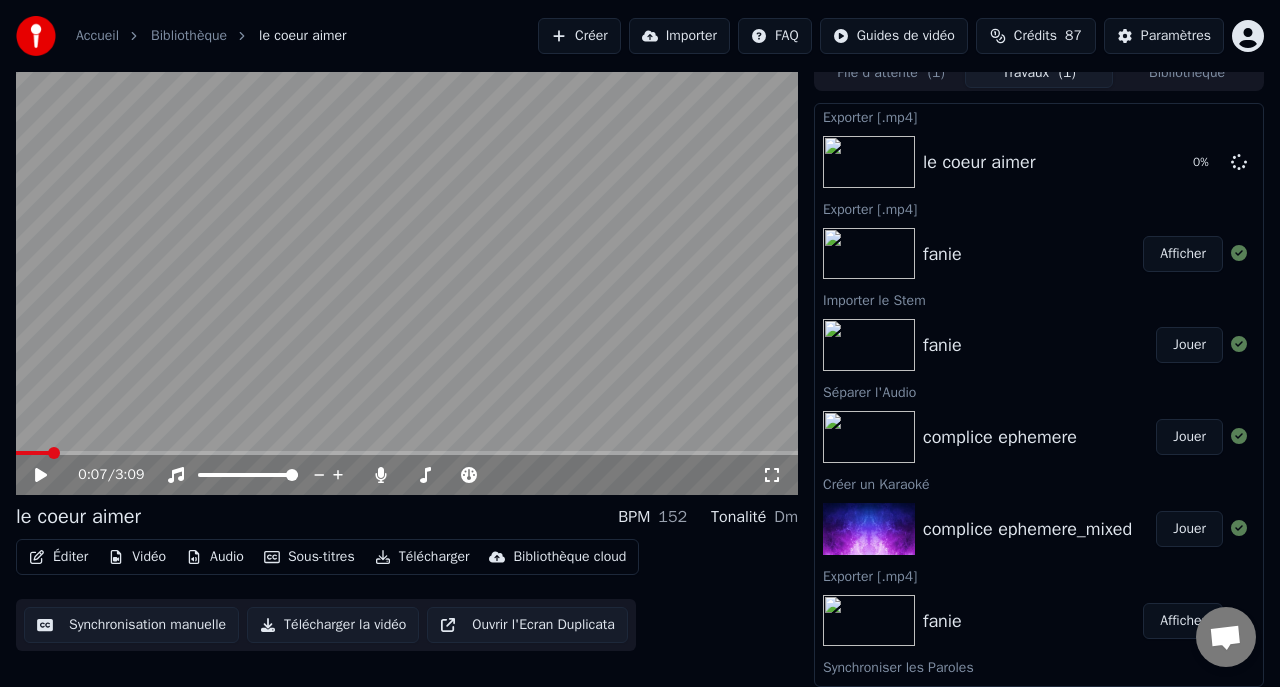 click on "fanie" at bounding box center (1033, 254) 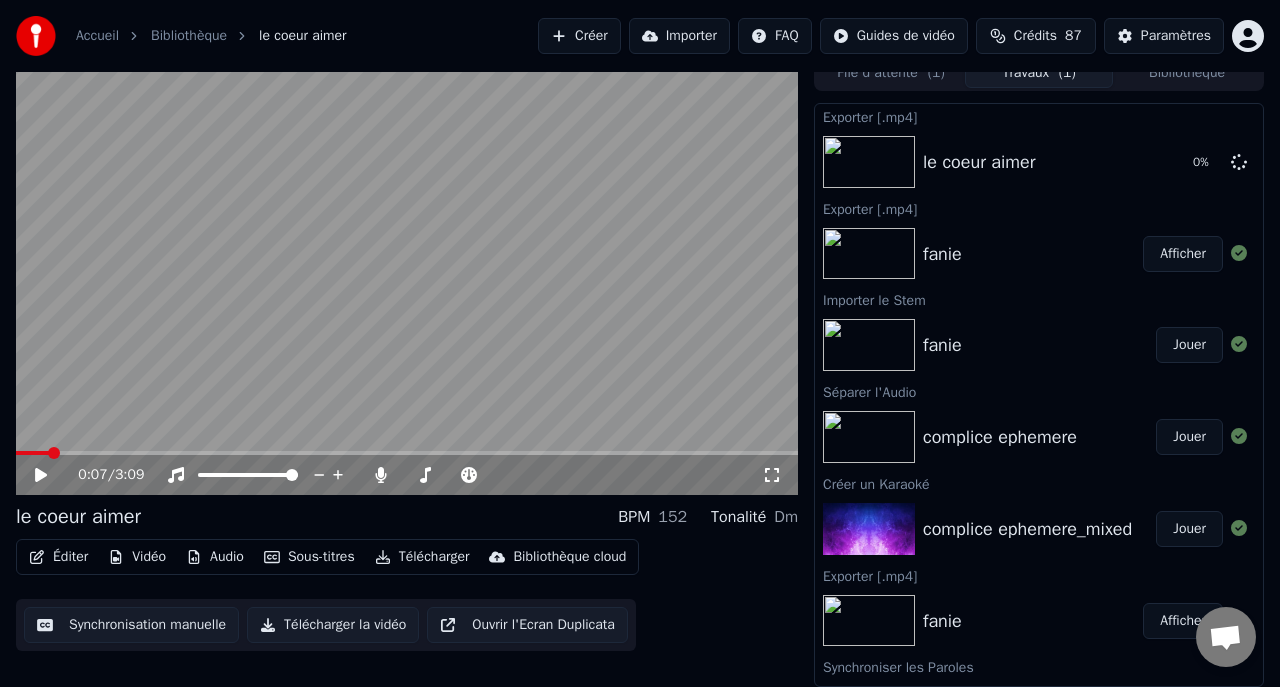 click on "fanie" at bounding box center (942, 254) 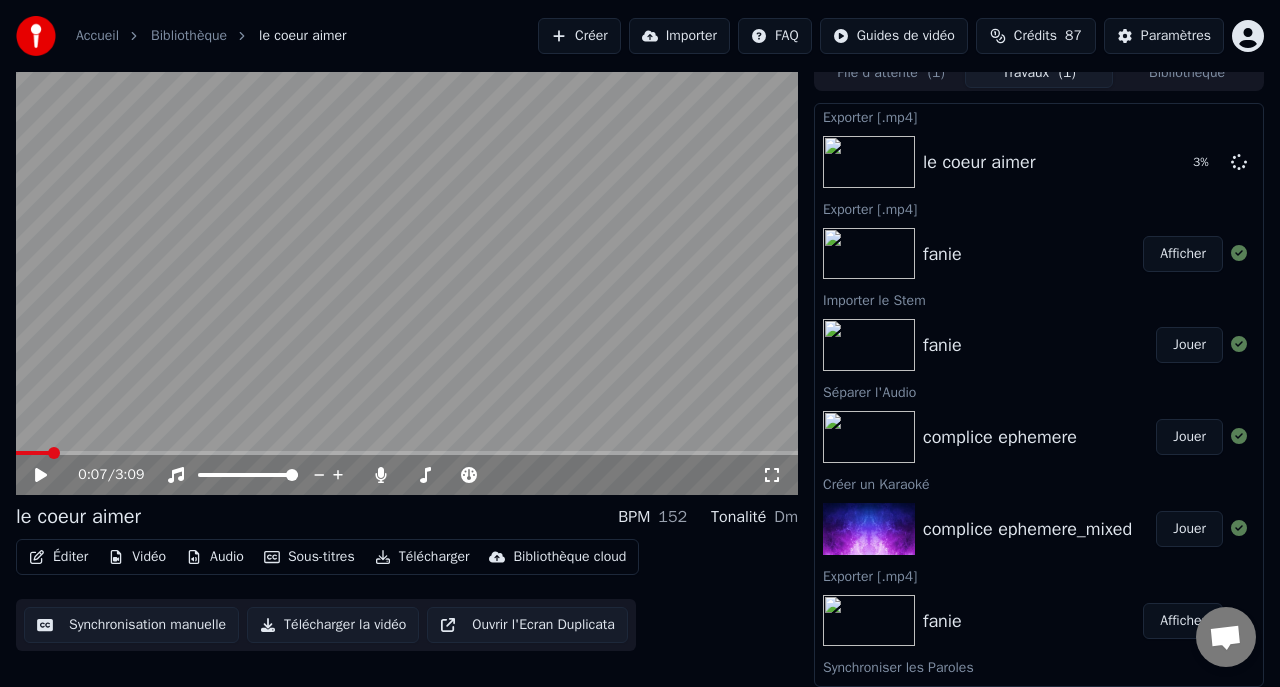 click on "Jouer" at bounding box center (1189, 345) 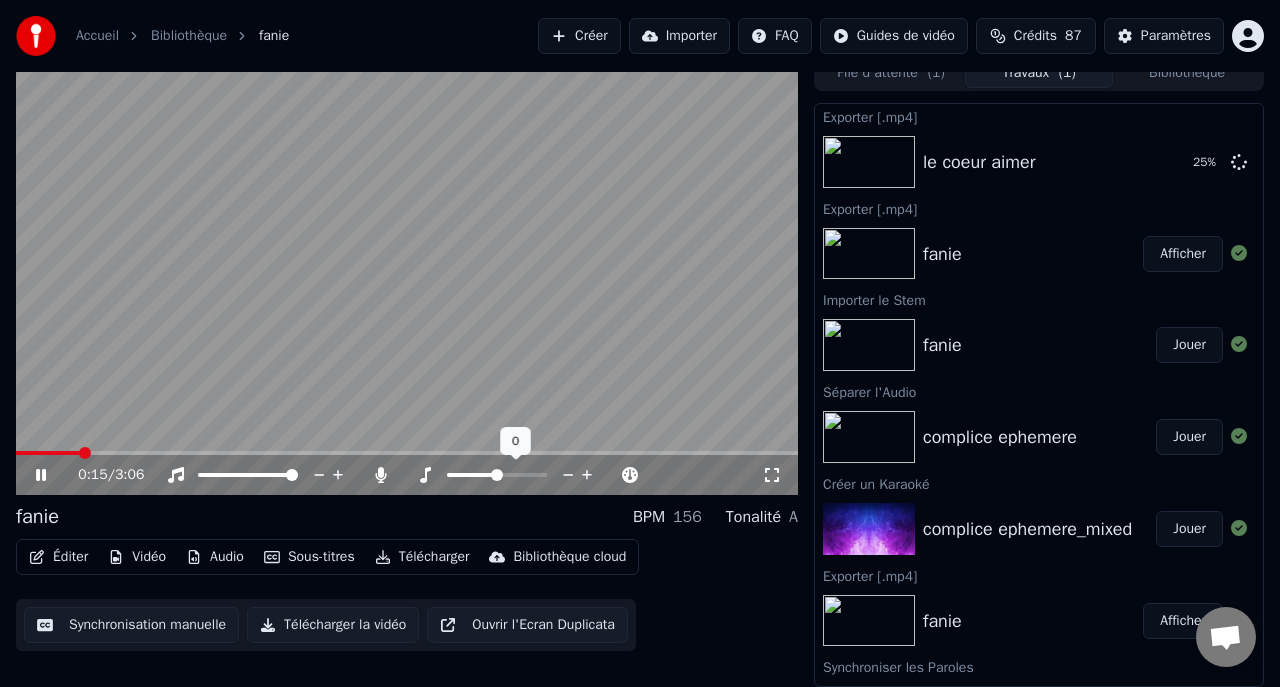 click at bounding box center [497, 475] 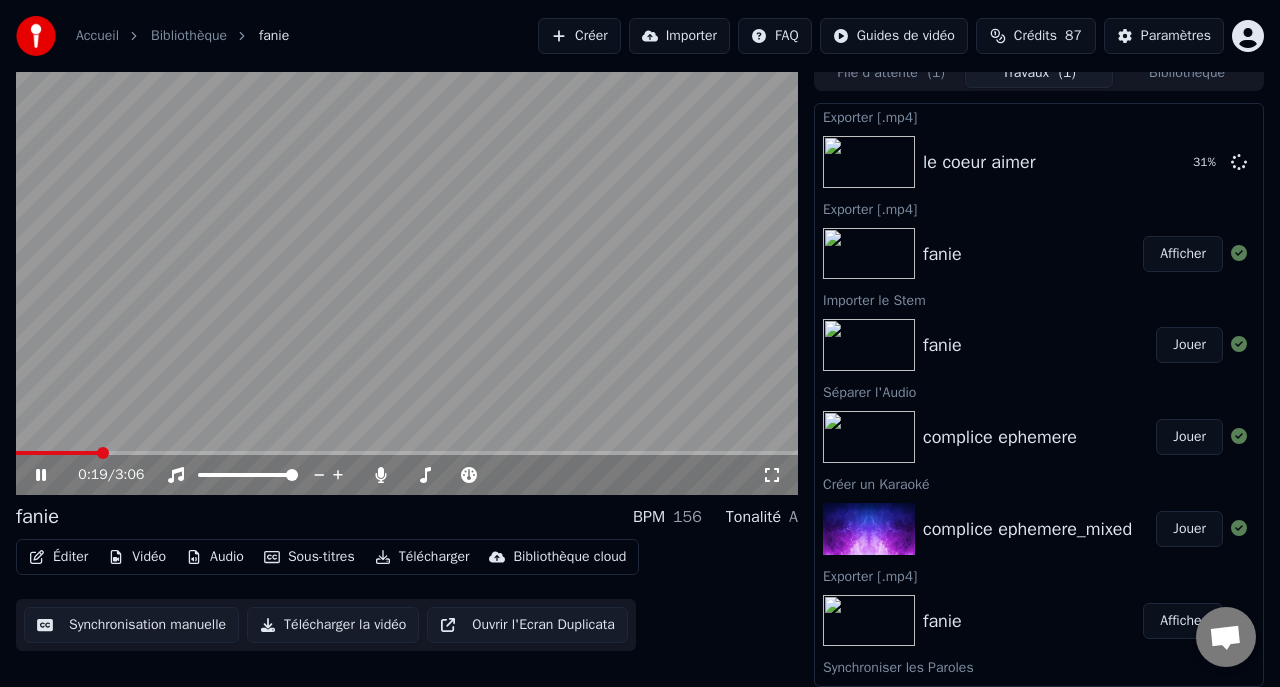click on "Télécharger" at bounding box center [422, 557] 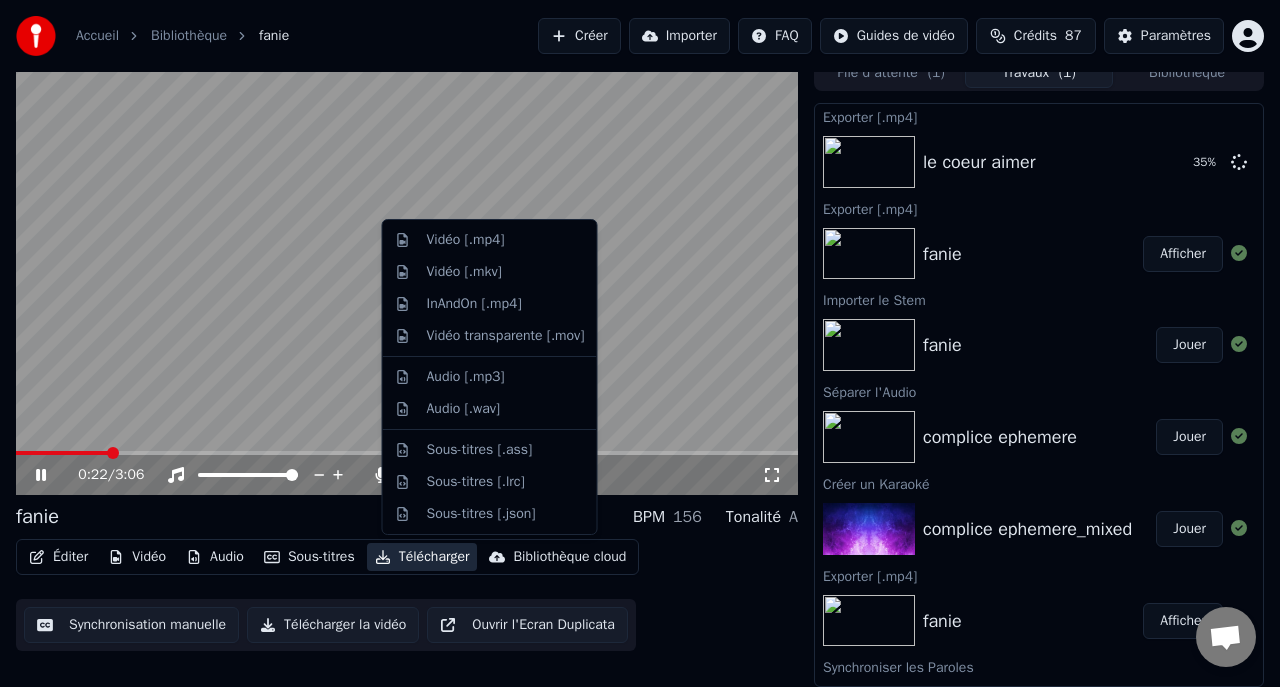 click 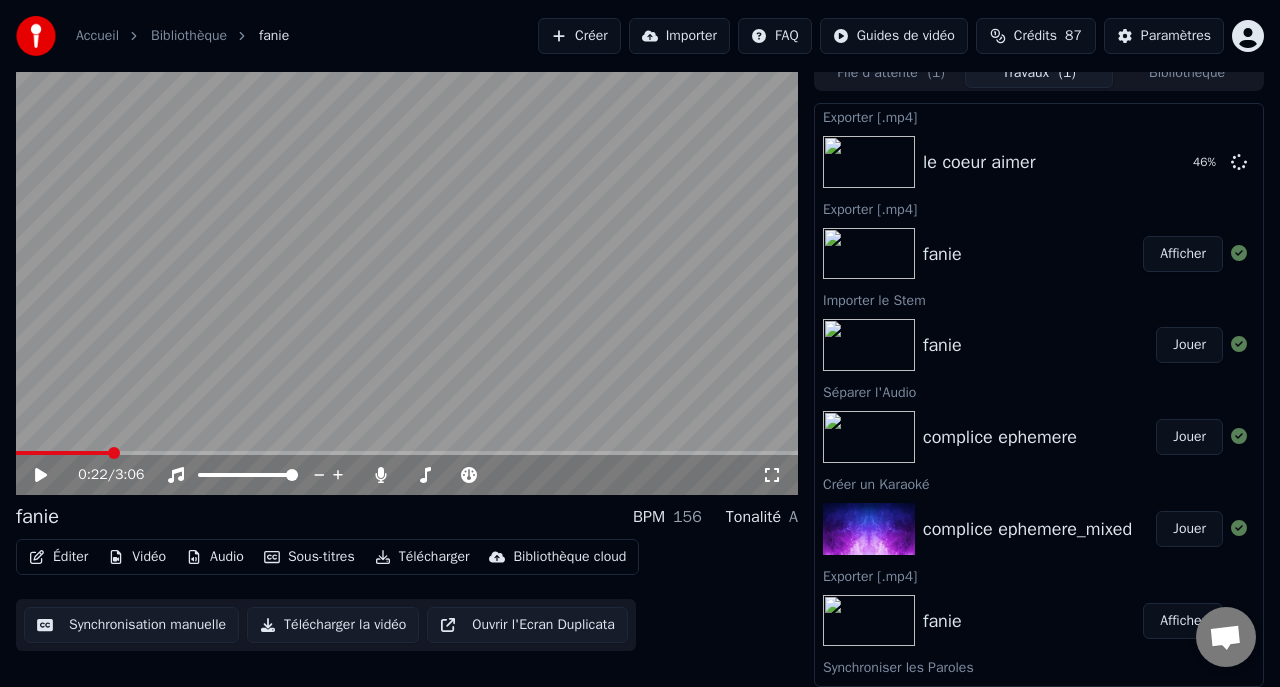 click on "Télécharger" at bounding box center [422, 557] 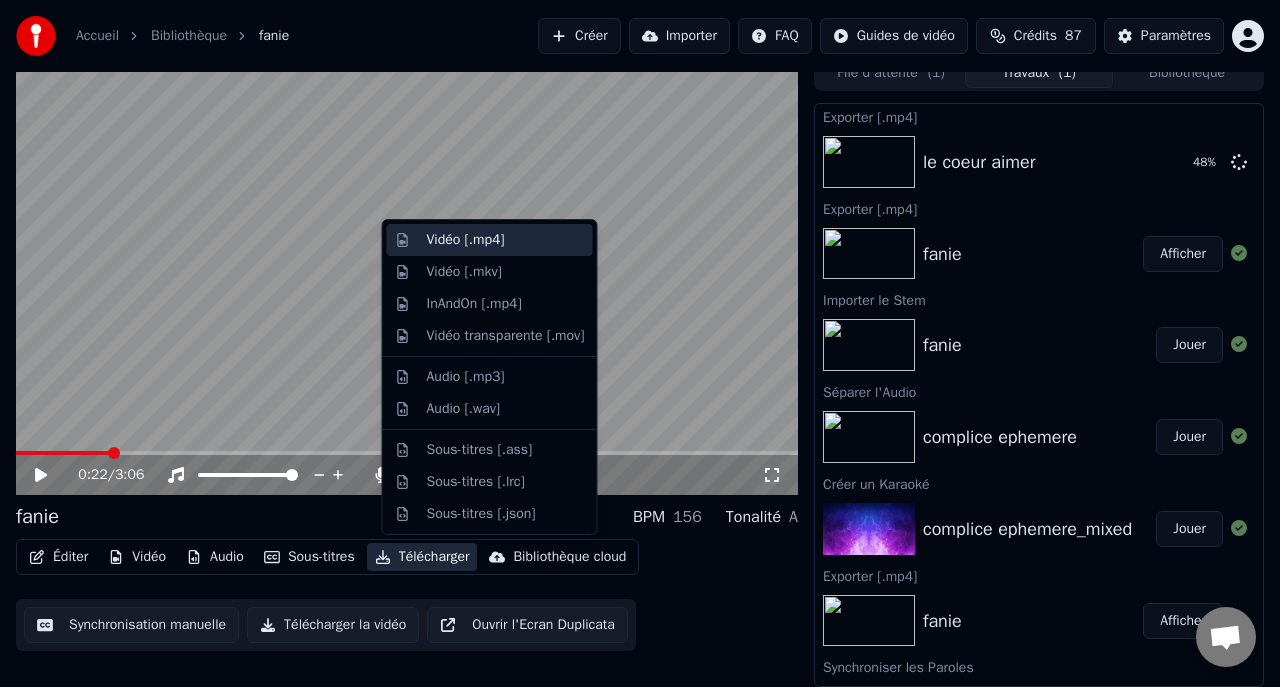 click on "Vidéo [.mp4]" at bounding box center (466, 240) 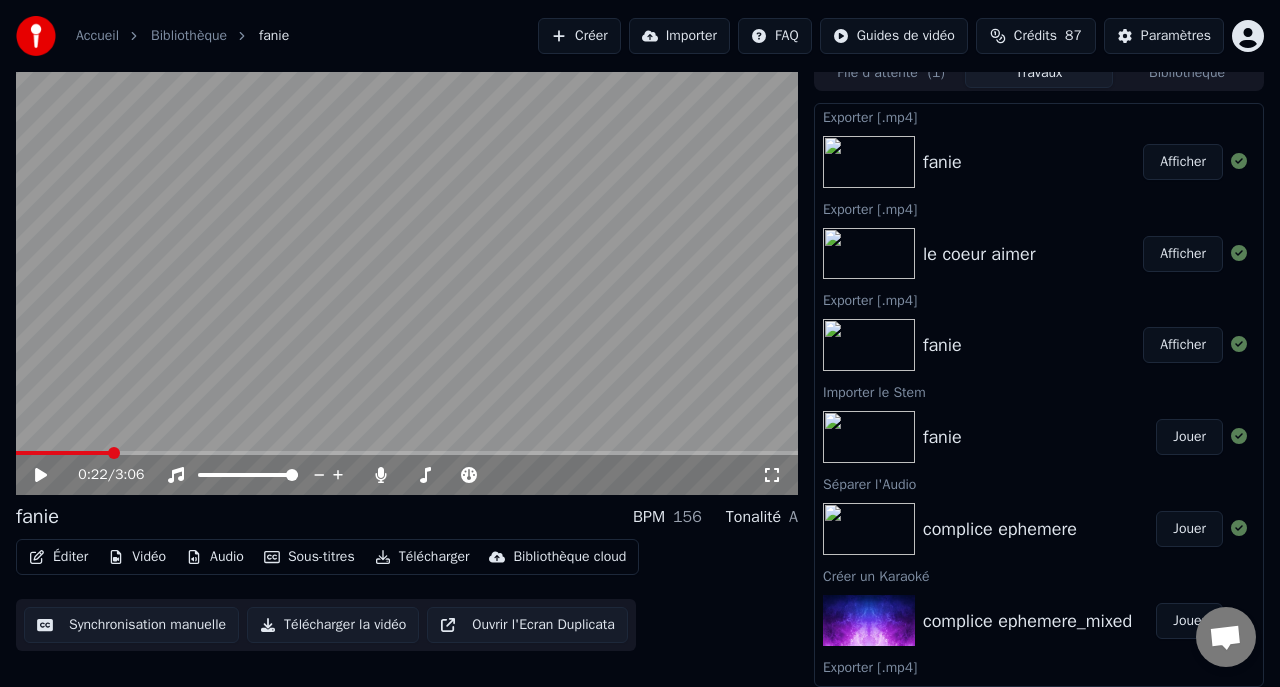 click on "Afficher" at bounding box center (1183, 162) 